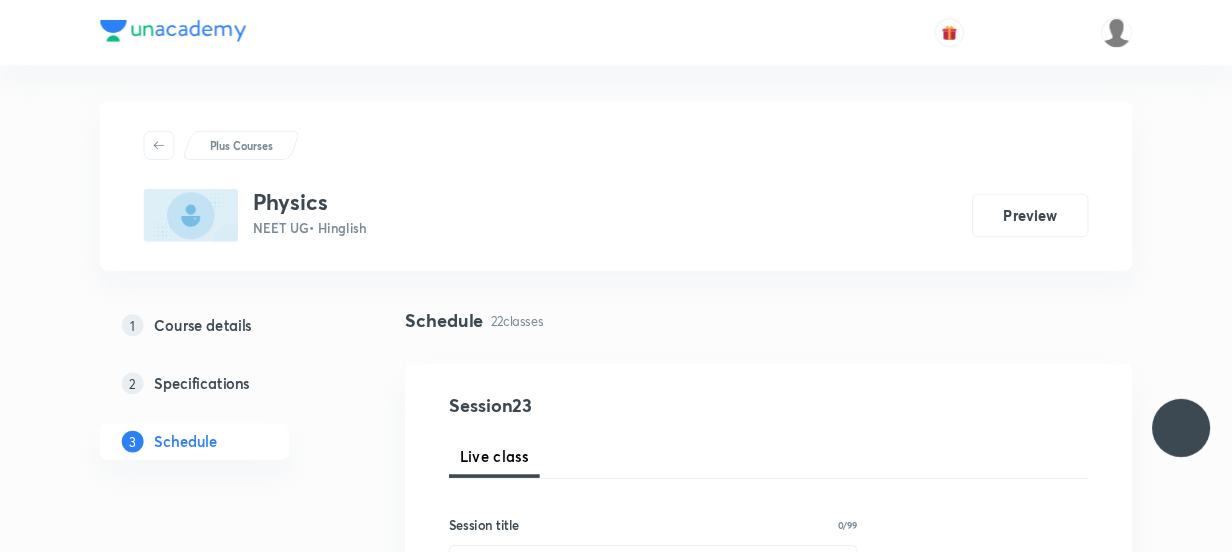 scroll, scrollTop: 0, scrollLeft: 0, axis: both 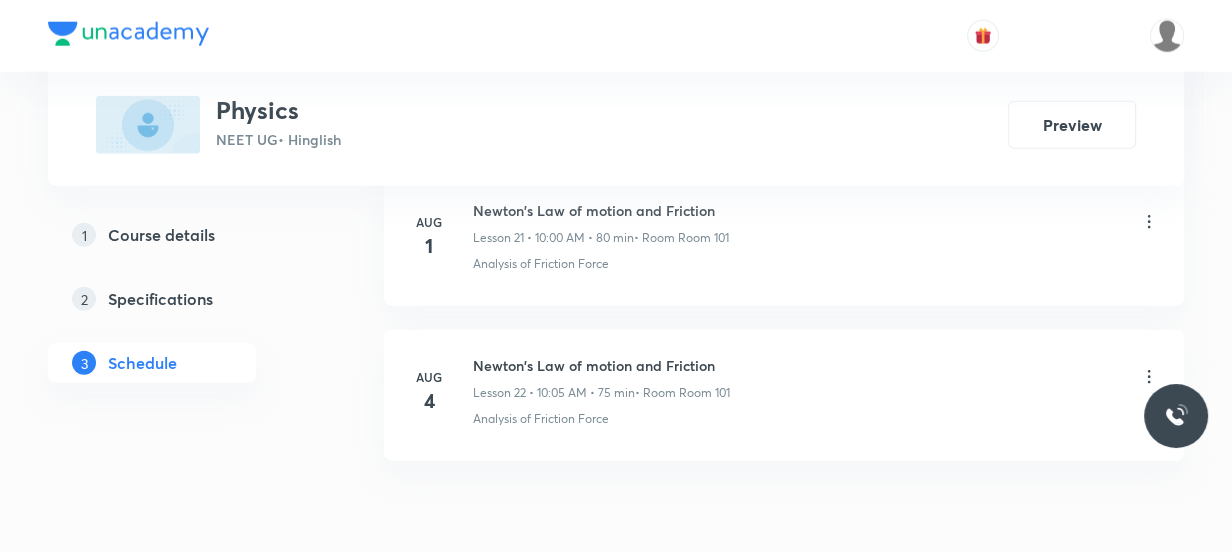 click on "Newton's Law of motion and Friction Lesson 22 • 10:05 AM • 75 min  • Room Room 101" at bounding box center (816, 378) 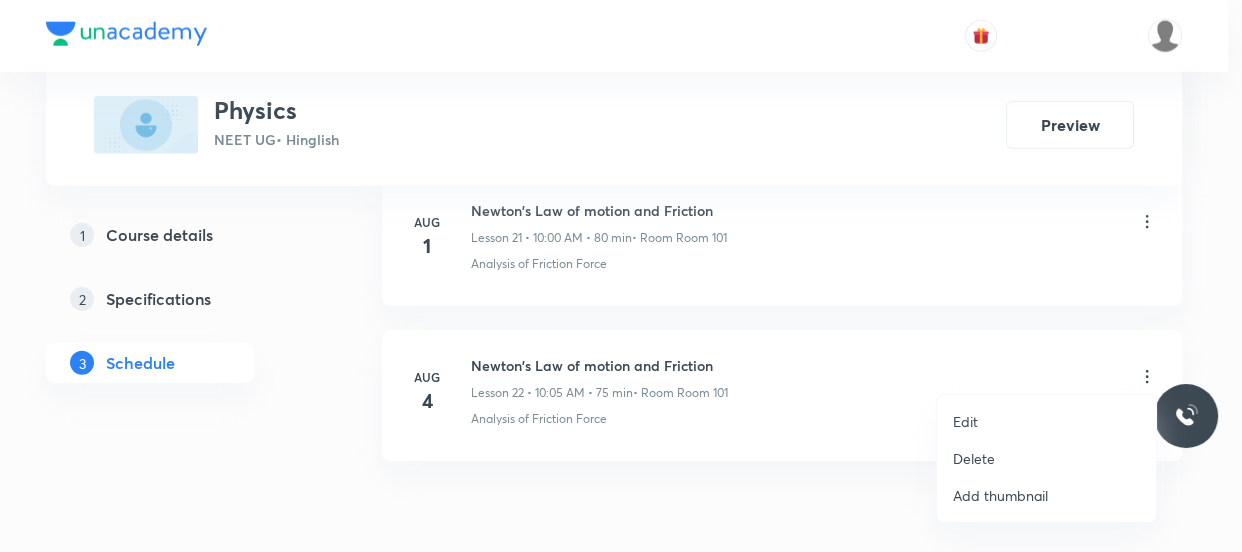 click on "Delete" at bounding box center (1046, 458) 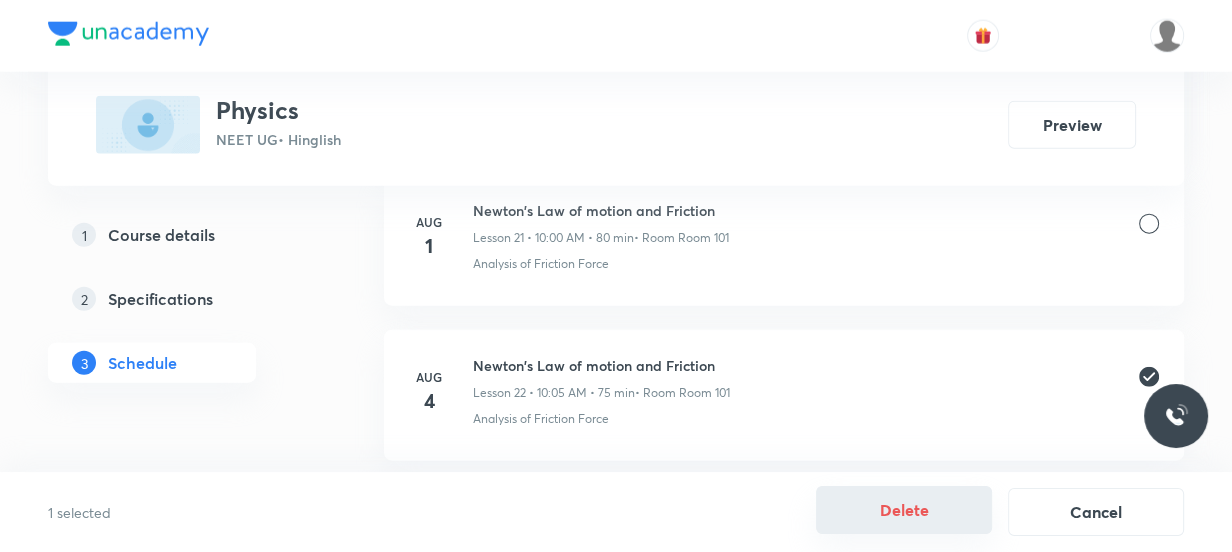 click on "Delete" at bounding box center [904, 510] 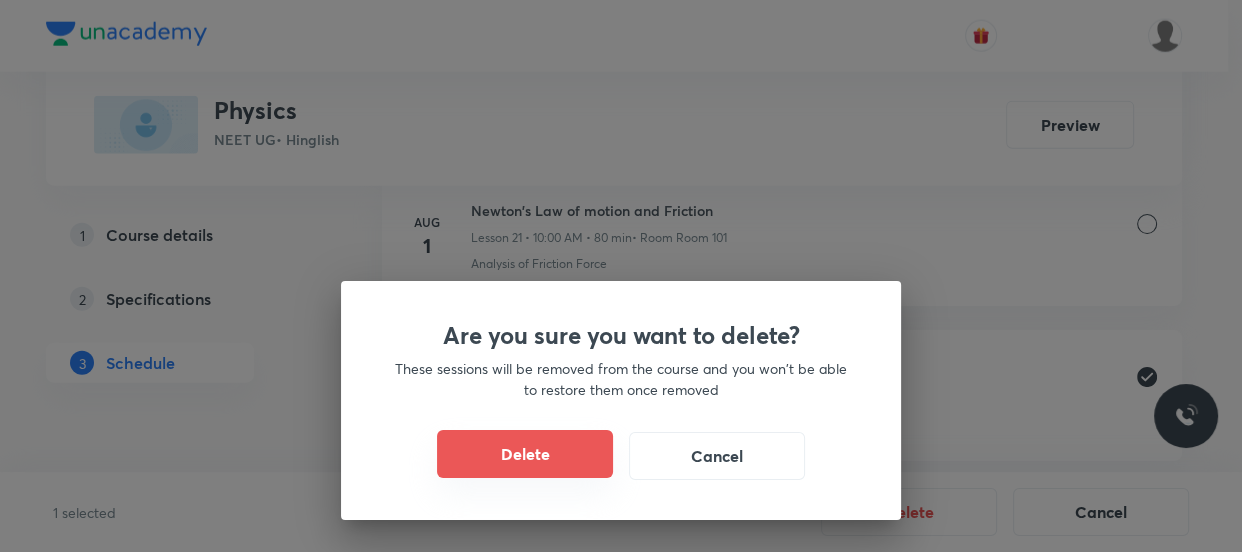 click on "Delete" at bounding box center [525, 454] 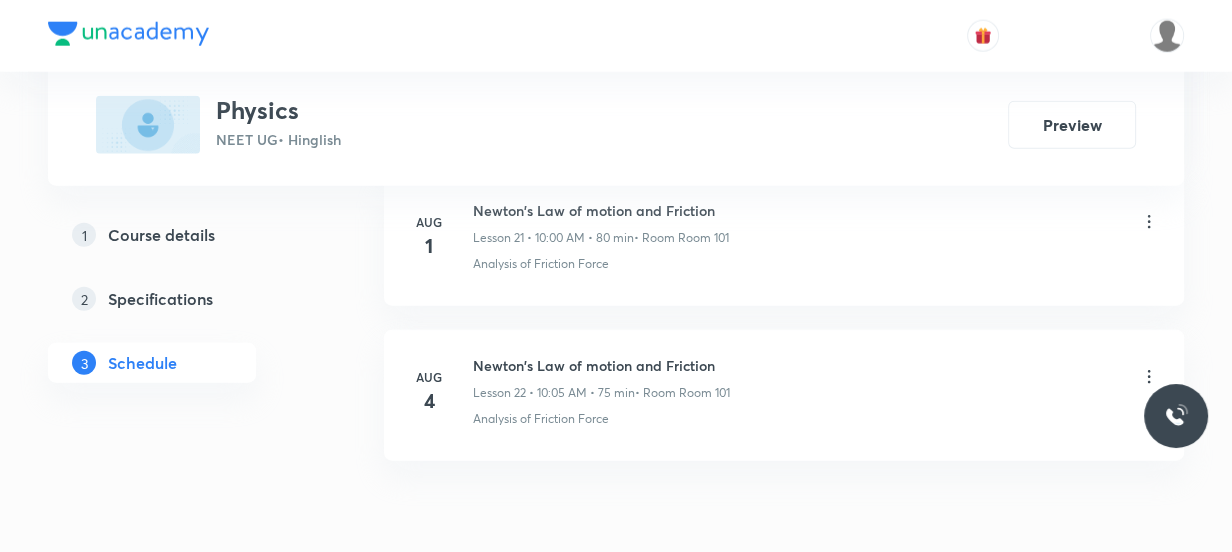 scroll, scrollTop: 4300, scrollLeft: 0, axis: vertical 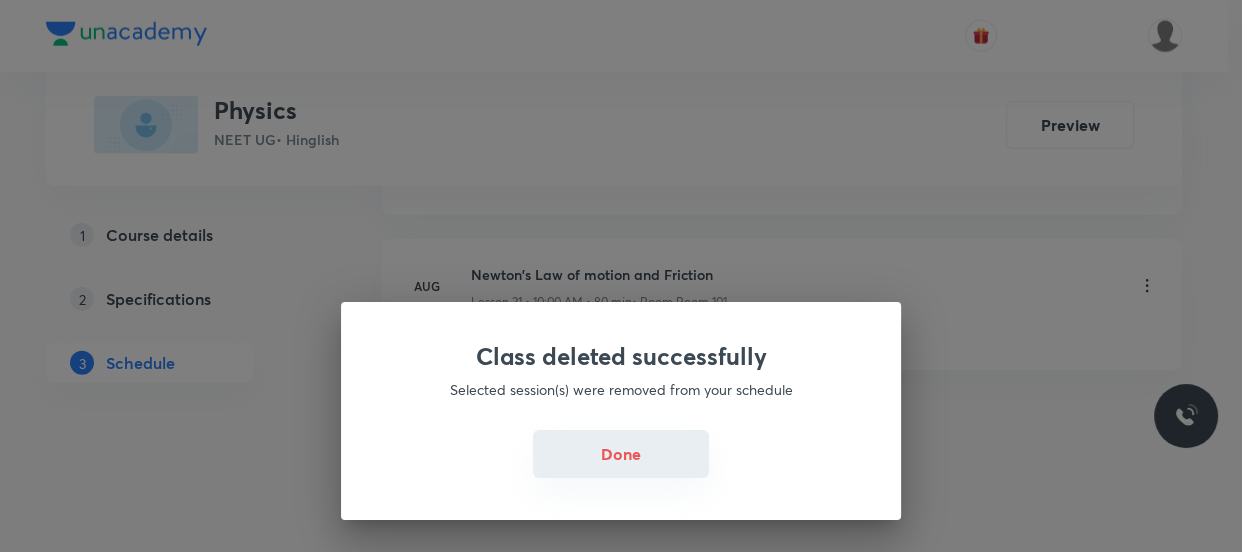 click on "Done" at bounding box center [621, 454] 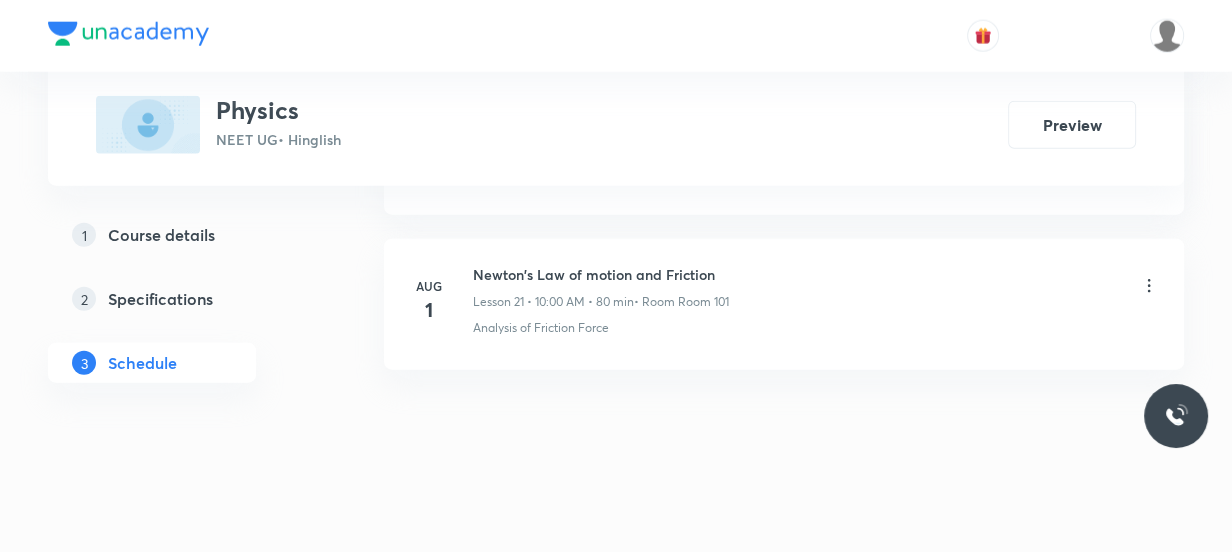 click 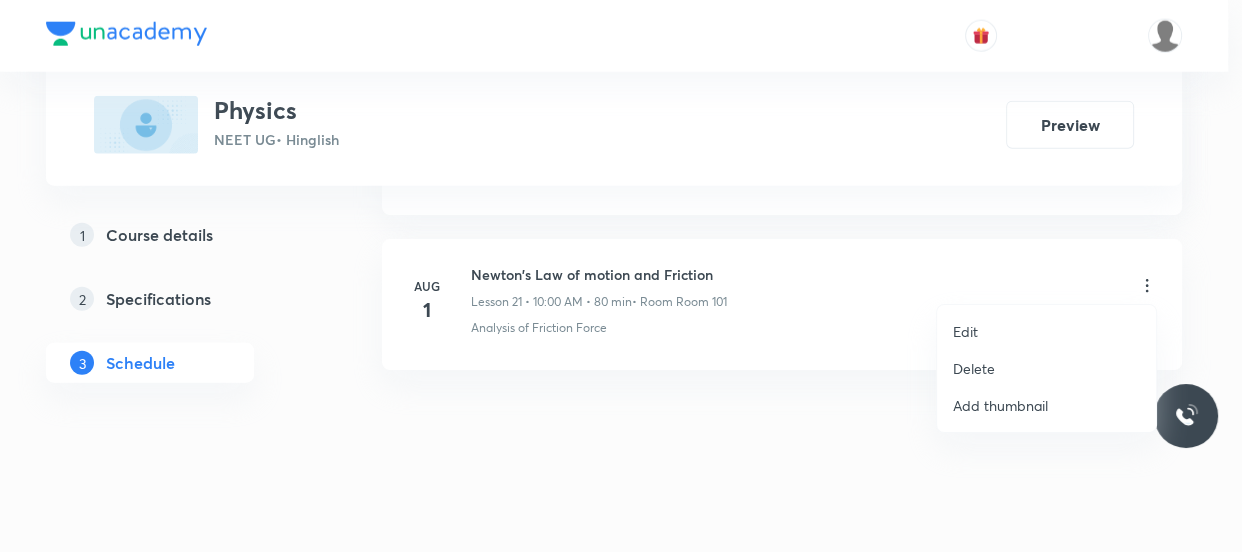 click on "Delete" at bounding box center (974, 368) 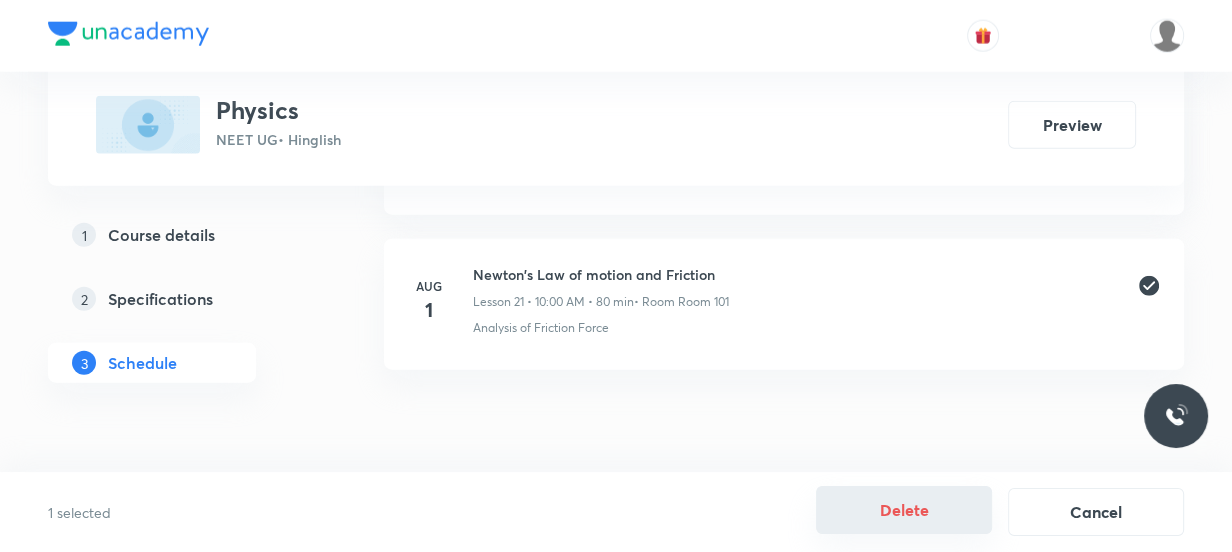 click on "Delete" at bounding box center (904, 510) 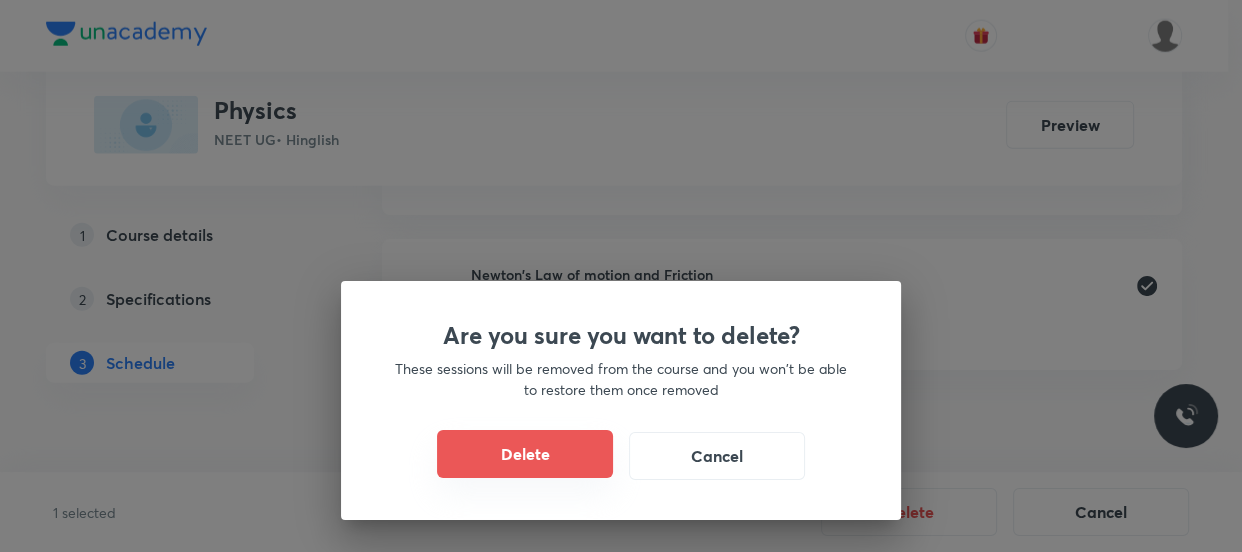 click on "Delete" at bounding box center (525, 454) 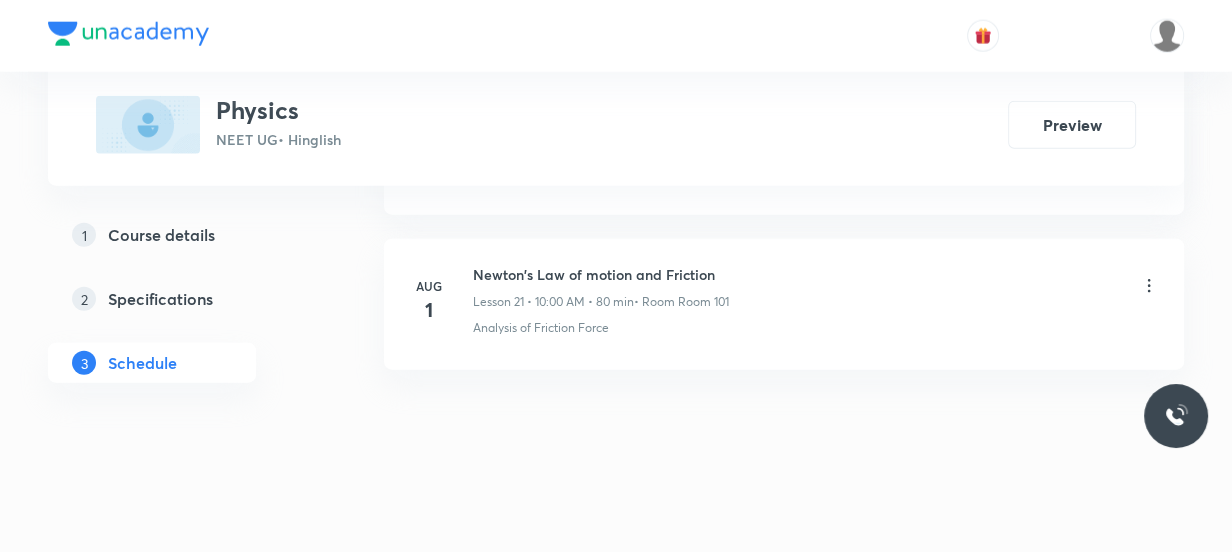 scroll, scrollTop: 4145, scrollLeft: 0, axis: vertical 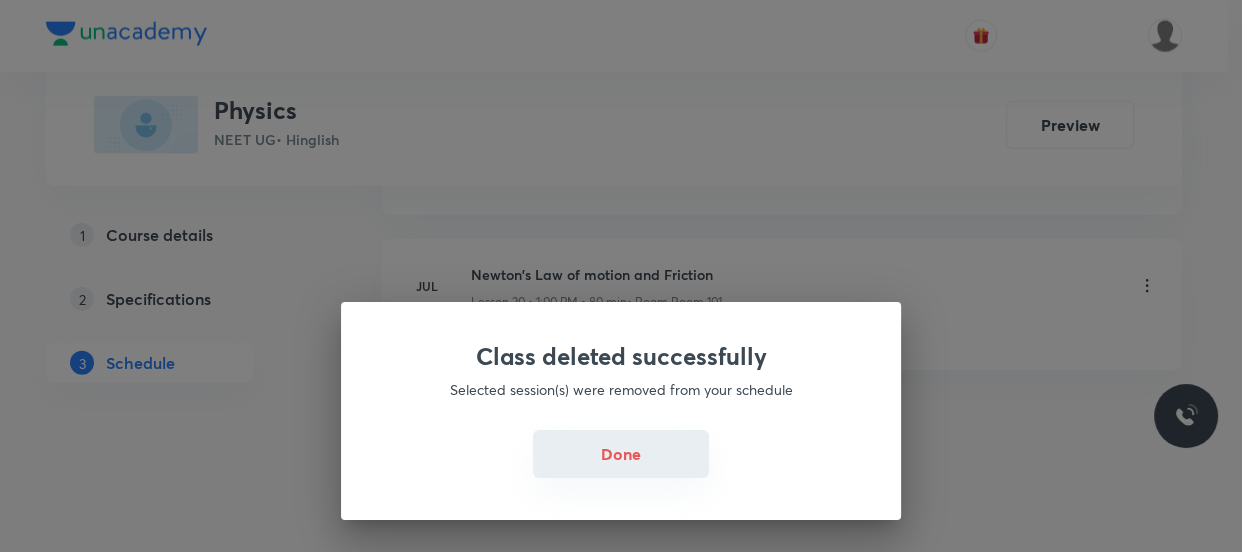click on "Done" at bounding box center (621, 454) 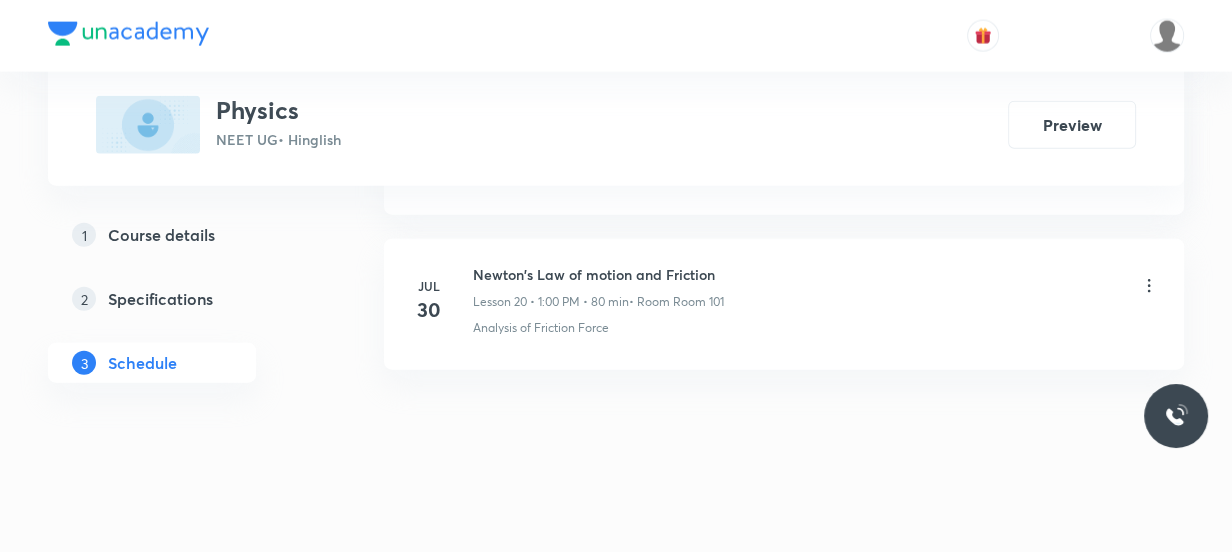 click 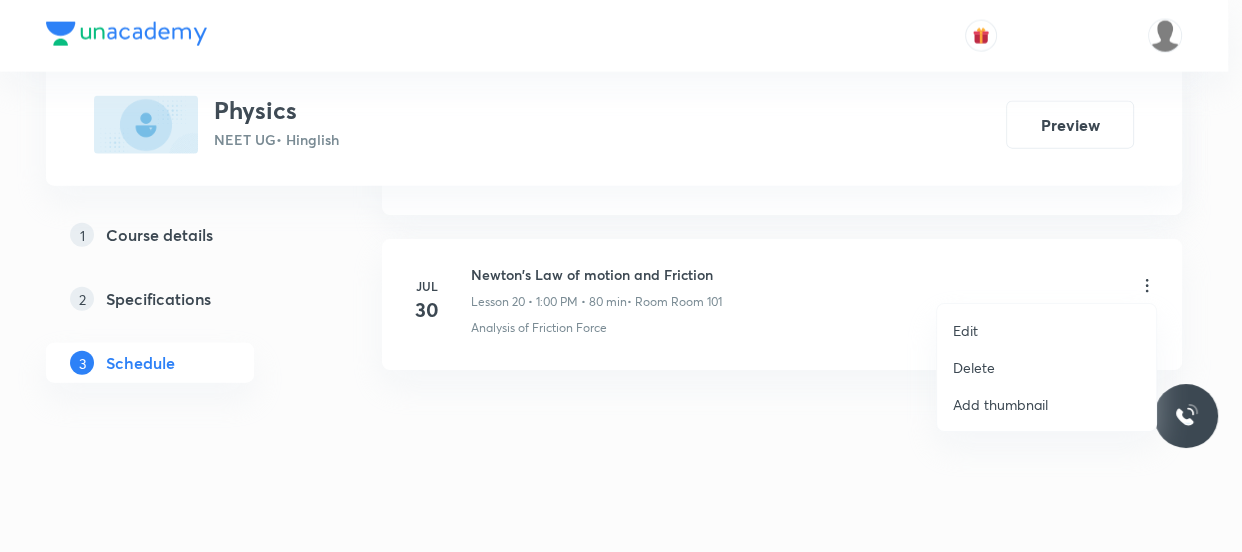 click on "Delete" at bounding box center [1046, 367] 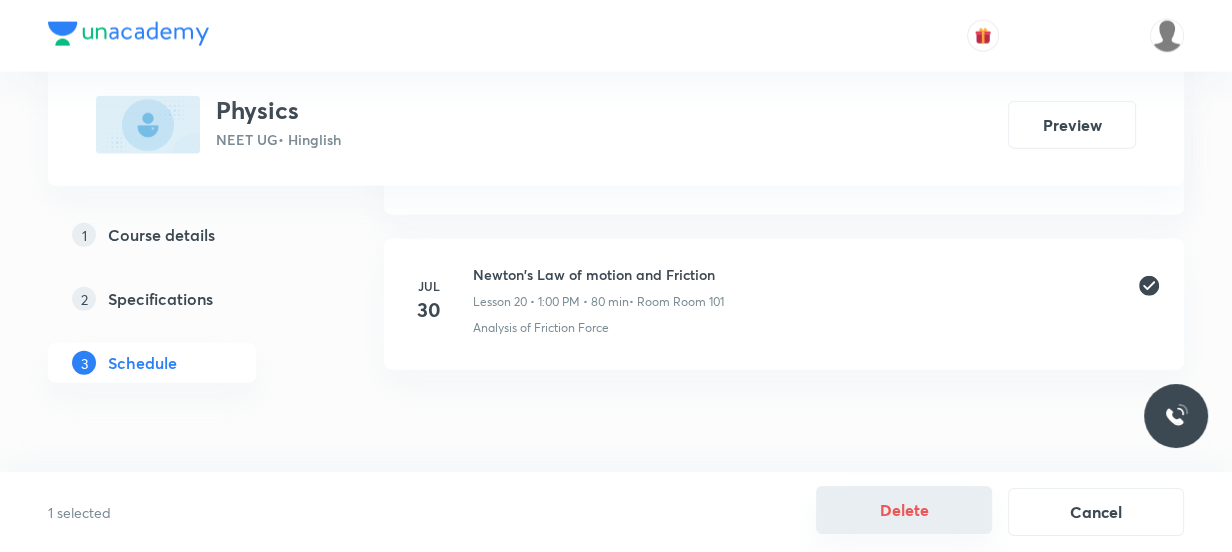 click on "Delete" at bounding box center (904, 510) 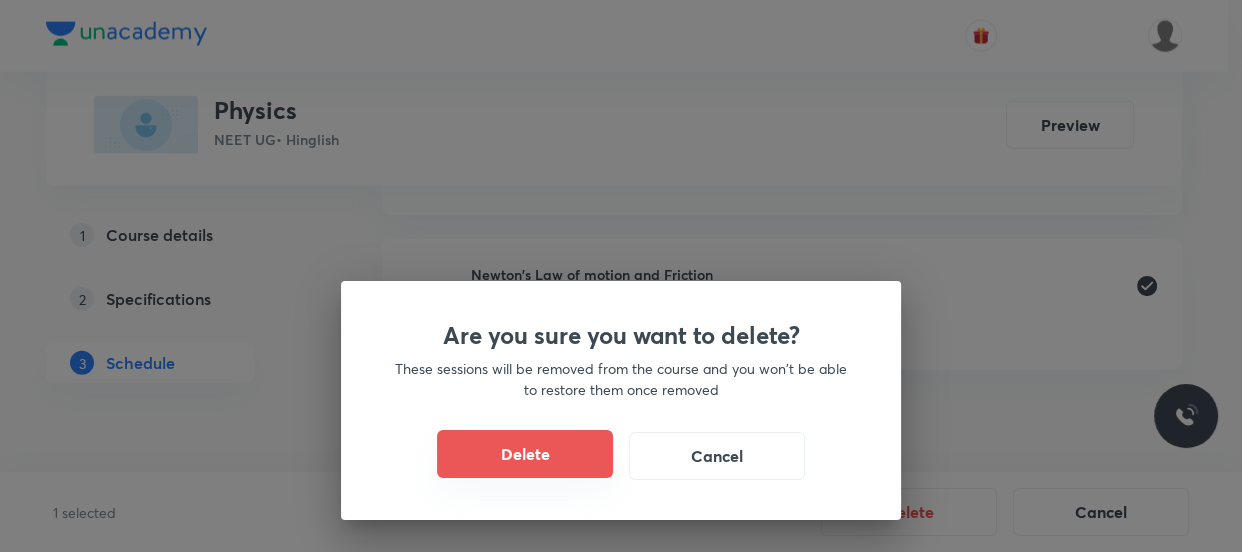 click on "Delete" at bounding box center (525, 454) 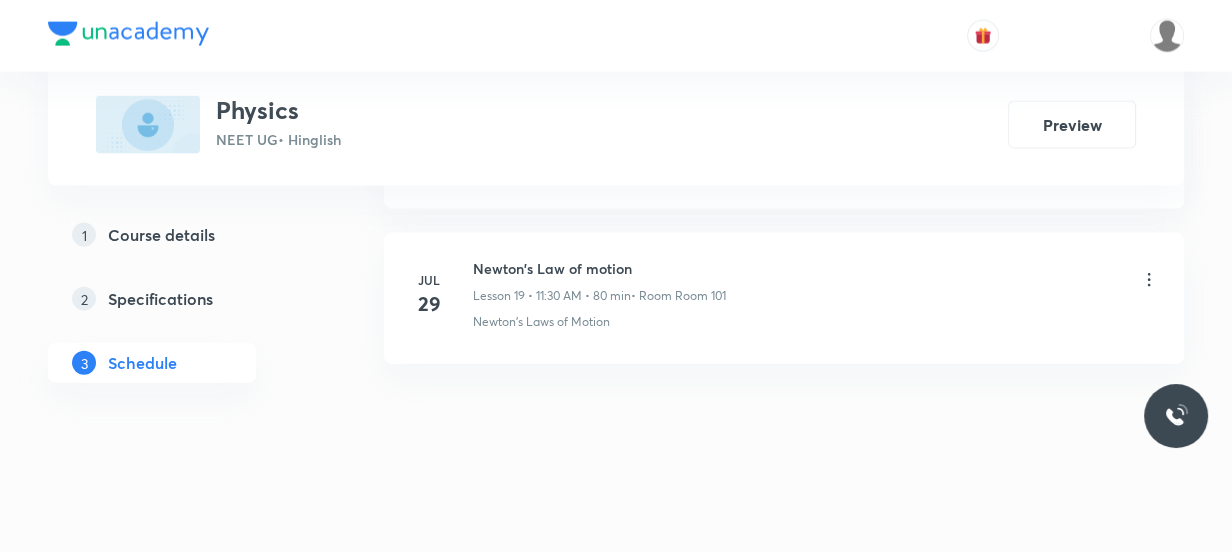 scroll, scrollTop: 3990, scrollLeft: 0, axis: vertical 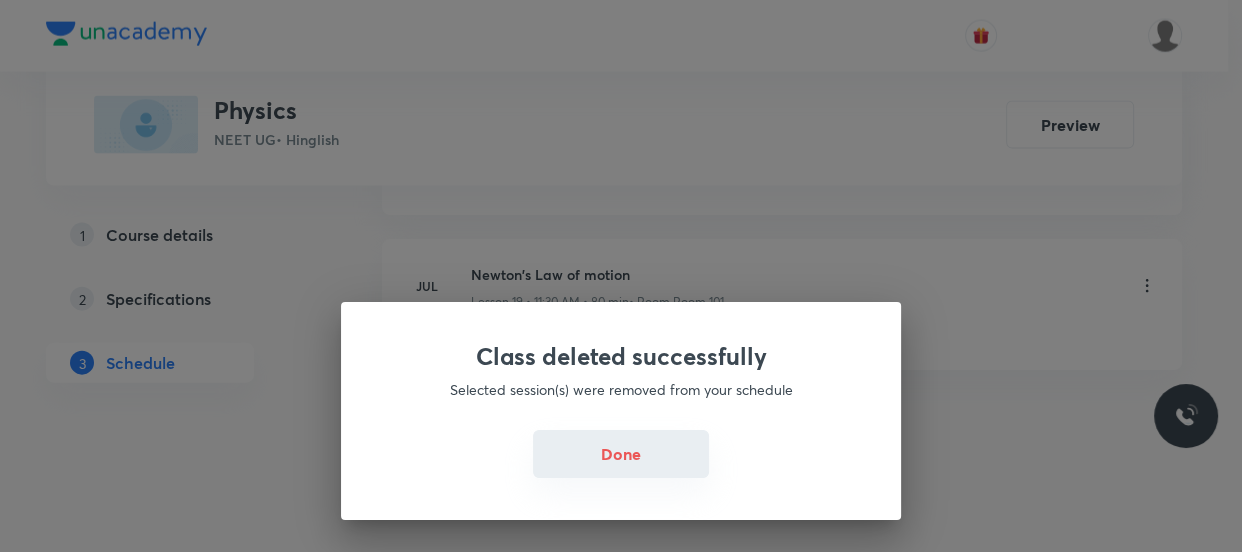 click on "Done" at bounding box center [621, 454] 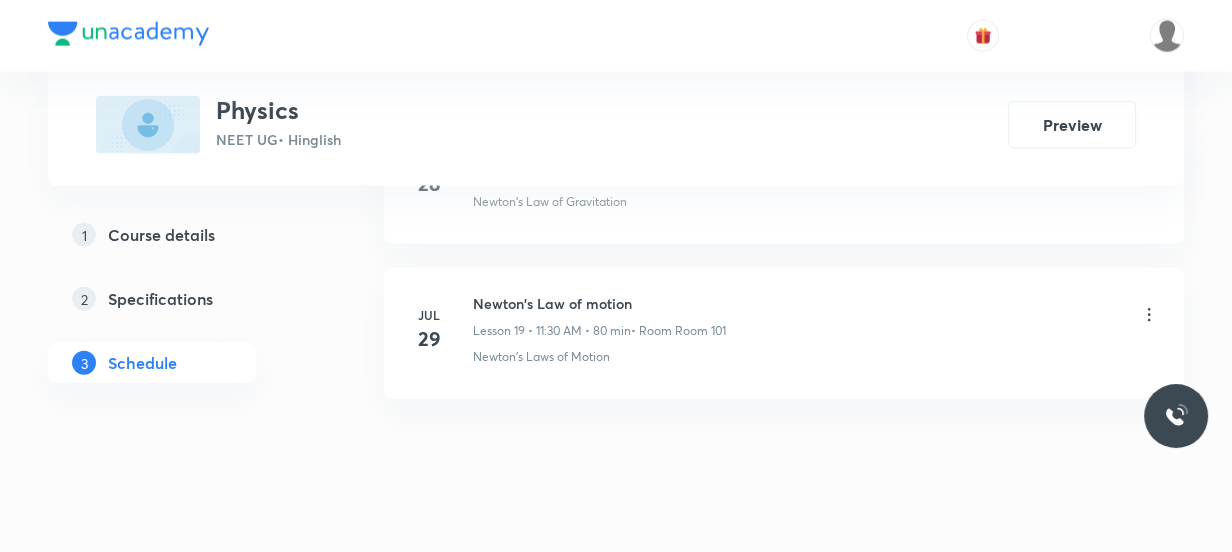 scroll, scrollTop: 3990, scrollLeft: 0, axis: vertical 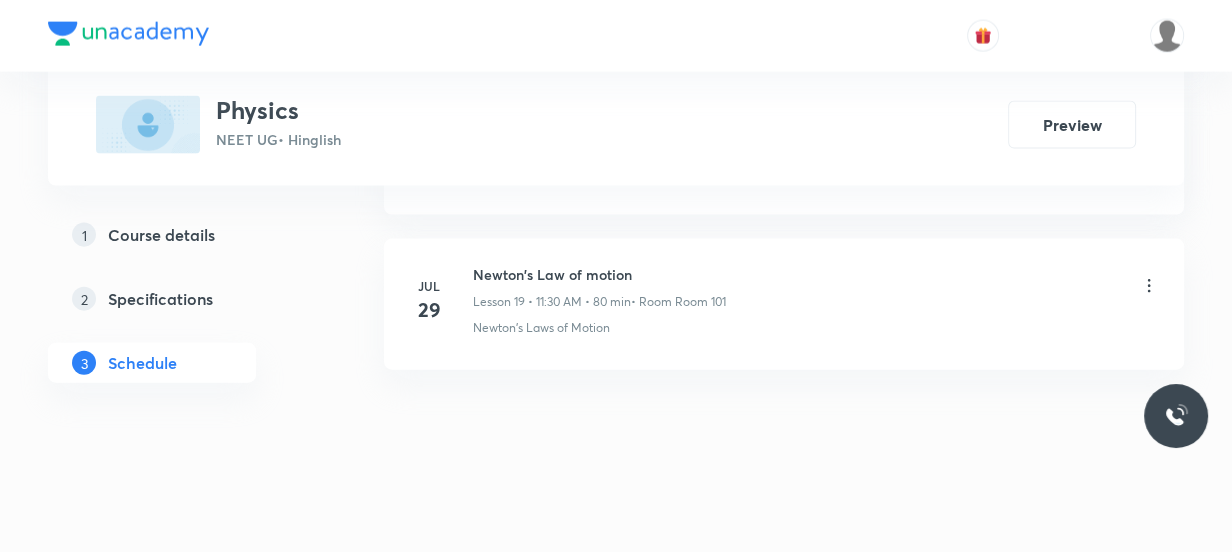 click 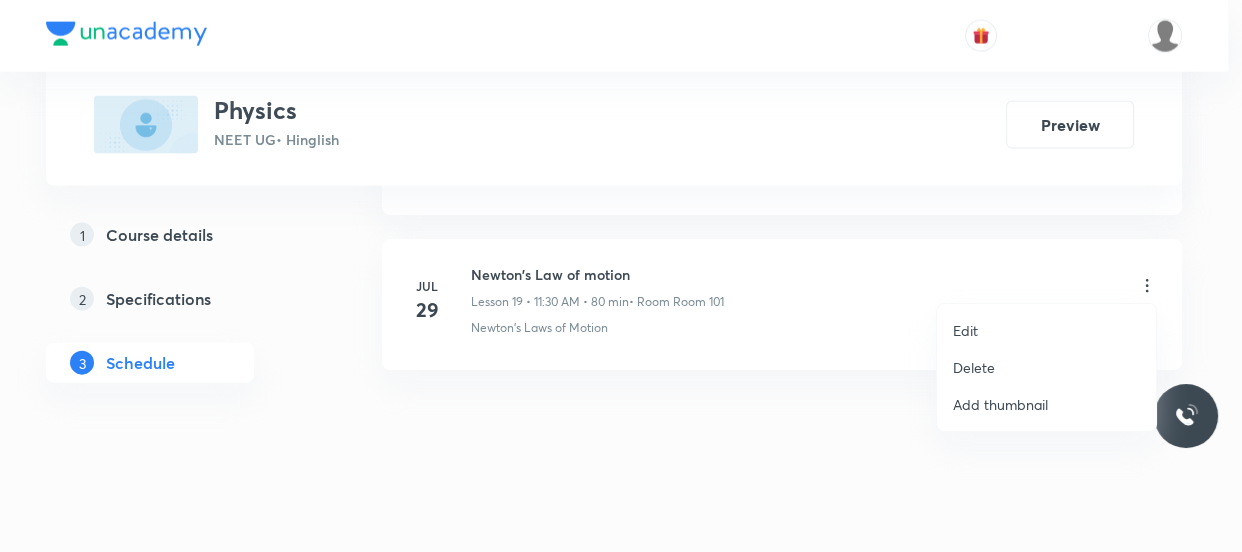 click on "Delete" at bounding box center [974, 367] 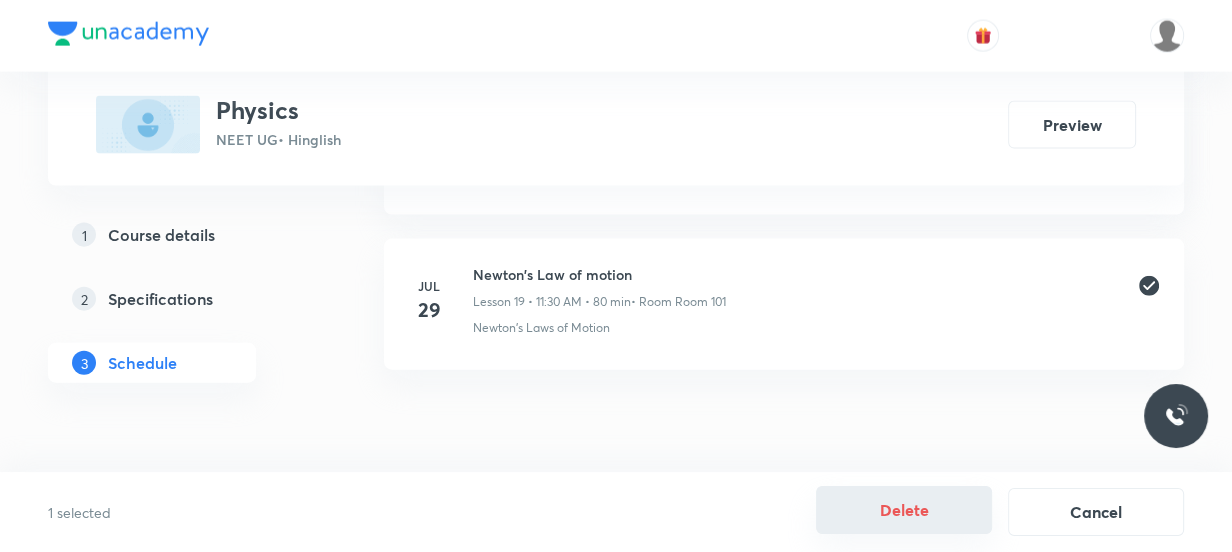 click on "Delete" at bounding box center (904, 510) 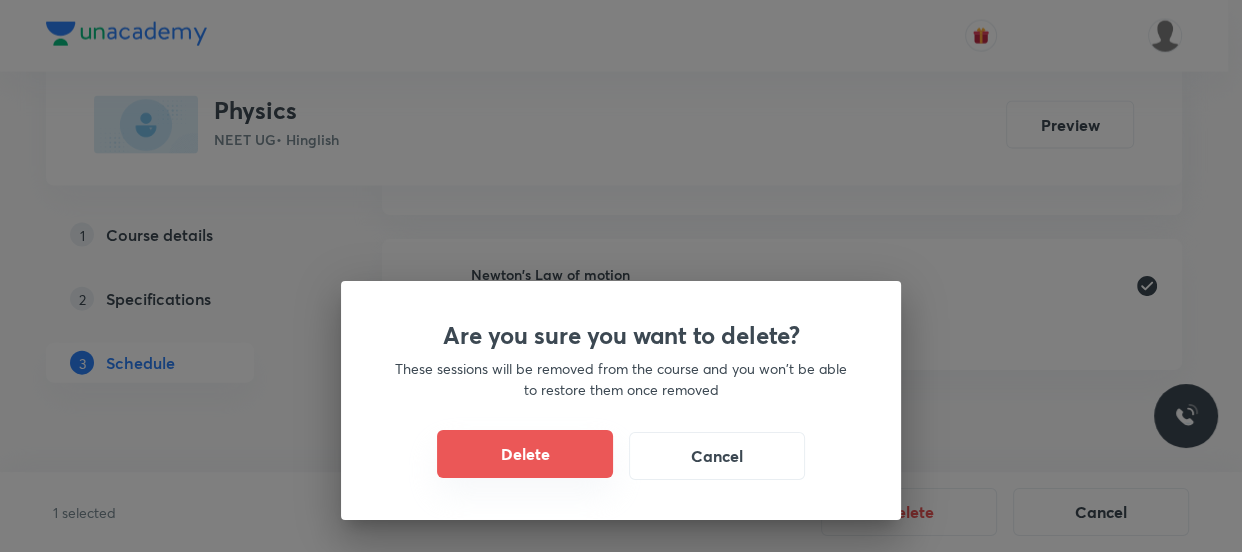 click on "Delete" at bounding box center (525, 454) 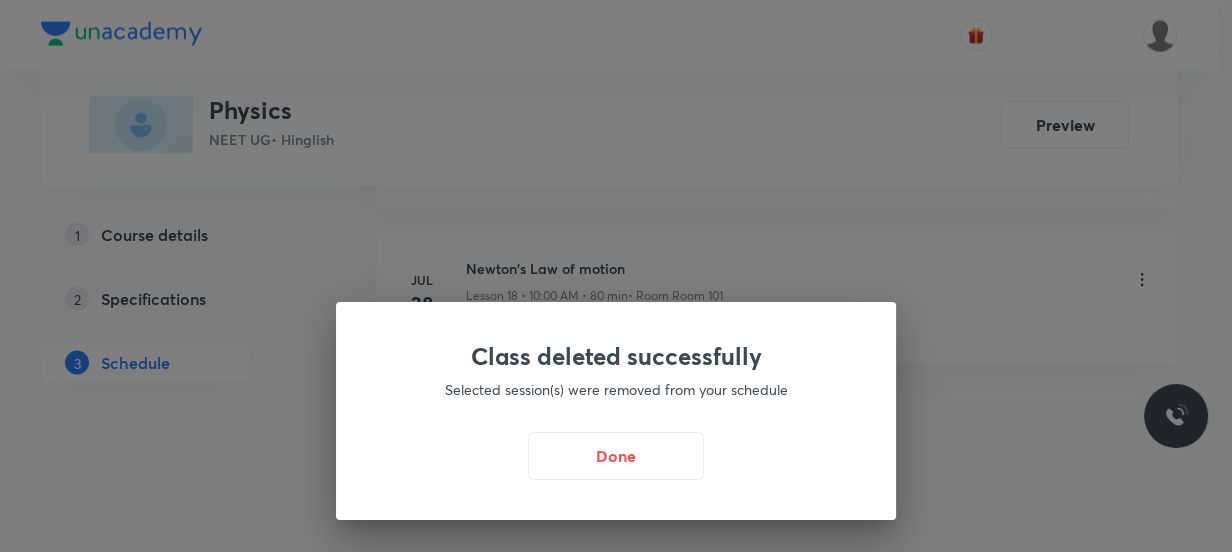scroll, scrollTop: 3836, scrollLeft: 0, axis: vertical 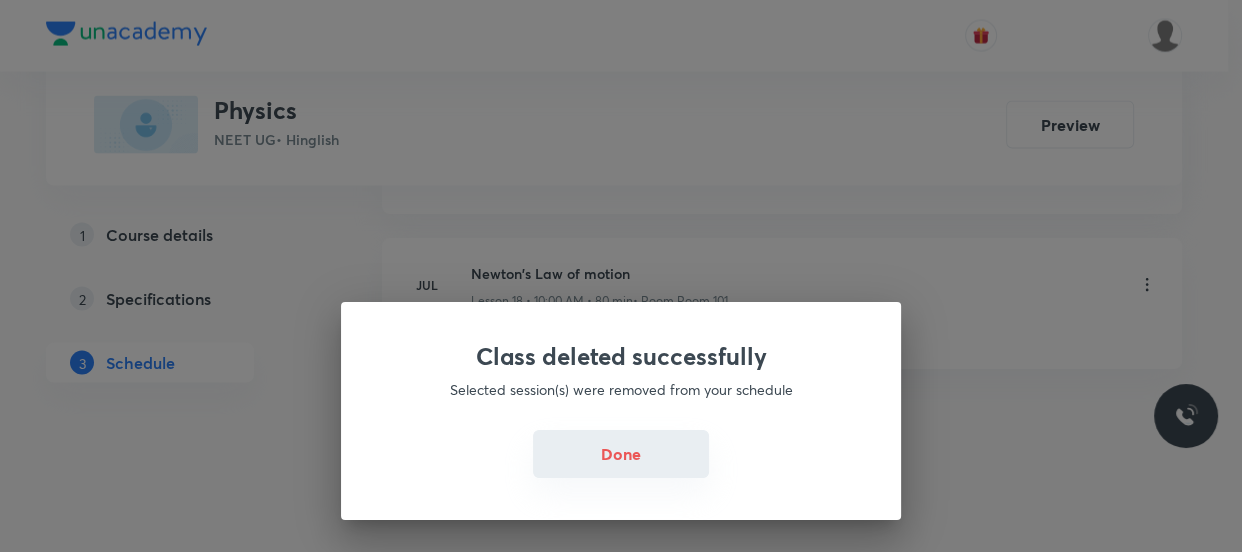 click on "Done" at bounding box center [621, 454] 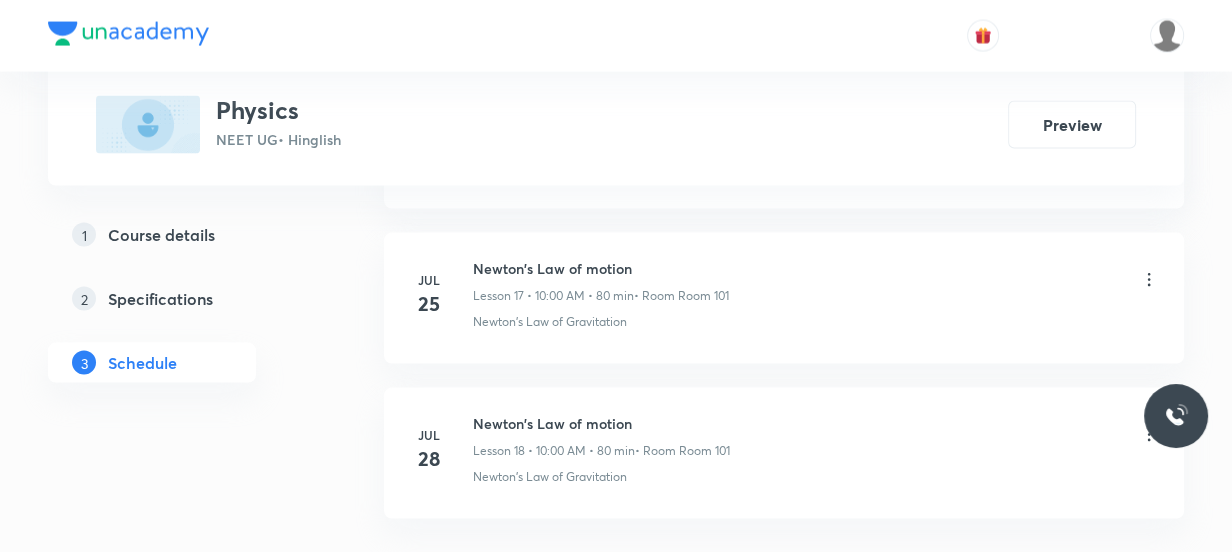 scroll, scrollTop: 3654, scrollLeft: 0, axis: vertical 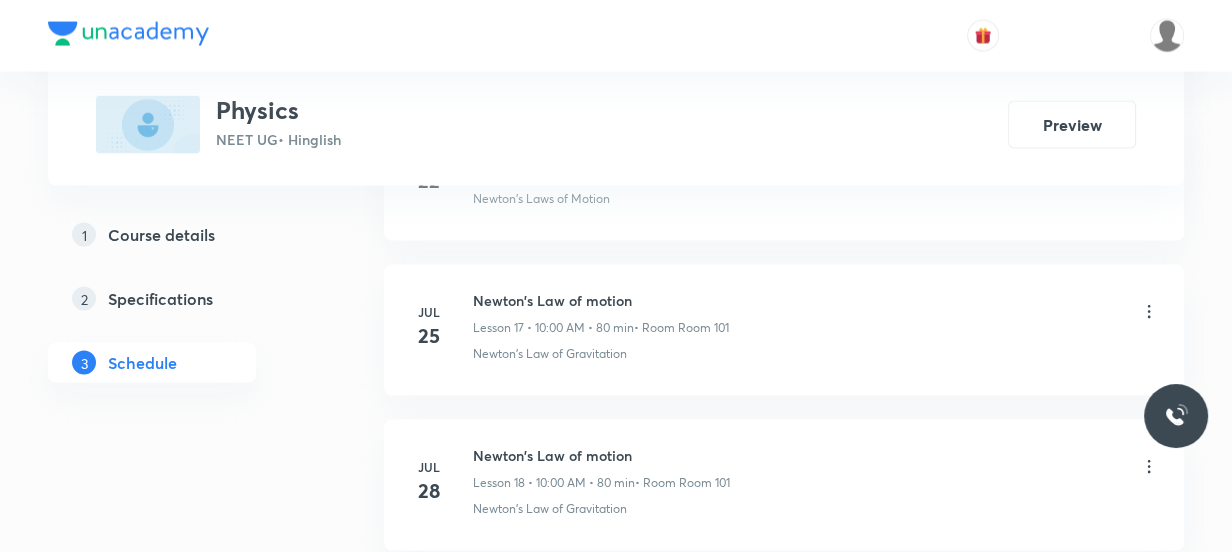 click 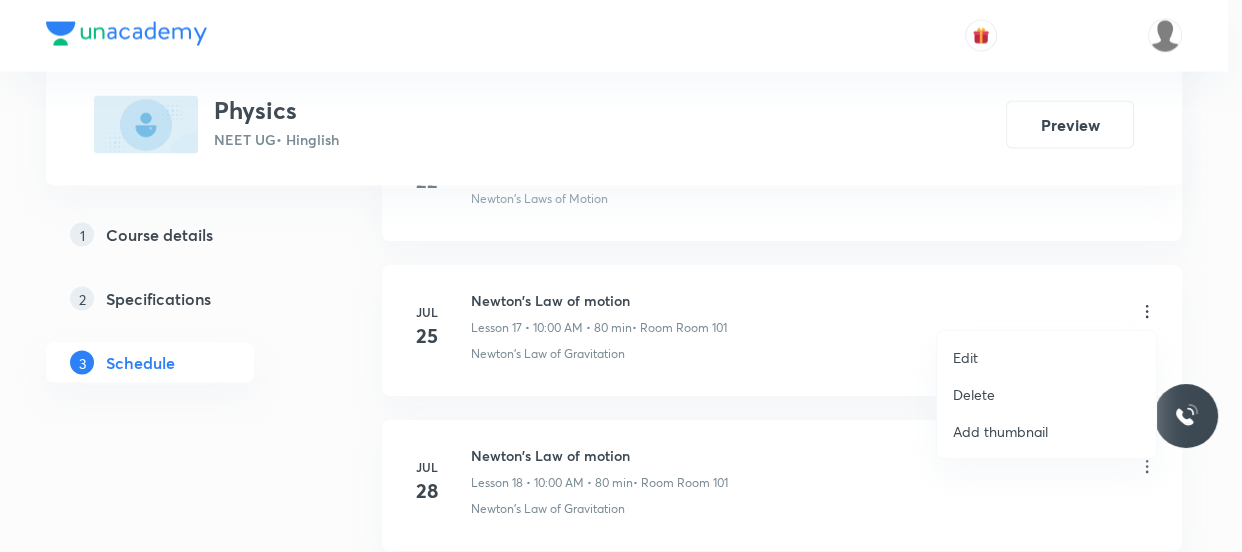 click on "Delete" at bounding box center [1046, 394] 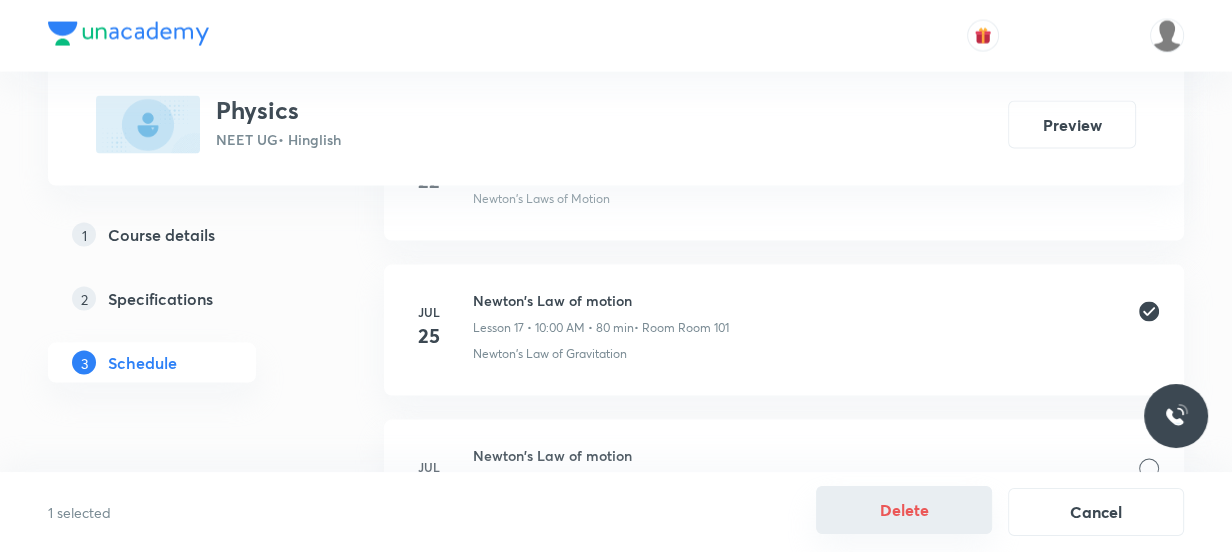 click on "Delete" at bounding box center [904, 510] 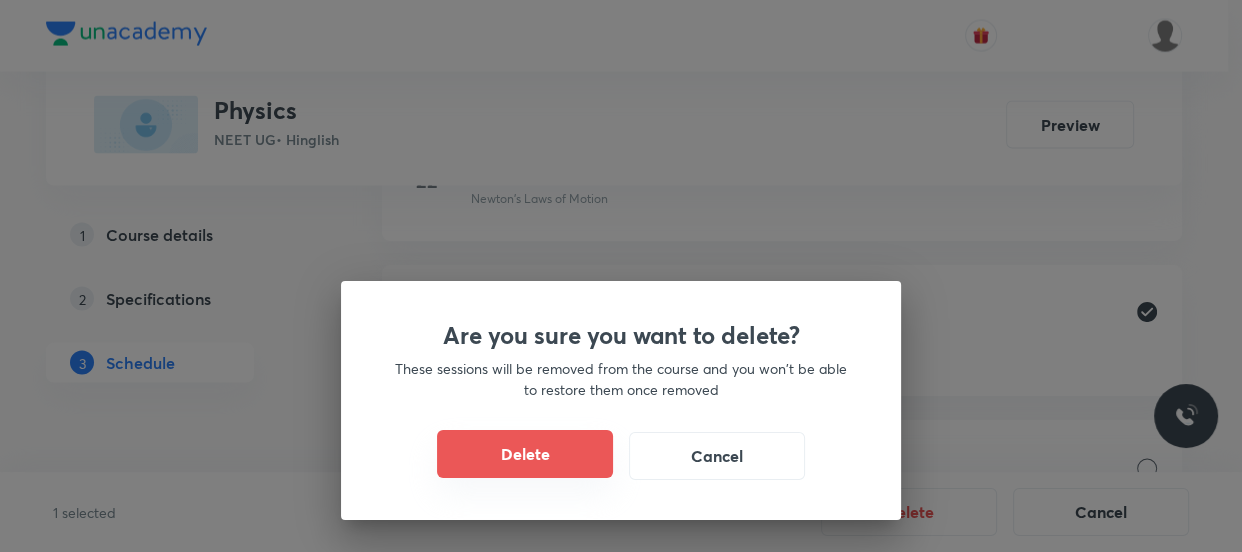 click on "Delete" at bounding box center [525, 454] 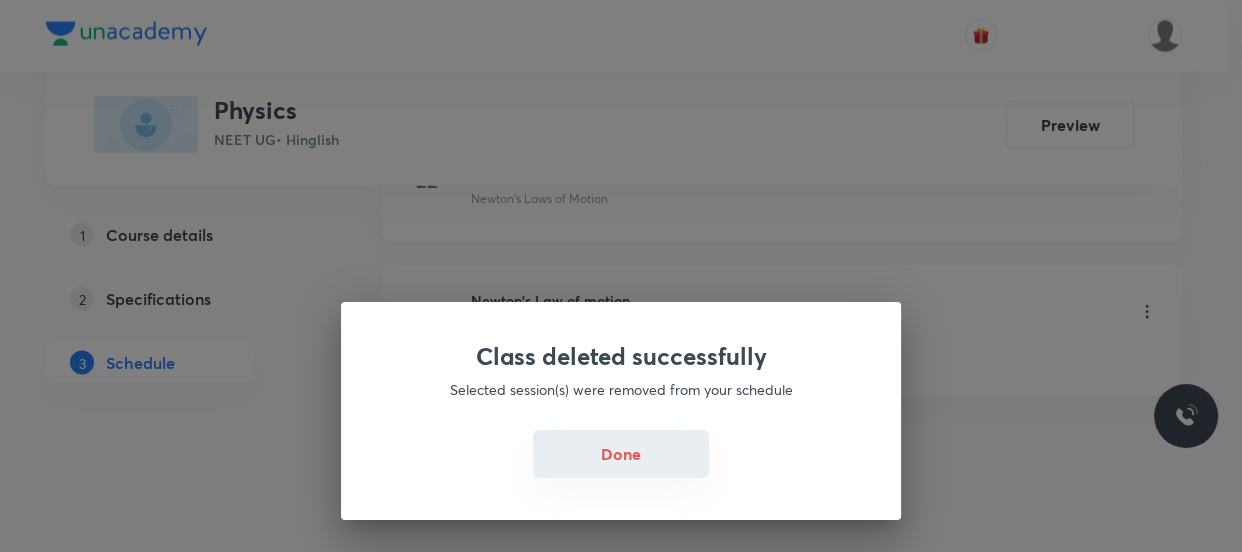 click on "Done" at bounding box center (621, 454) 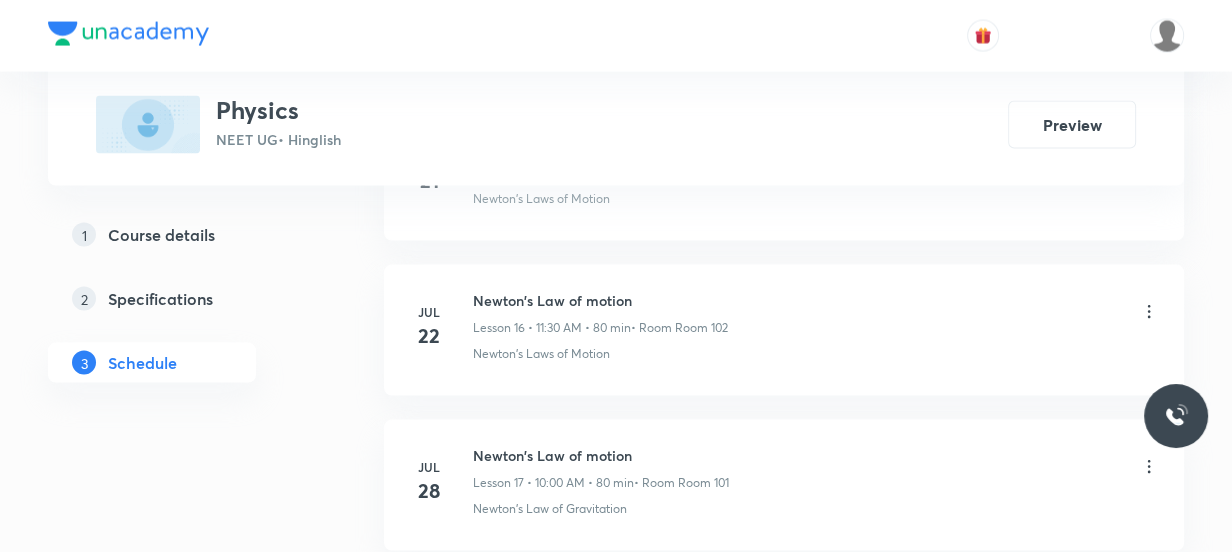 scroll, scrollTop: 3680, scrollLeft: 0, axis: vertical 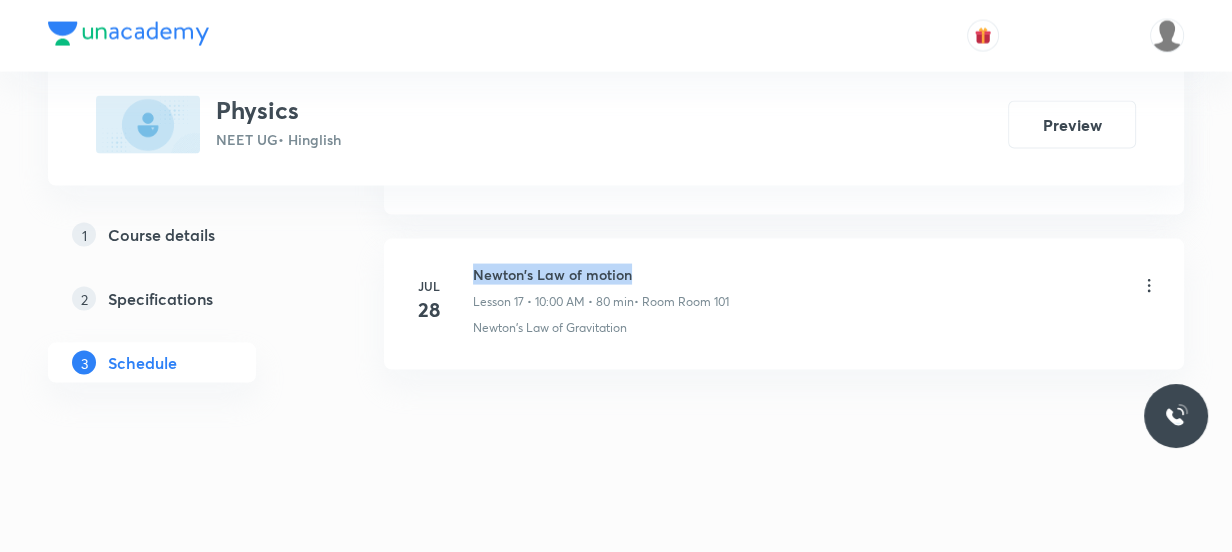 drag, startPoint x: 637, startPoint y: 260, endPoint x: 467, endPoint y: 253, distance: 170.14406 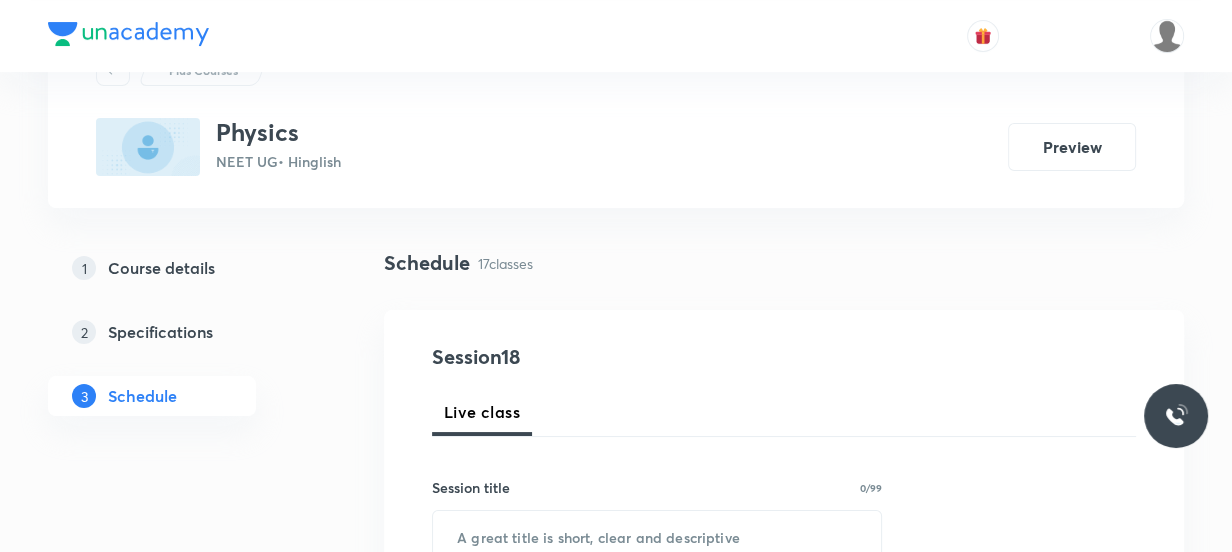 scroll, scrollTop: 0, scrollLeft: 0, axis: both 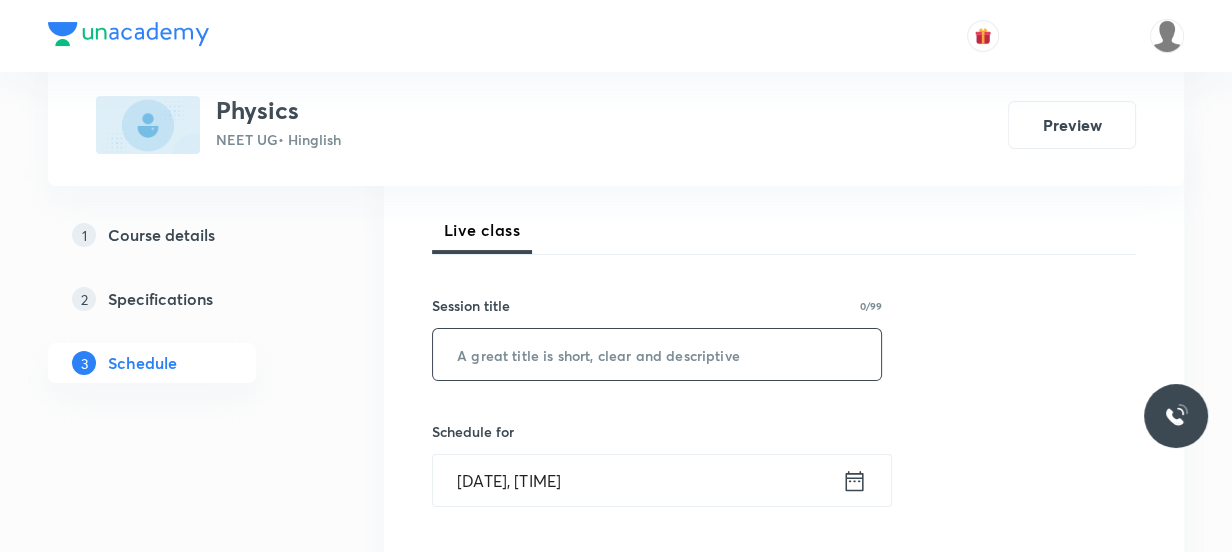 click at bounding box center [657, 354] 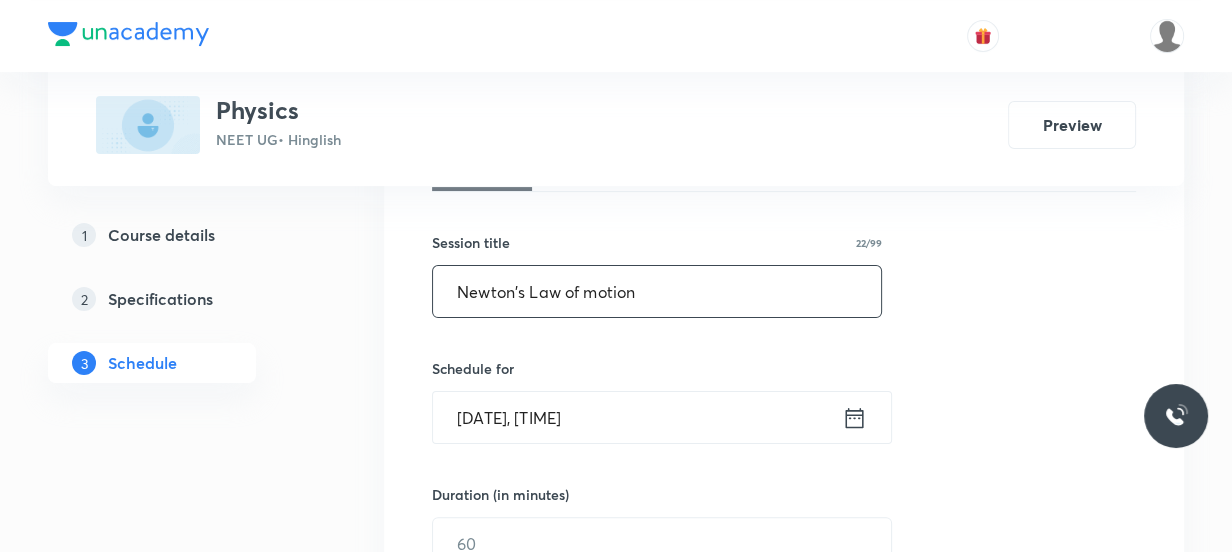 scroll, scrollTop: 363, scrollLeft: 0, axis: vertical 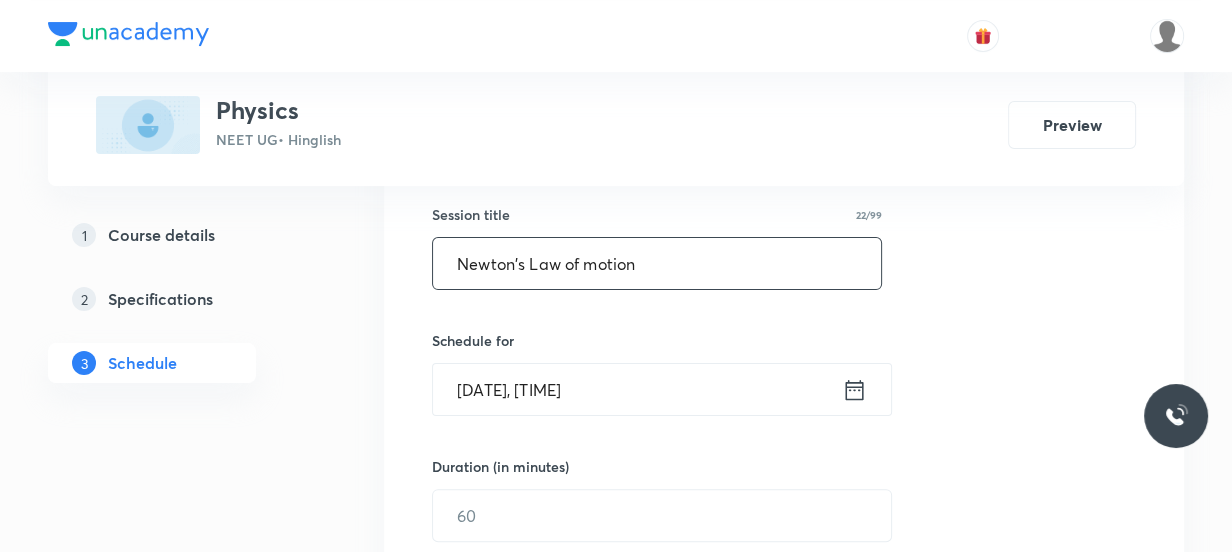 type on "Newton's Law of motion" 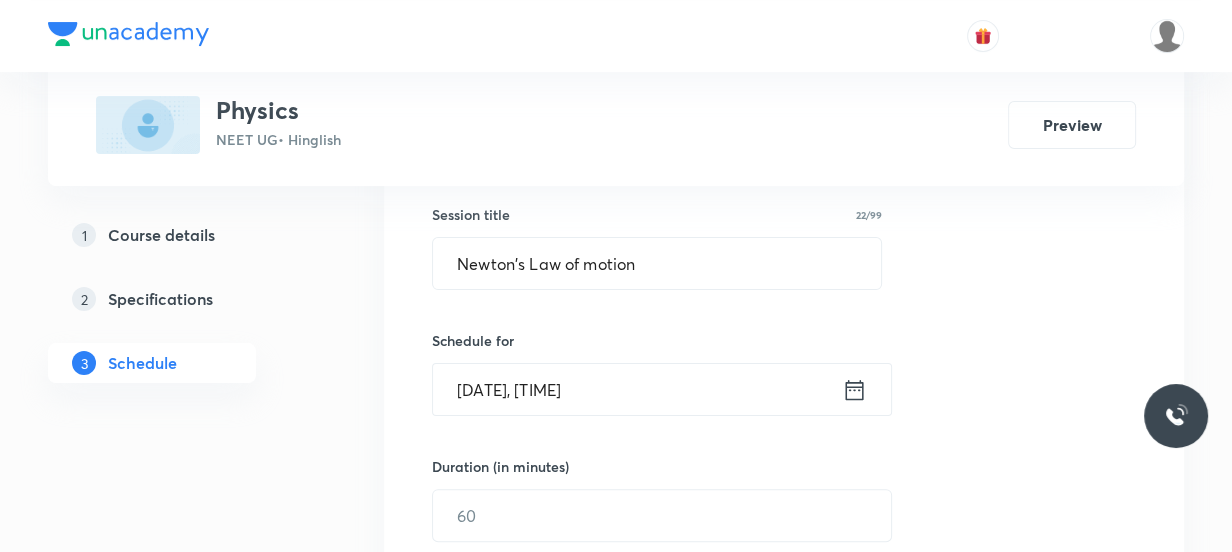 click 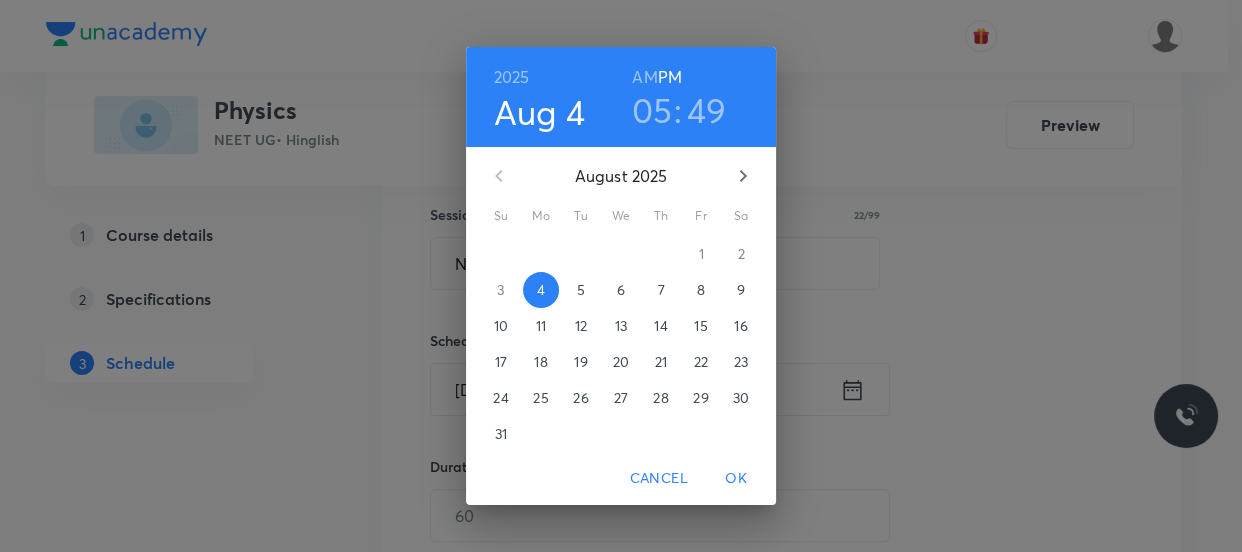 click on "05" at bounding box center [652, 110] 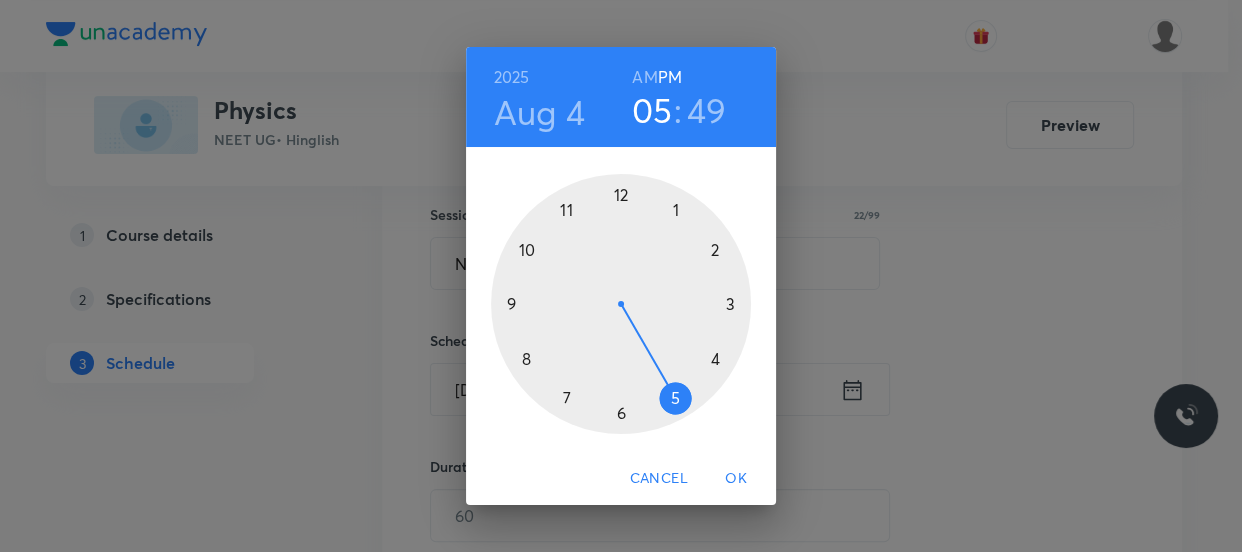 click on "Aug 4" at bounding box center (539, 112) 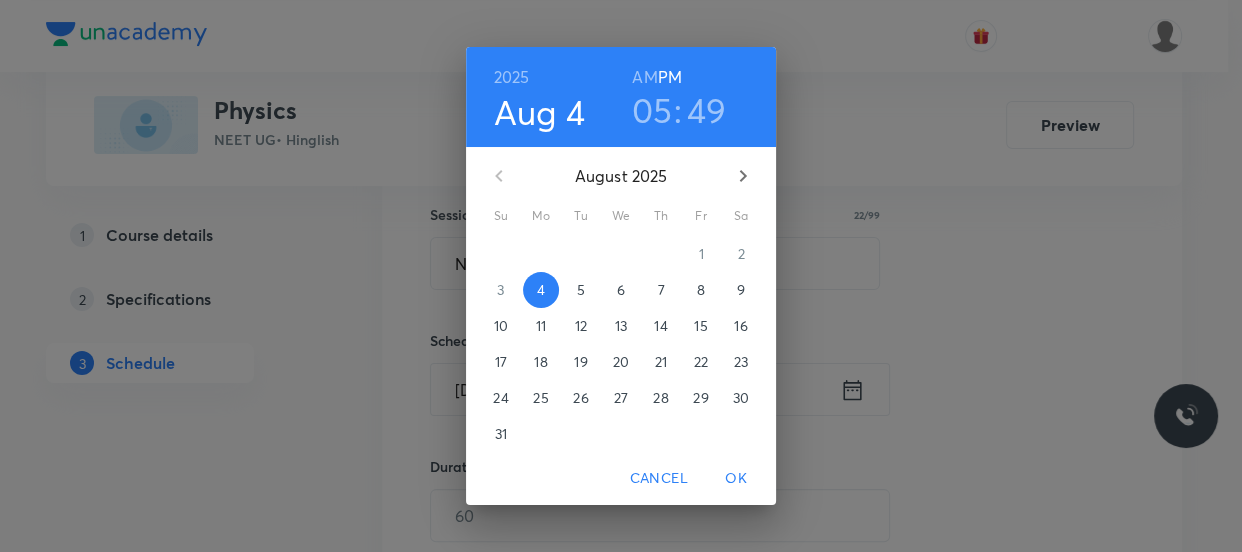 click on "5" at bounding box center (581, 290) 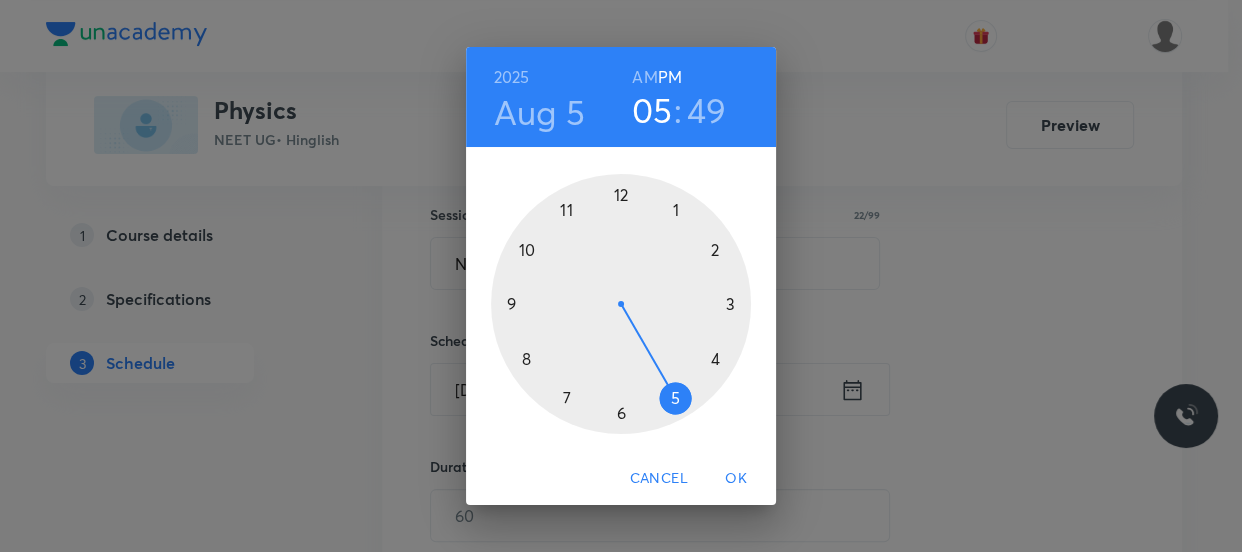 click at bounding box center [621, 304] 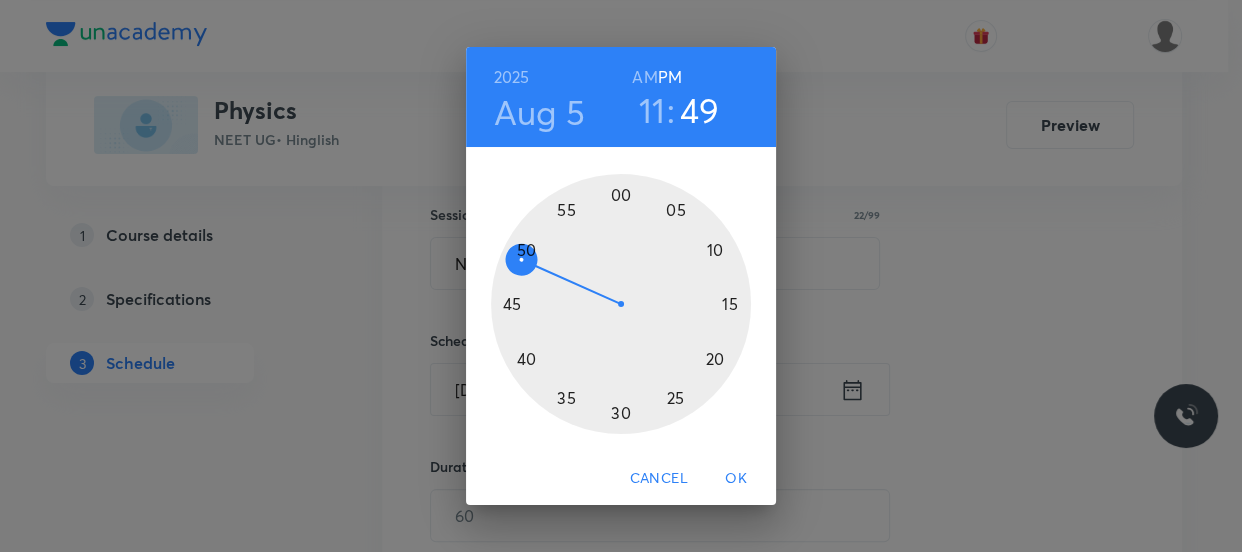 click at bounding box center (621, 304) 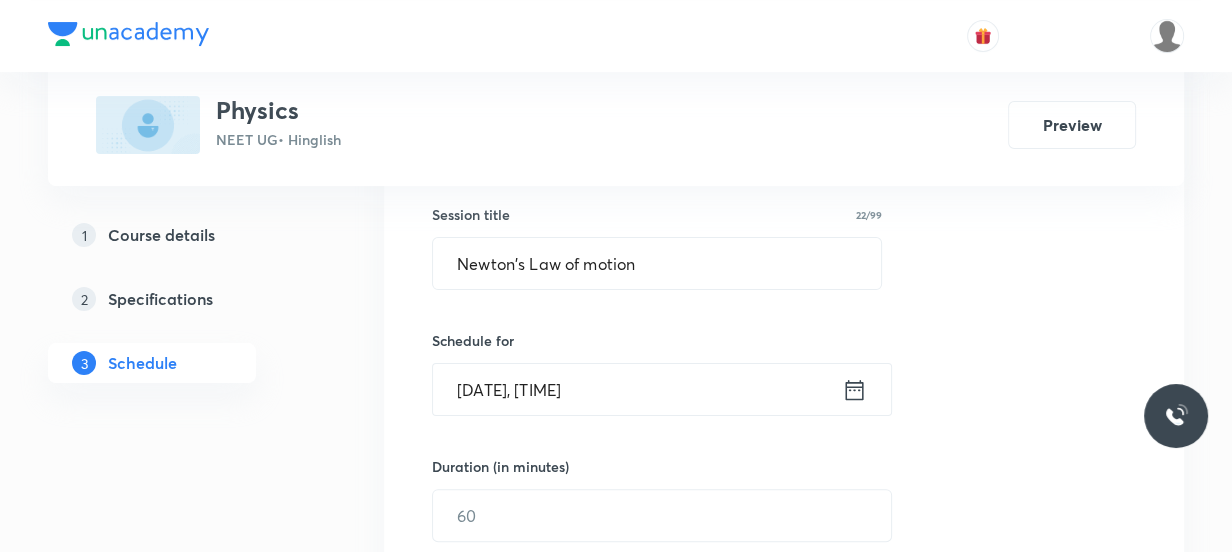 scroll, scrollTop: 454, scrollLeft: 0, axis: vertical 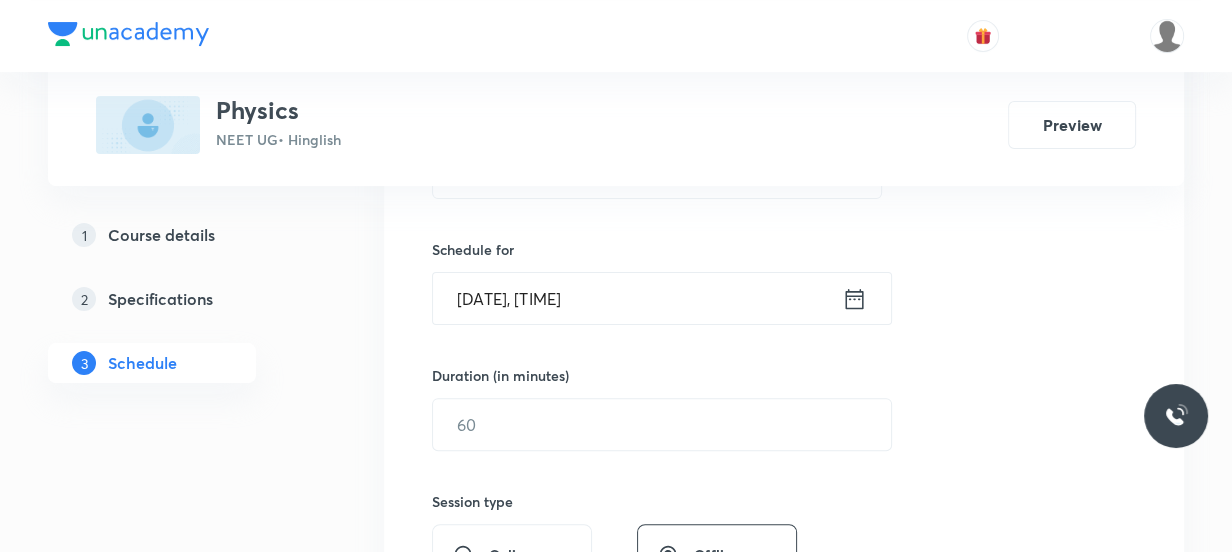 click 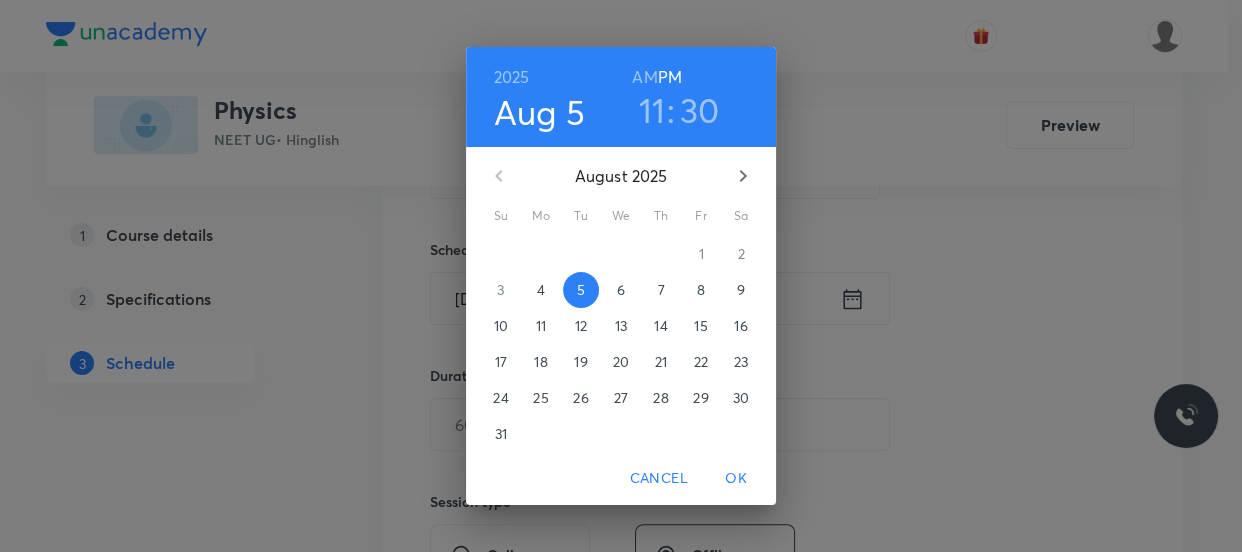 click on "AM" at bounding box center [644, 77] 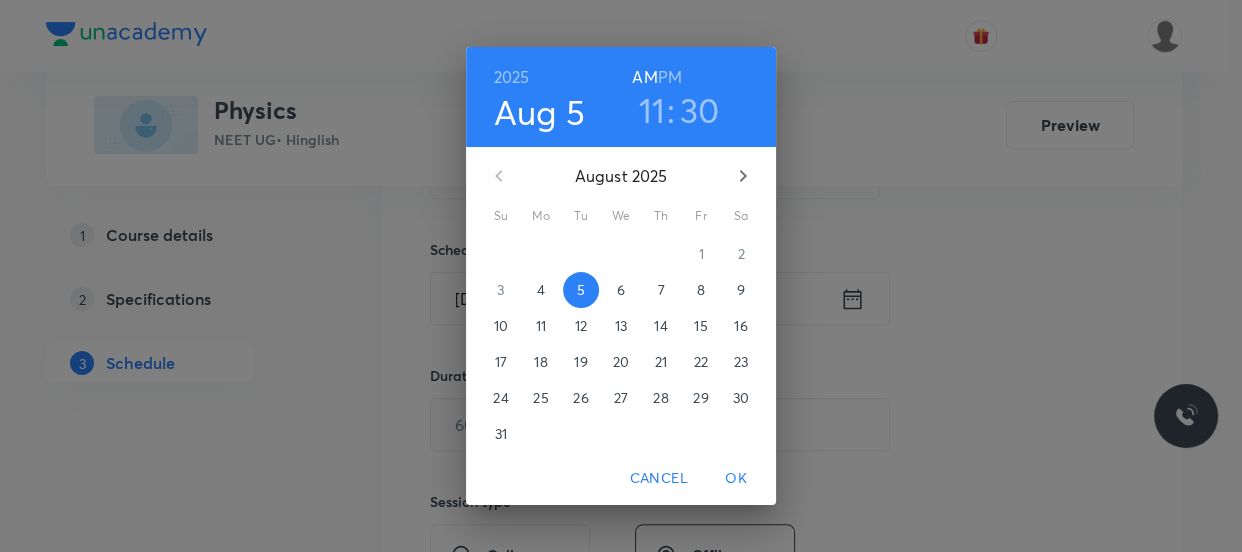 click on "OK" at bounding box center (736, 478) 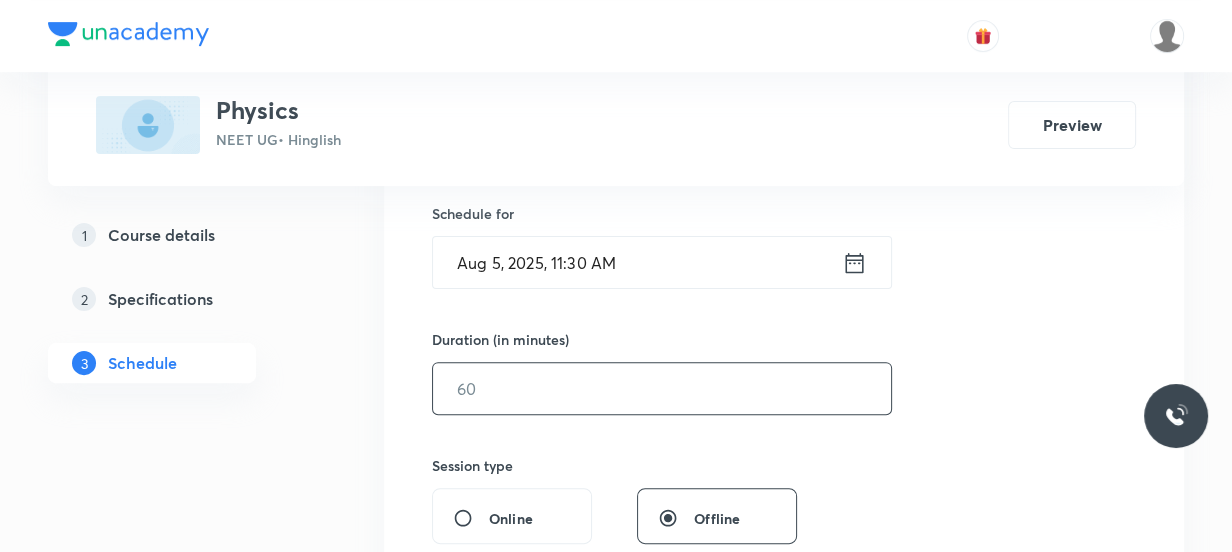 scroll, scrollTop: 545, scrollLeft: 0, axis: vertical 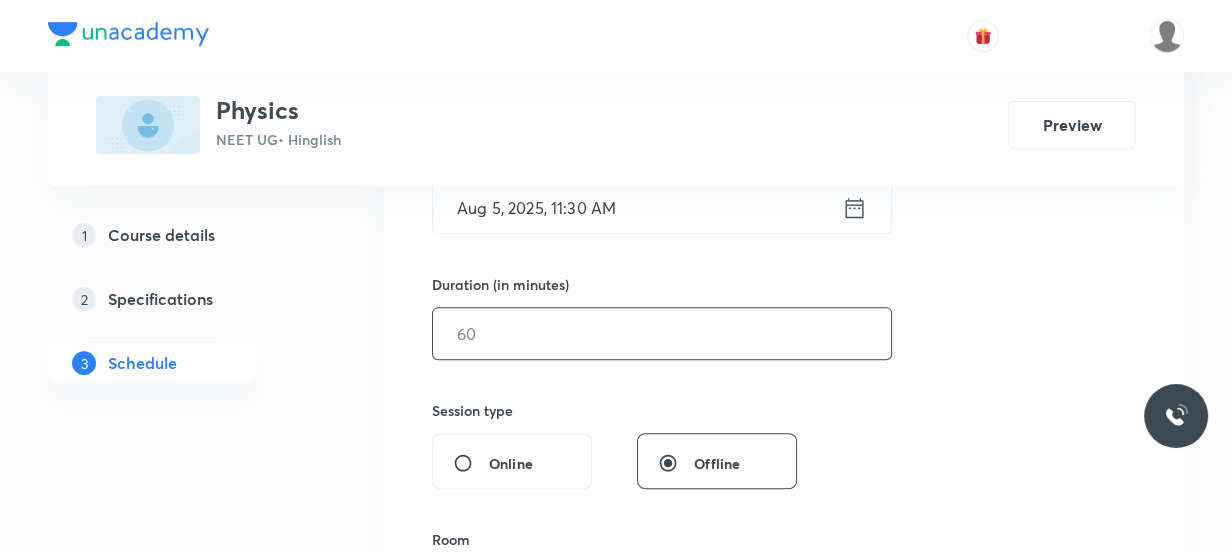 click at bounding box center [662, 333] 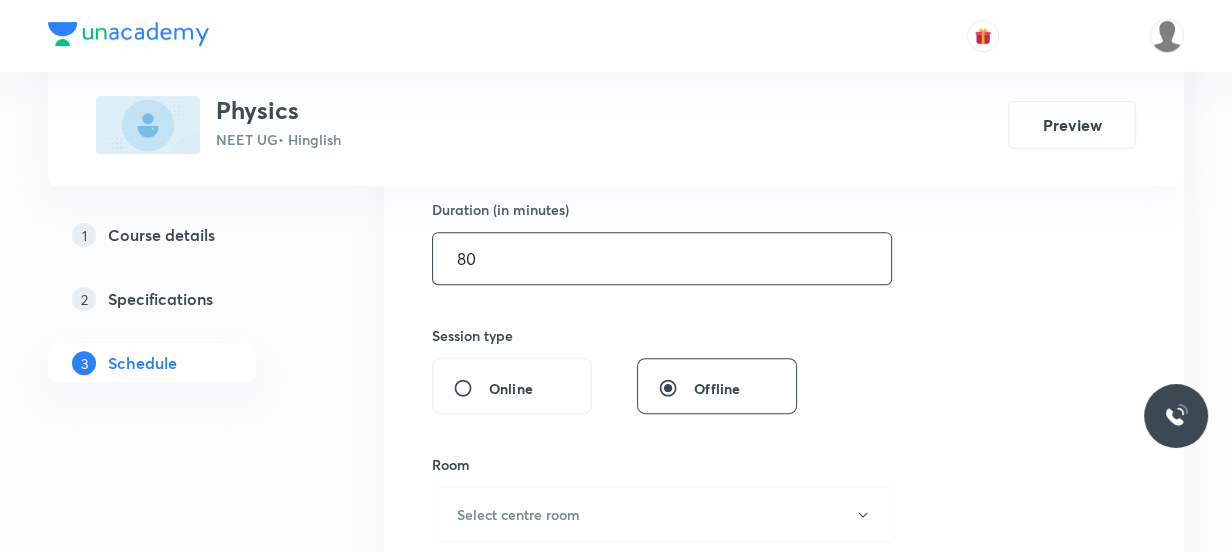 scroll, scrollTop: 727, scrollLeft: 0, axis: vertical 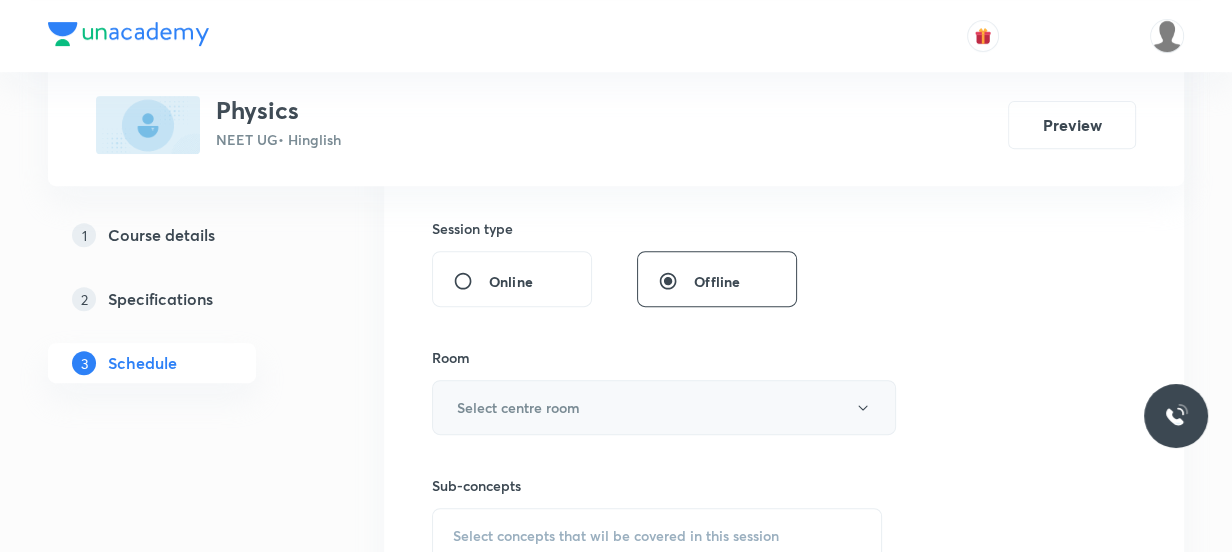 type on "80" 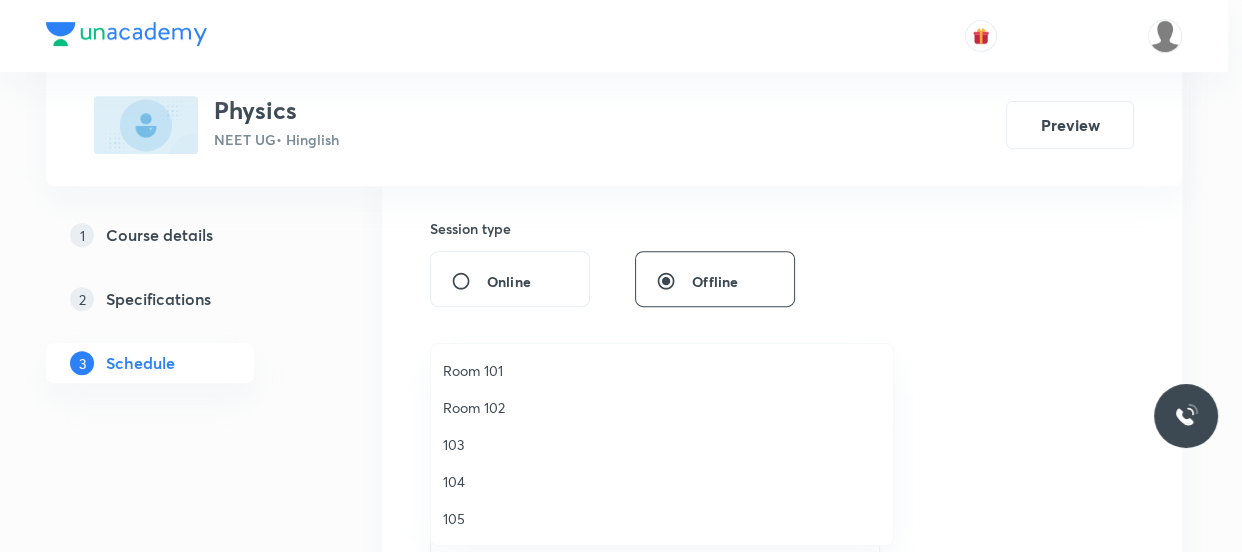 click on "Room 101" at bounding box center [662, 370] 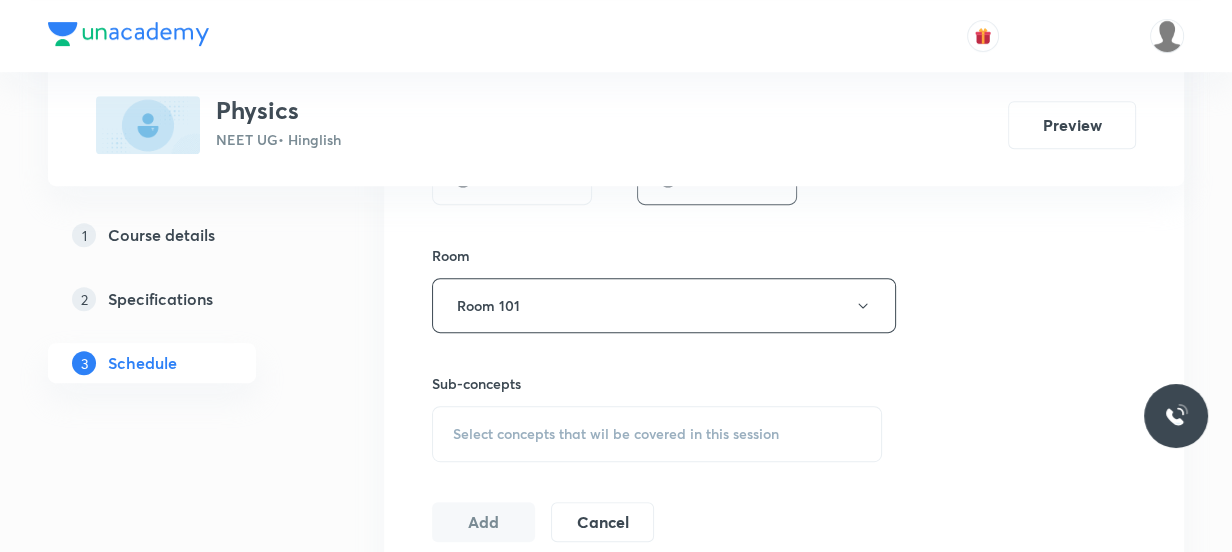 scroll, scrollTop: 1000, scrollLeft: 0, axis: vertical 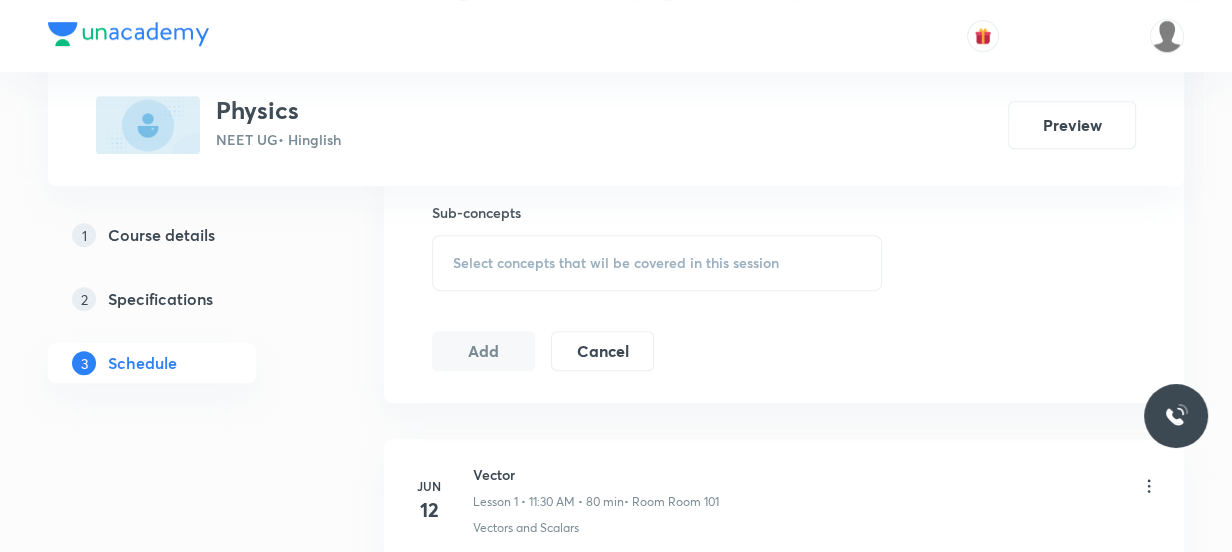 click on "Select concepts that wil be covered in this session" at bounding box center [616, 263] 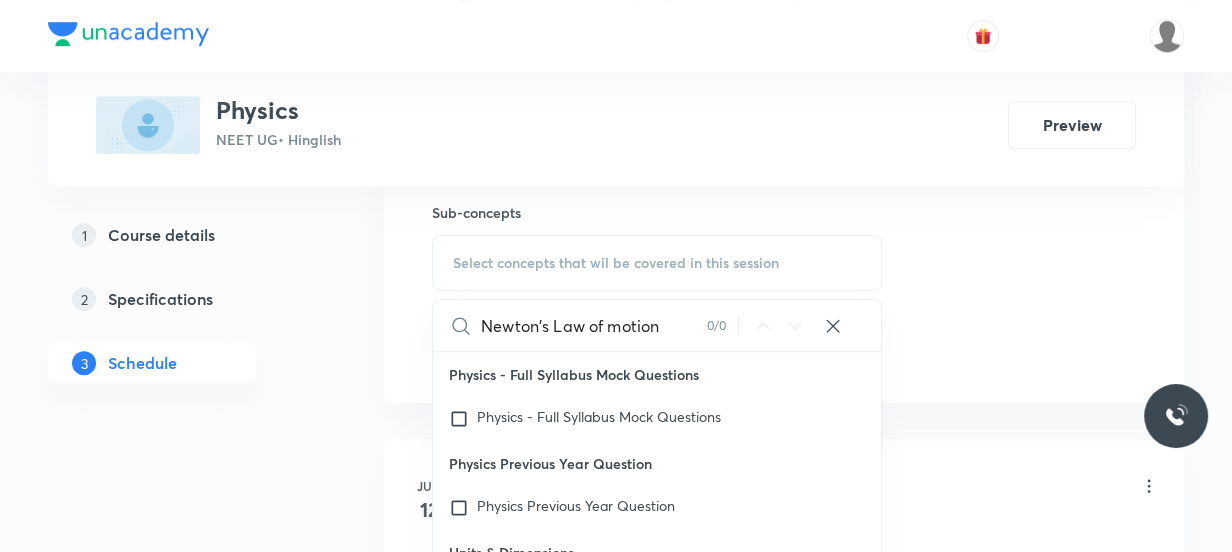 scroll, scrollTop: 181, scrollLeft: 0, axis: vertical 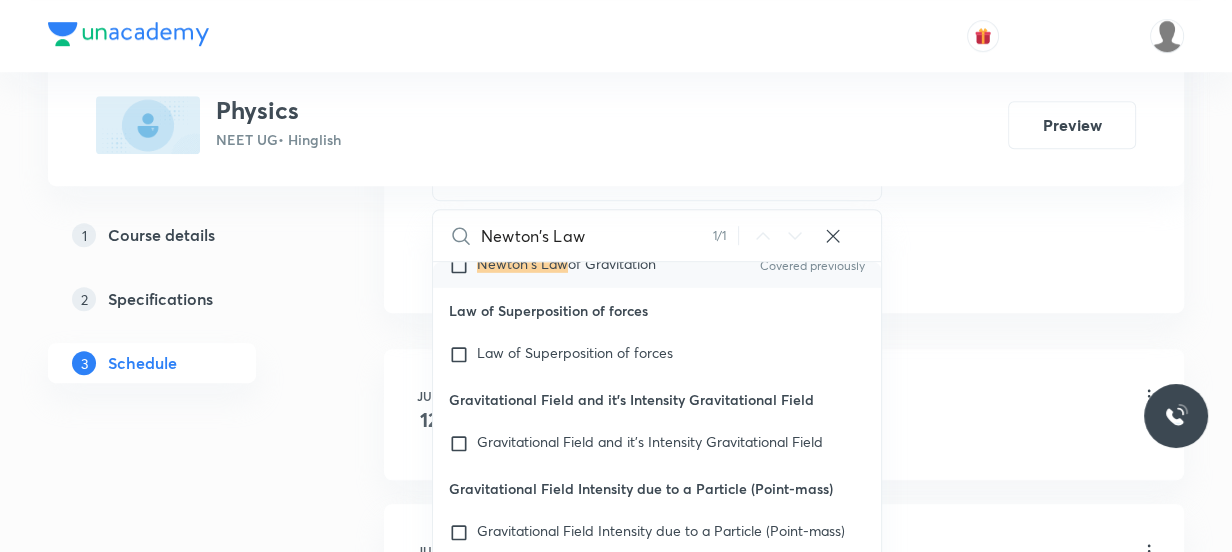 type on "Newton's Law" 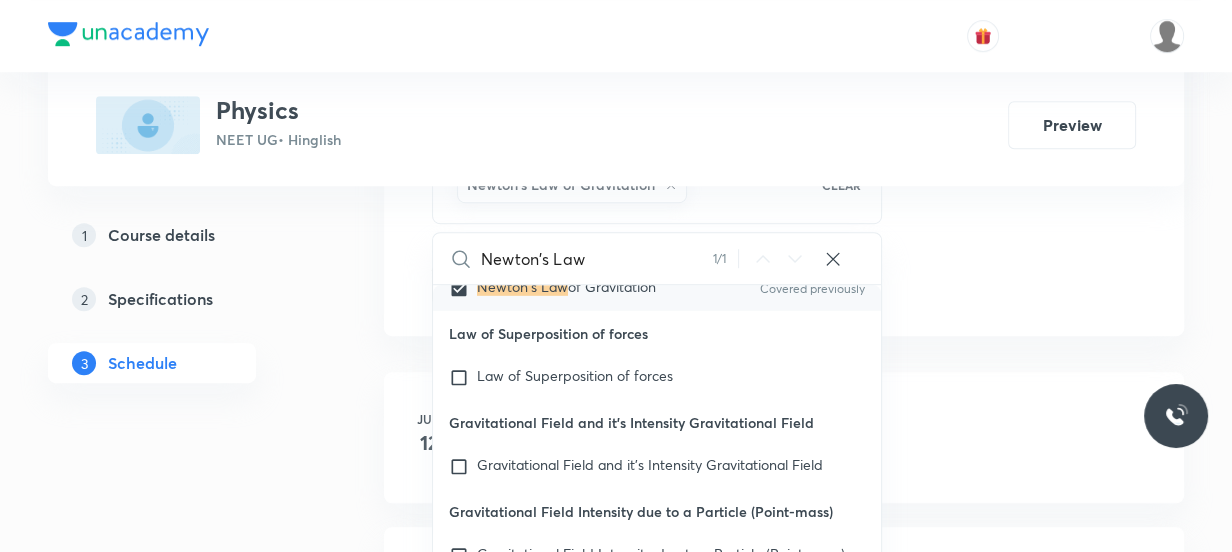 click on "Session  18 Live class Session title 22/99 Newton's Law of motion ​ Schedule for Aug 5, 2025, 11:30 AM ​ Duration (in minutes) 80 ​   Session type Online Offline Room Room 101 Sub-concepts Newton's Law of Gravitation CLEAR Newton's Law 1 / 1 ​ Physics - Full Syllabus Mock Questions Physics - Full Syllabus Mock Questions Physics Previous Year Question Physics Previous Year Question Units & Dimensions Physical quantity Applications of Dimensional Analysis Significant Figures Units of Physical Quantities System of Units Dimensions of Some Mathematical Functions Unit and Dimension Product of Two Vectors Covered previously Subtraction of Vectors Cross Product Least Count Analysis Errors of Measurement Vernier Callipers Screw Gauge Zero Error Basic Mathematics Elementary Algebra Elementary Trigonometry Basic Coordinate Geometry Functions Differentiation Integral of a Function Use of Differentiation & Integration in One Dimensional Motion Derivatives of Equations of Motion by Calculus Basic Mathematics Error" at bounding box center (784, -177) 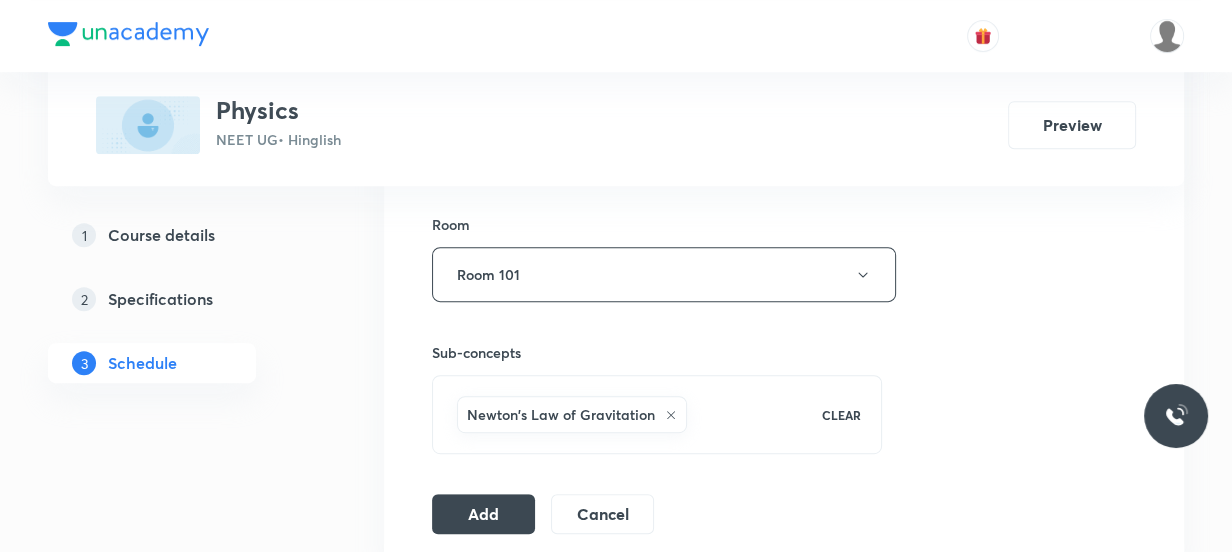 scroll, scrollTop: 1000, scrollLeft: 0, axis: vertical 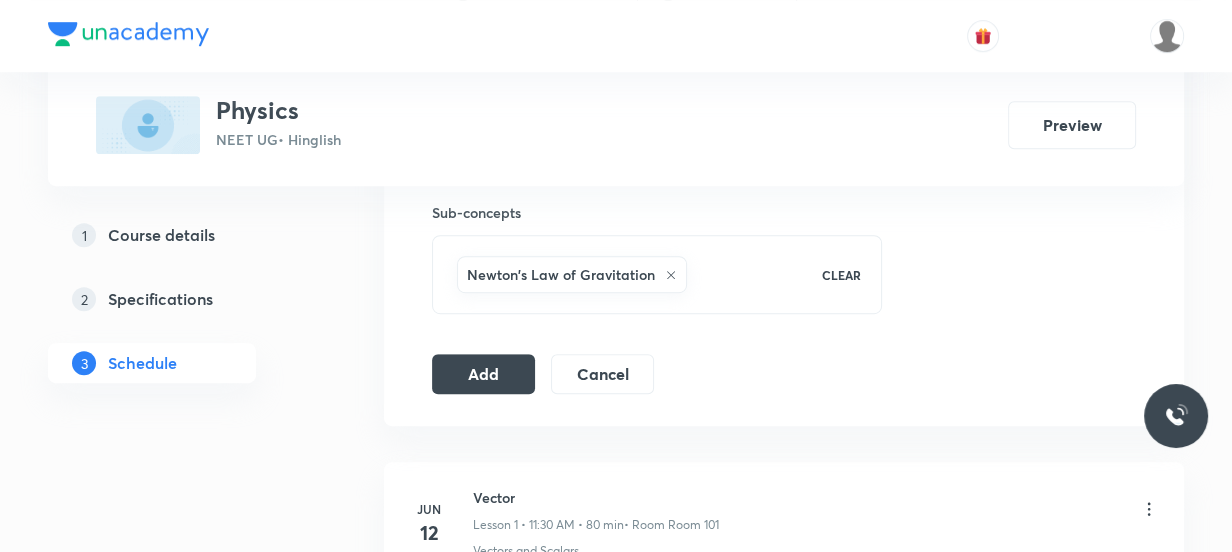 click on "Newton's Law of Gravitation" at bounding box center [626, 274] 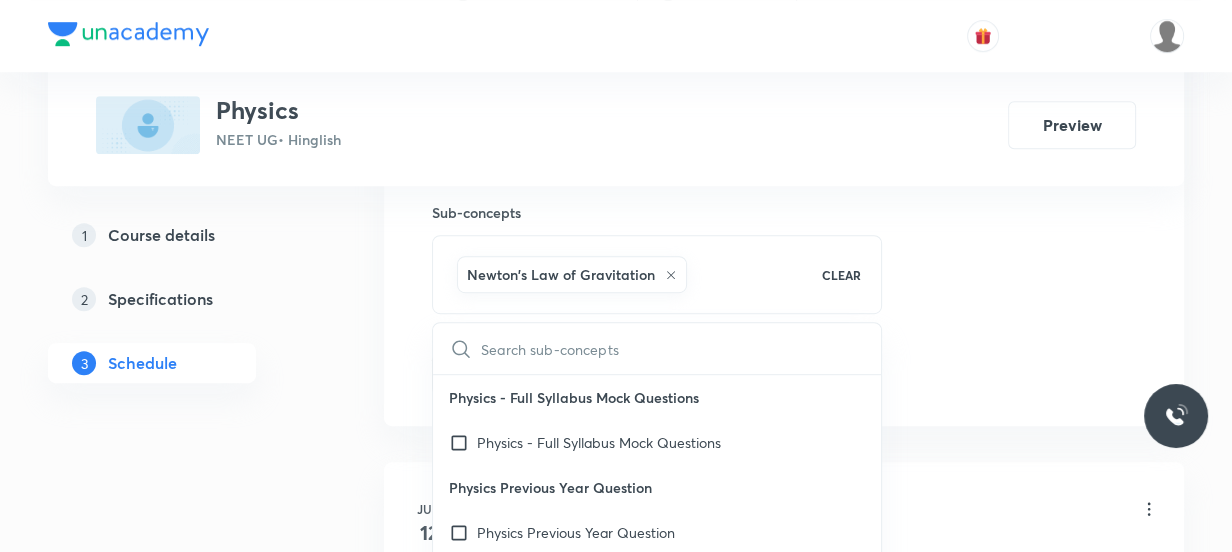 type on "m" 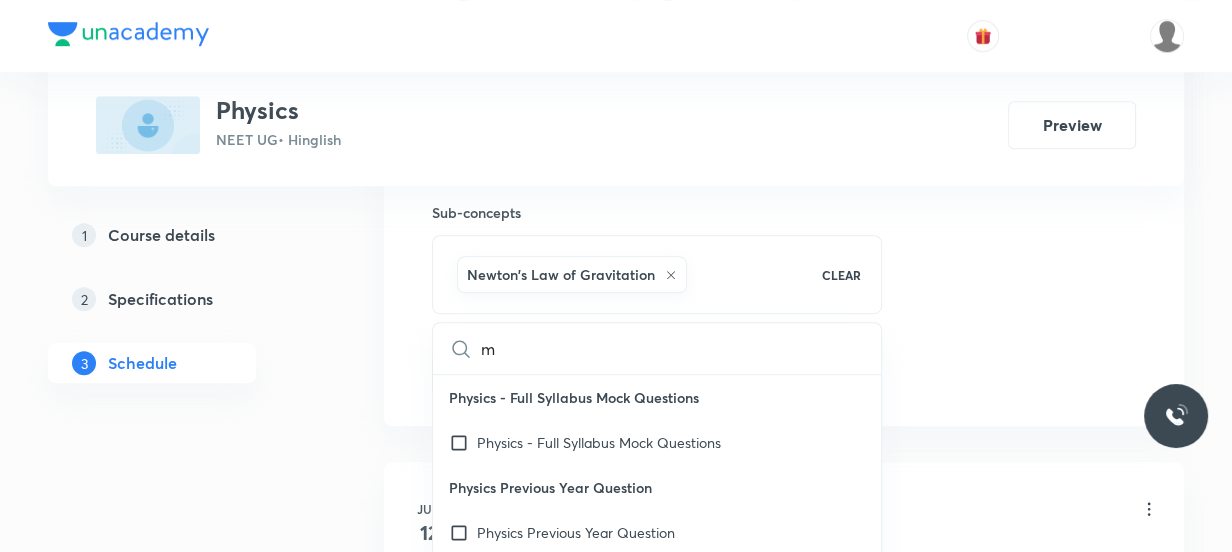 checkbox on "true" 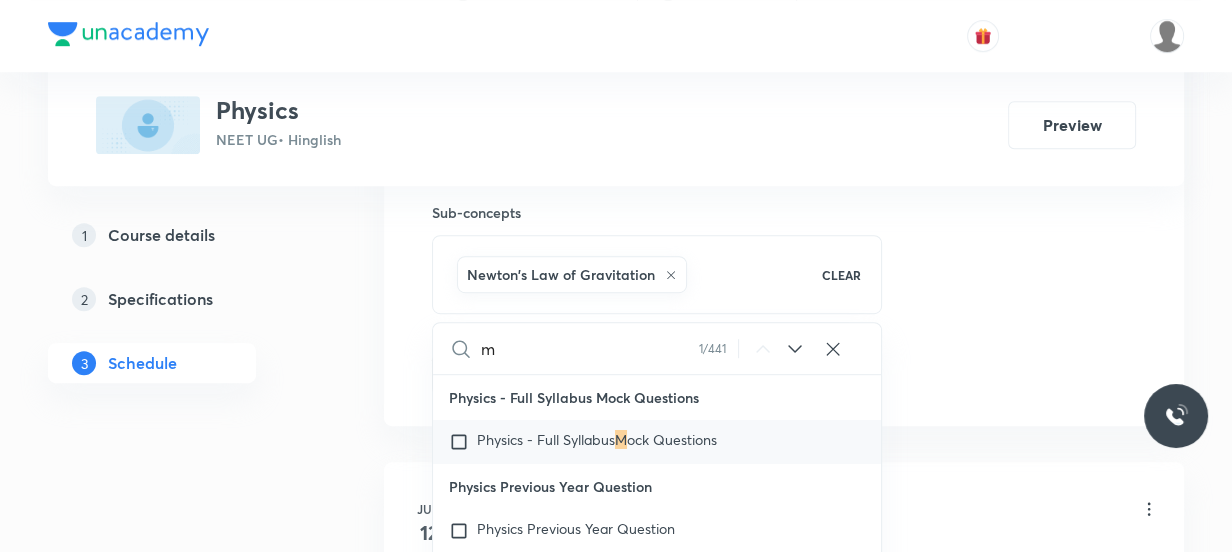type on "mo" 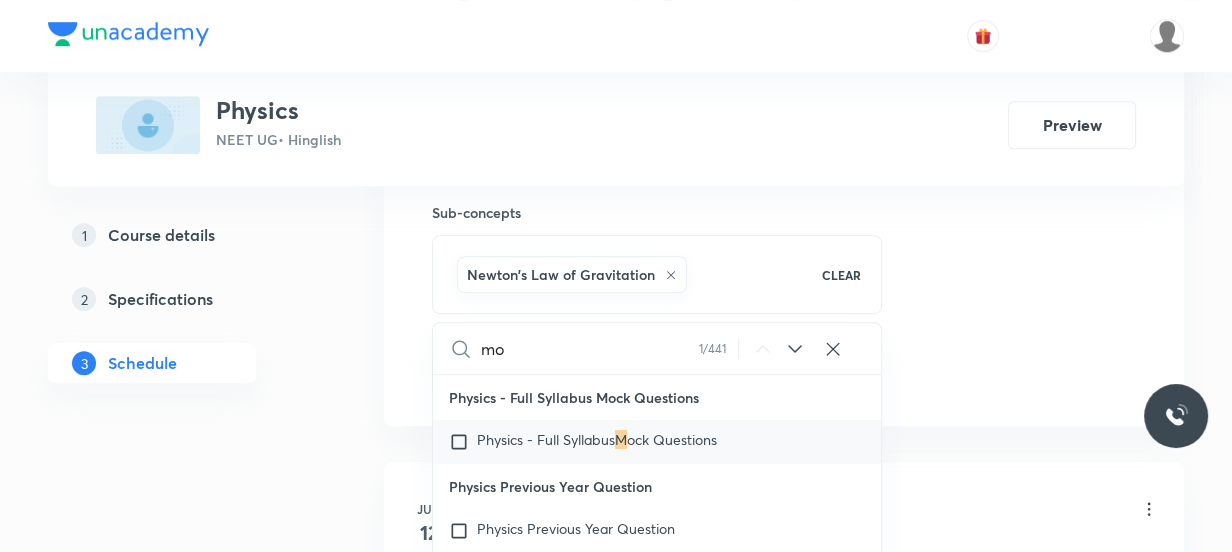 checkbox on "true" 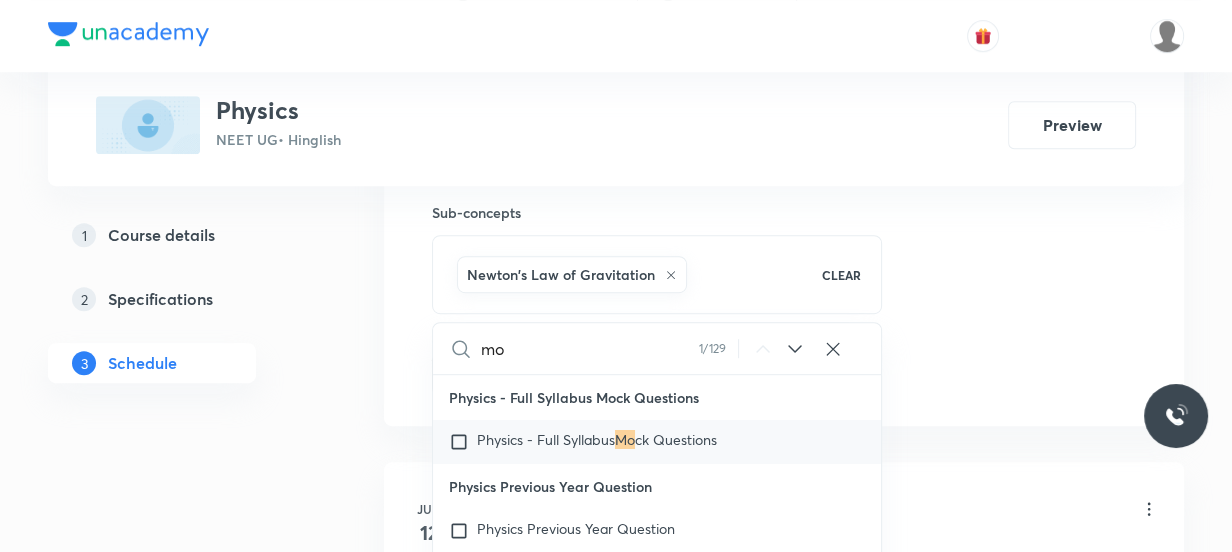type on "mot" 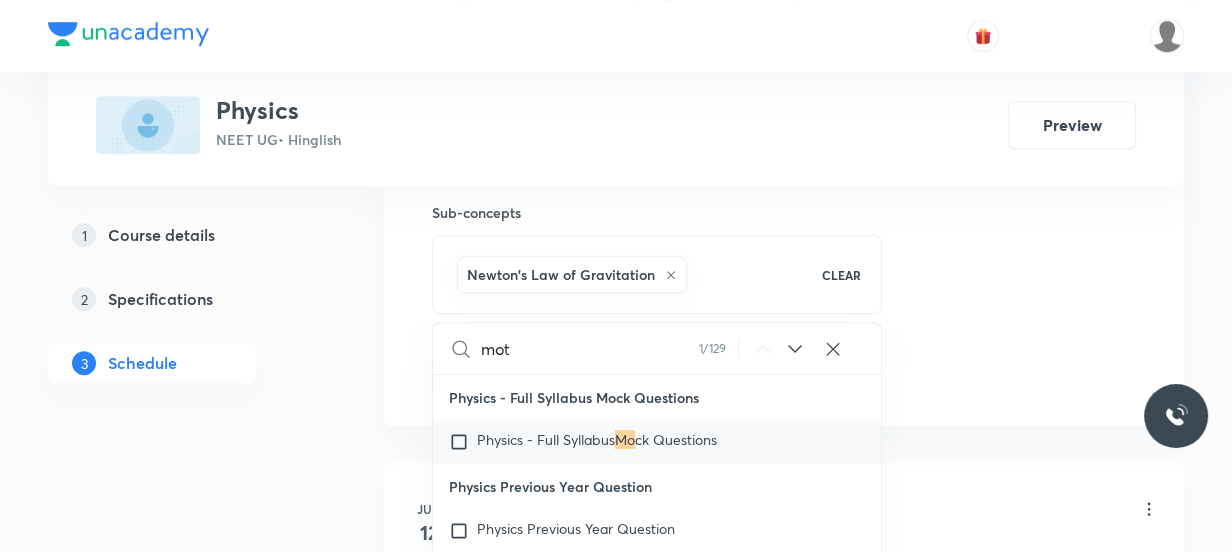 checkbox on "true" 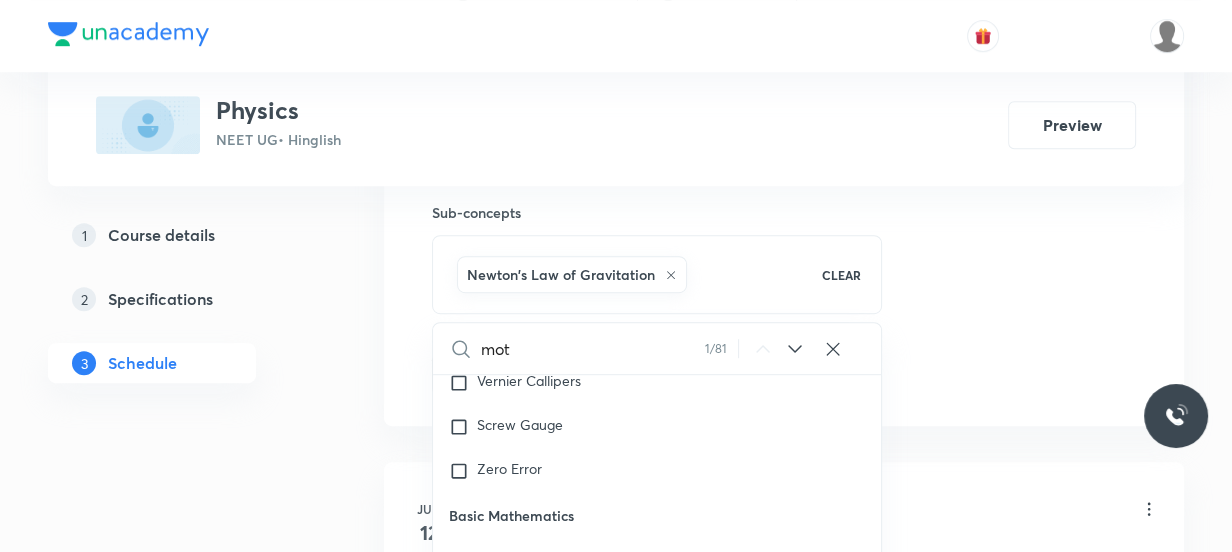 type on "moti" 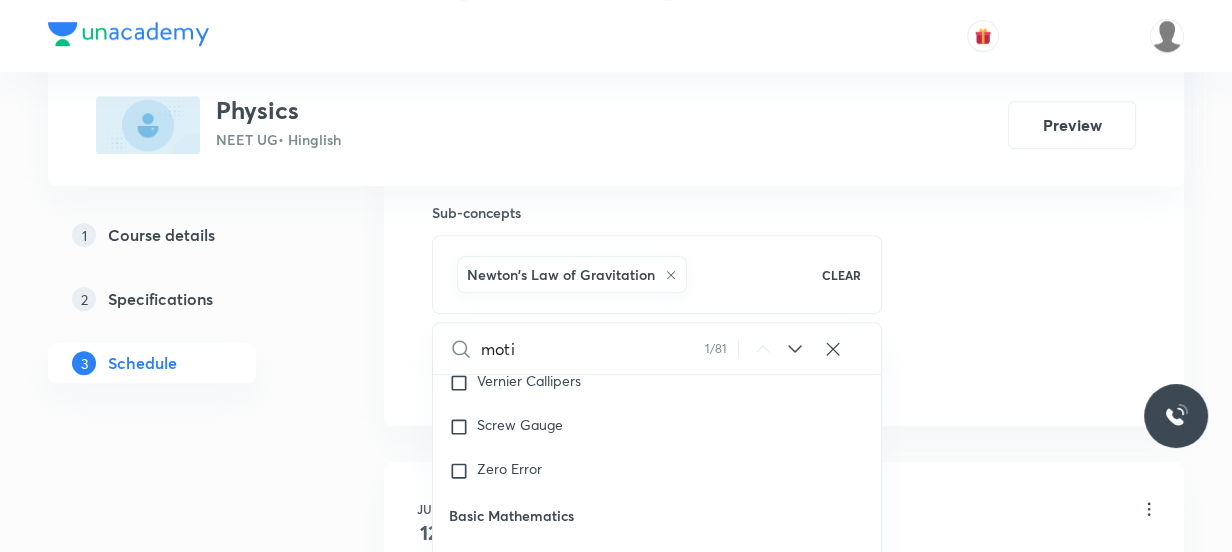 checkbox on "true" 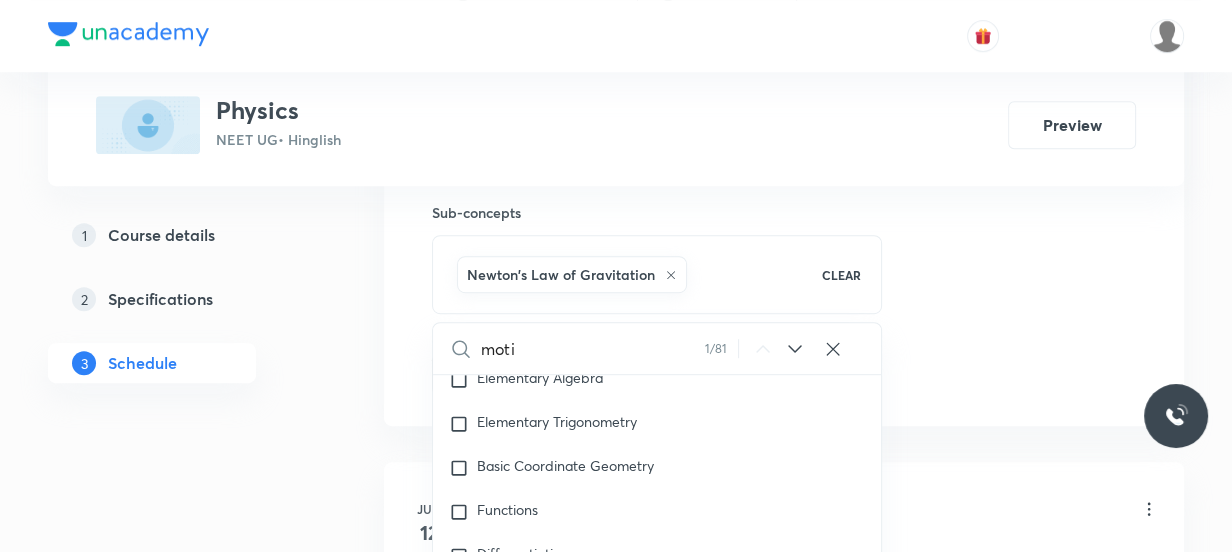 type on "motio" 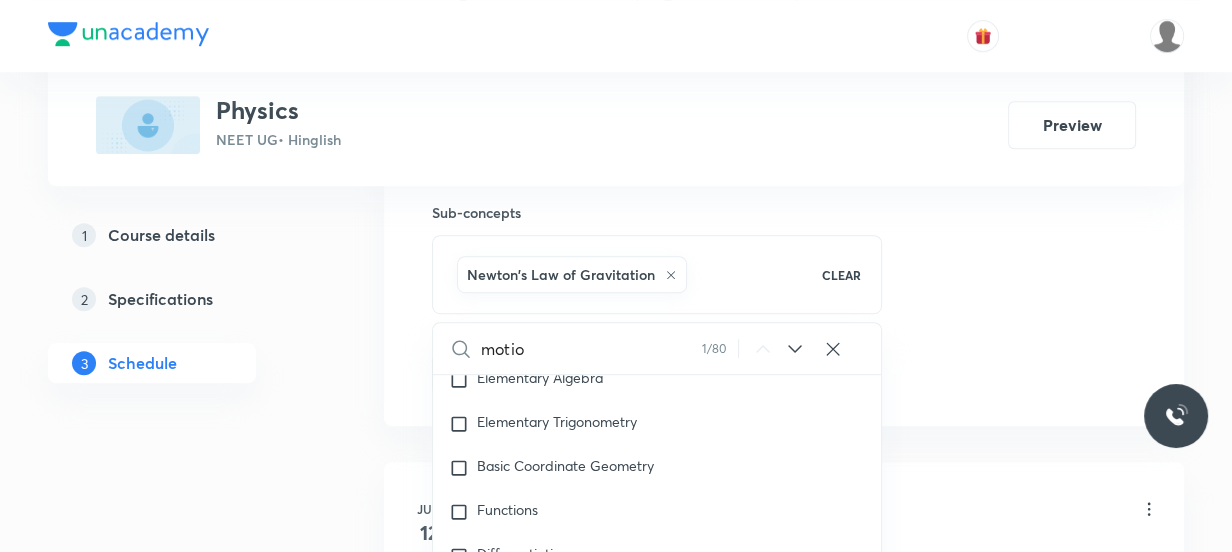 checkbox on "true" 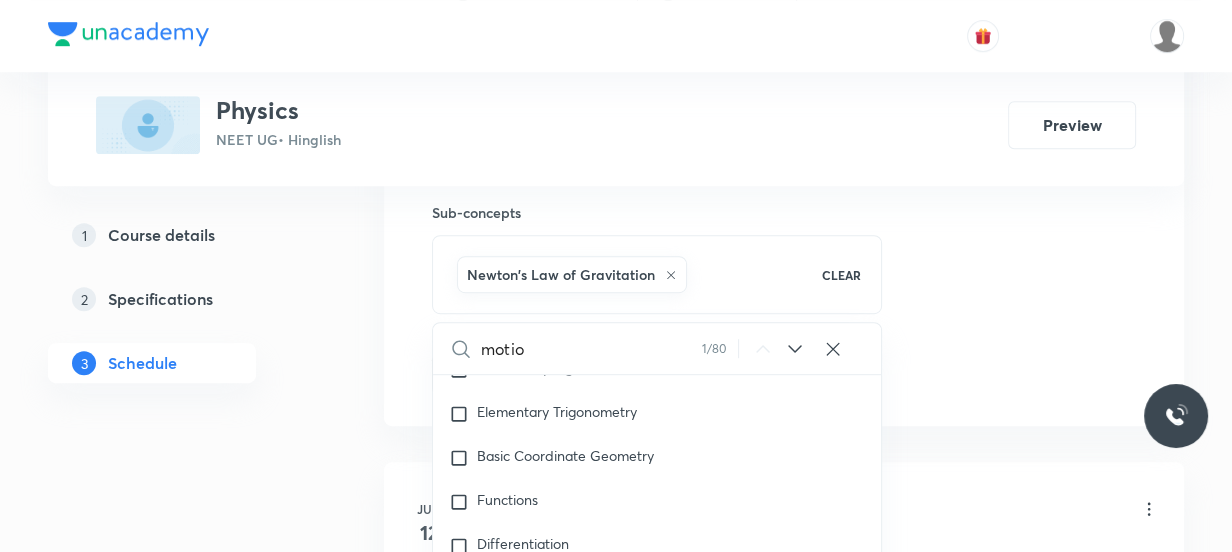 type on "motion" 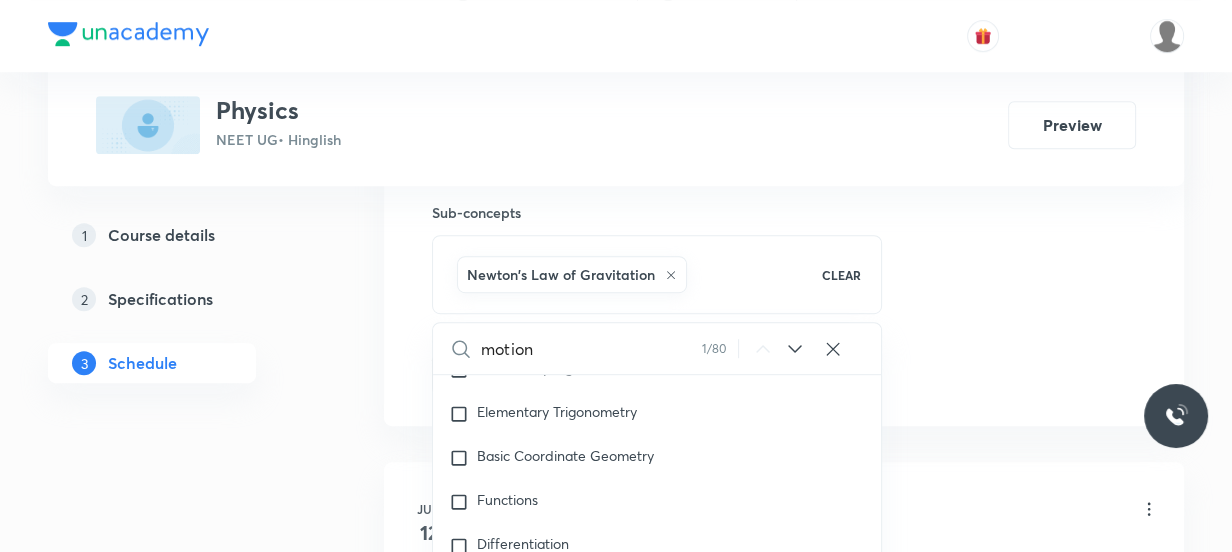 checkbox on "true" 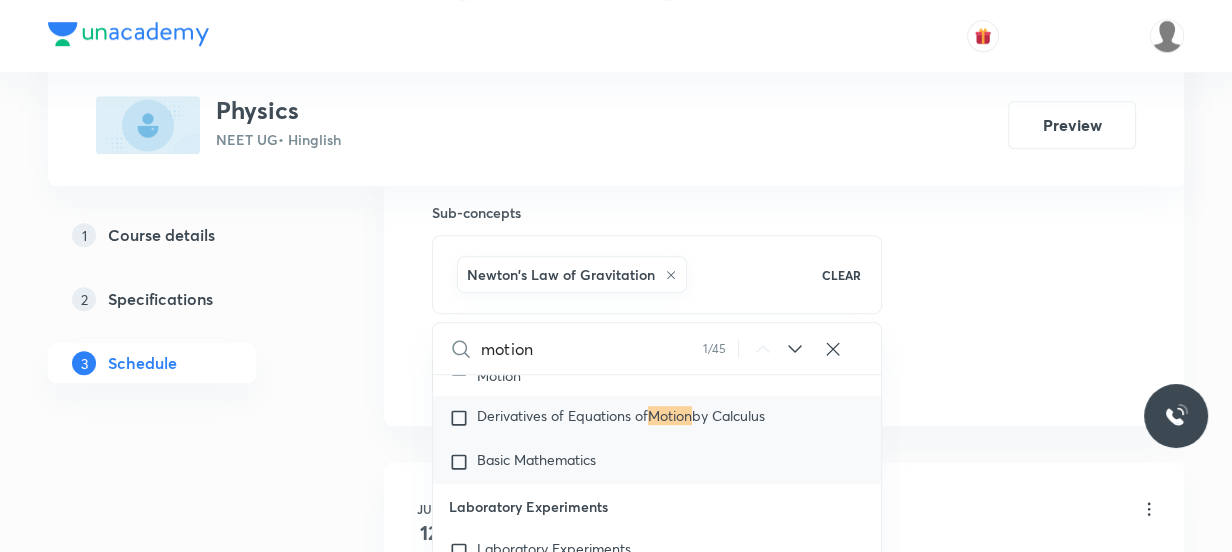 scroll, scrollTop: 1102, scrollLeft: 0, axis: vertical 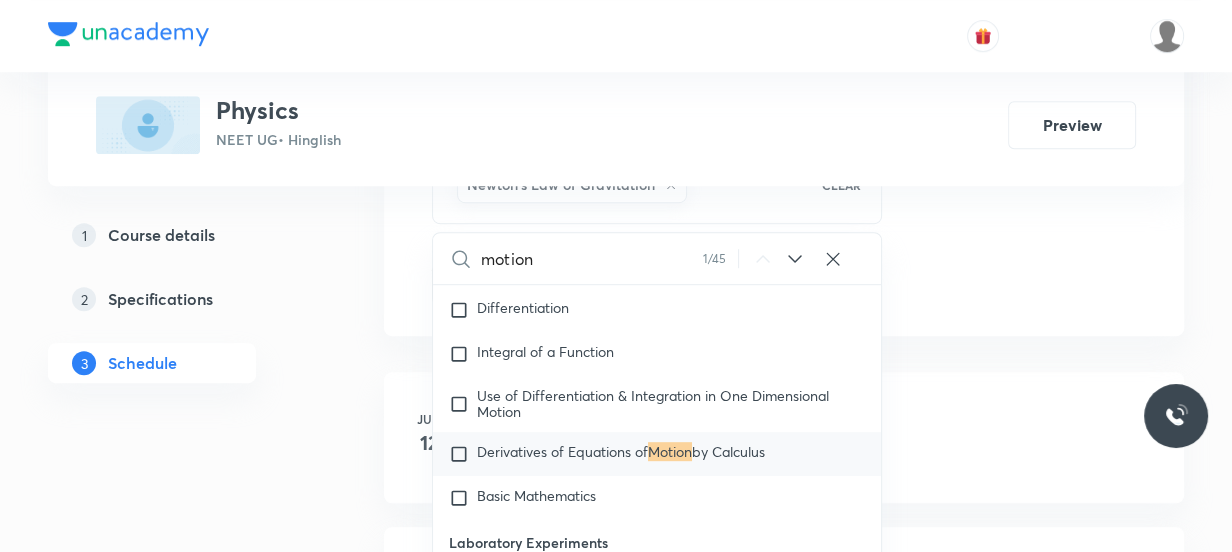type on "motion" 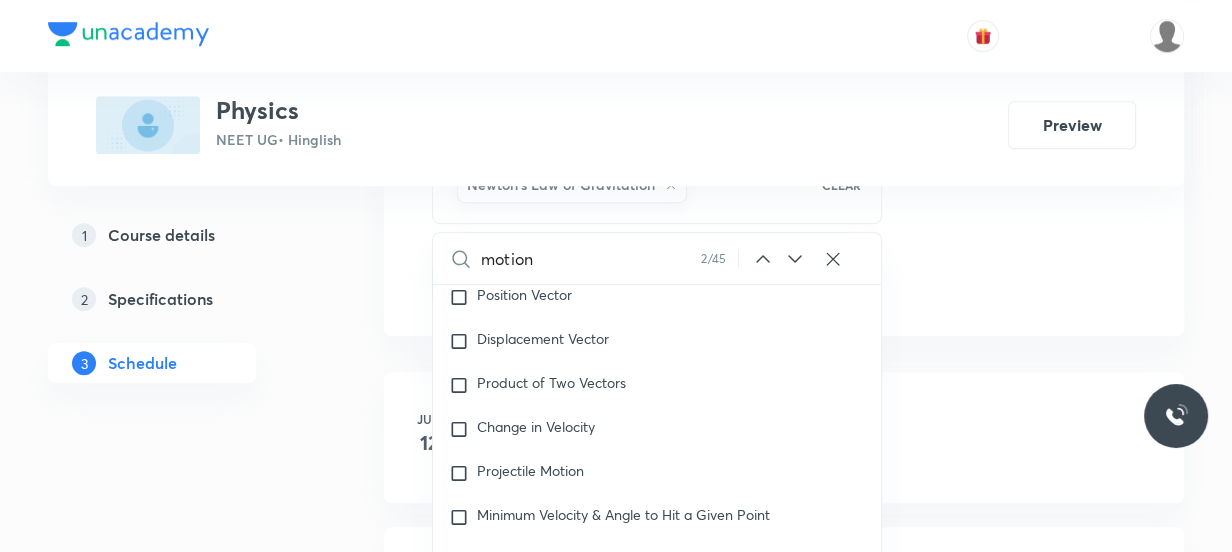 scroll, scrollTop: 2601, scrollLeft: 0, axis: vertical 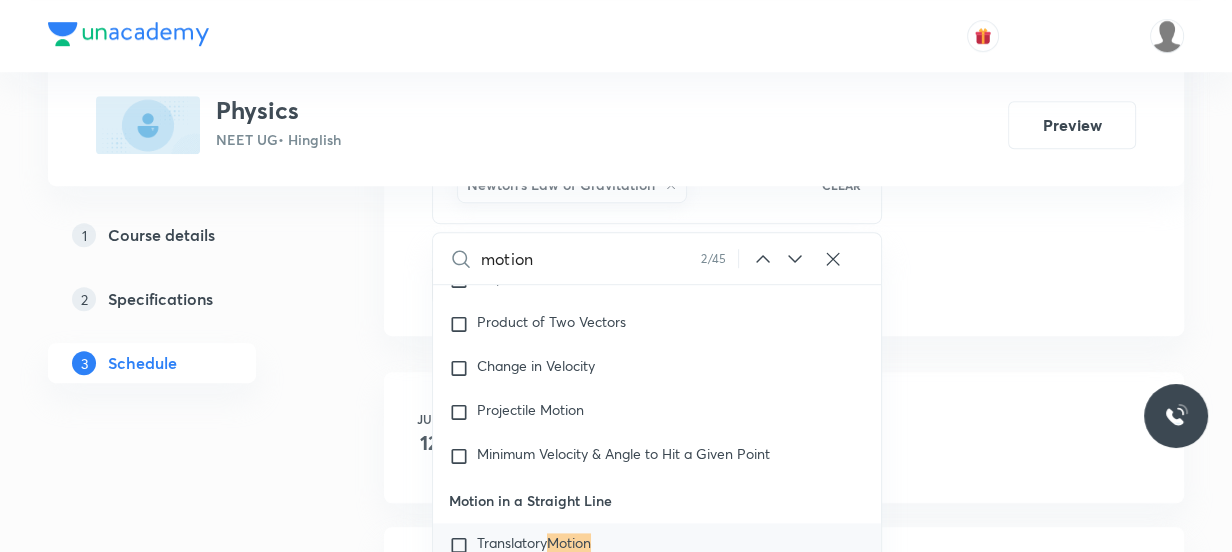click 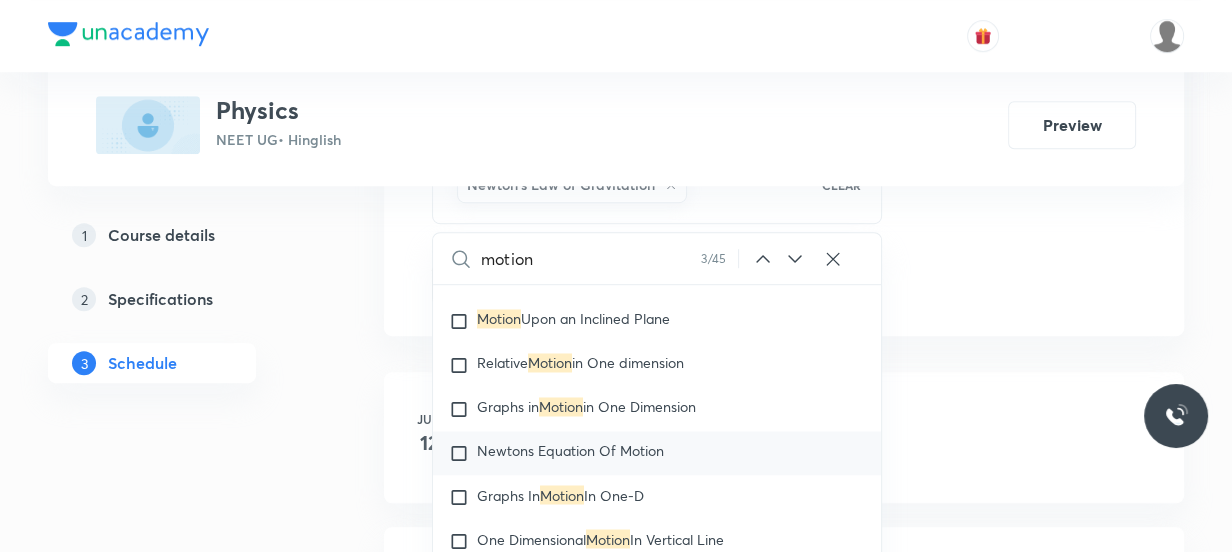 scroll, scrollTop: 3229, scrollLeft: 0, axis: vertical 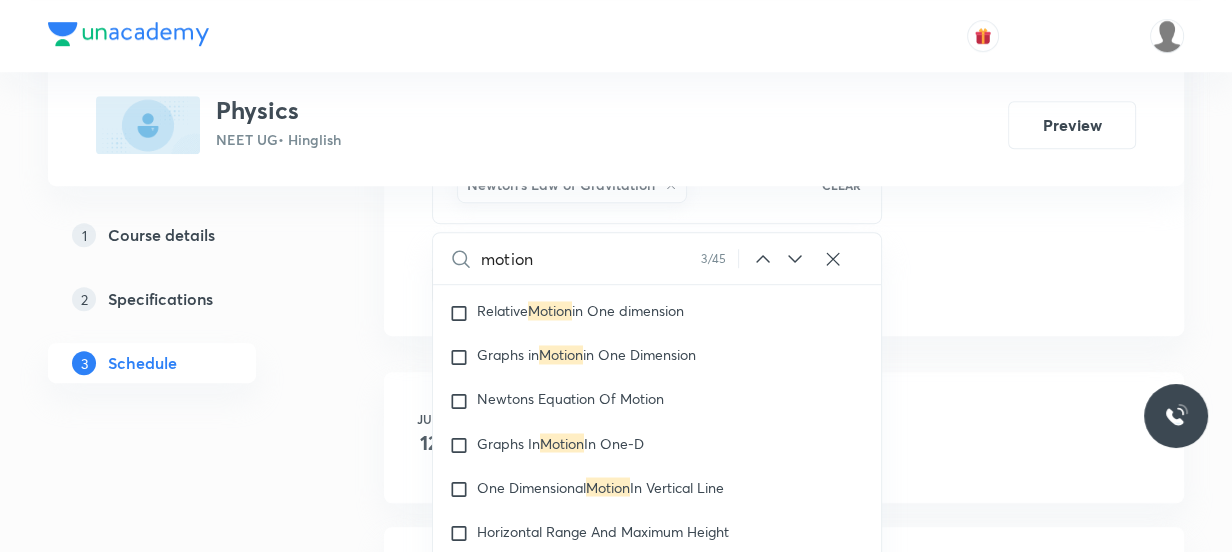 click on "motion 3 / 45 ​" at bounding box center [657, 258] 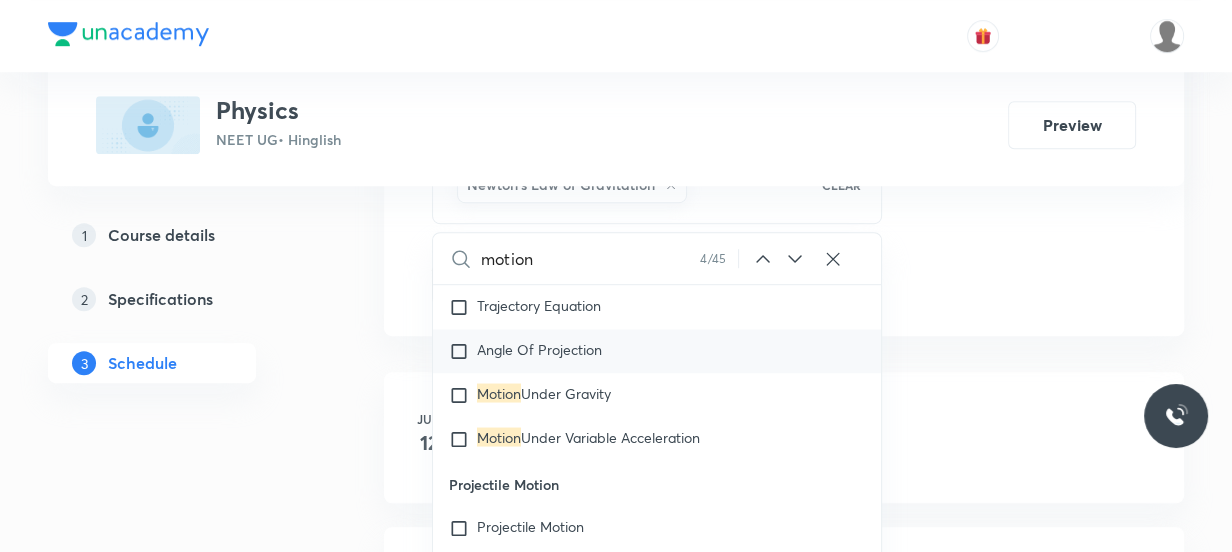 scroll, scrollTop: 3545, scrollLeft: 0, axis: vertical 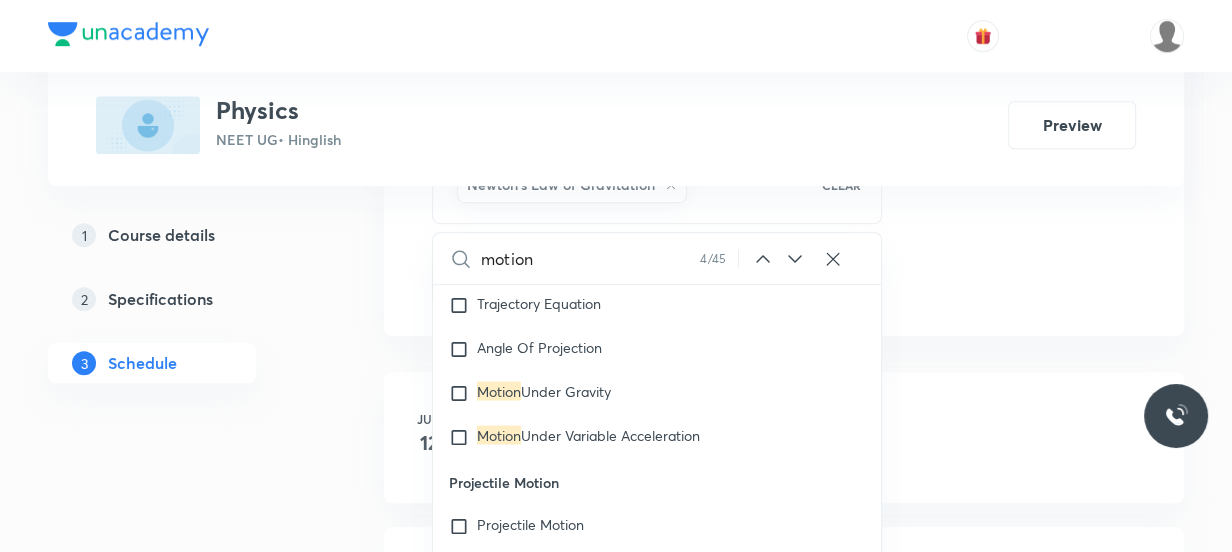 click 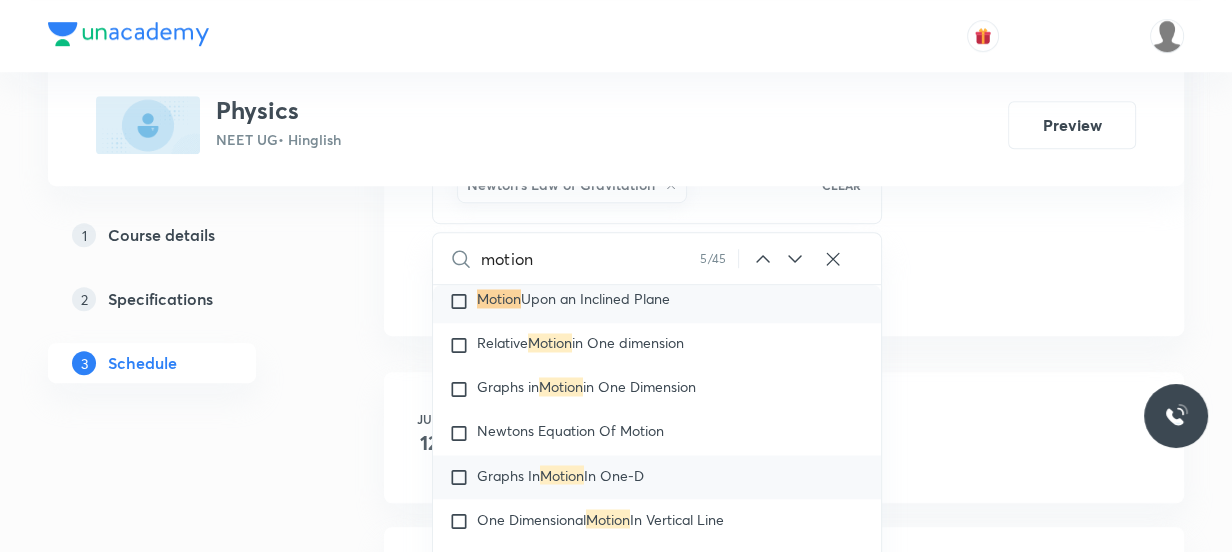 scroll, scrollTop: 3225, scrollLeft: 0, axis: vertical 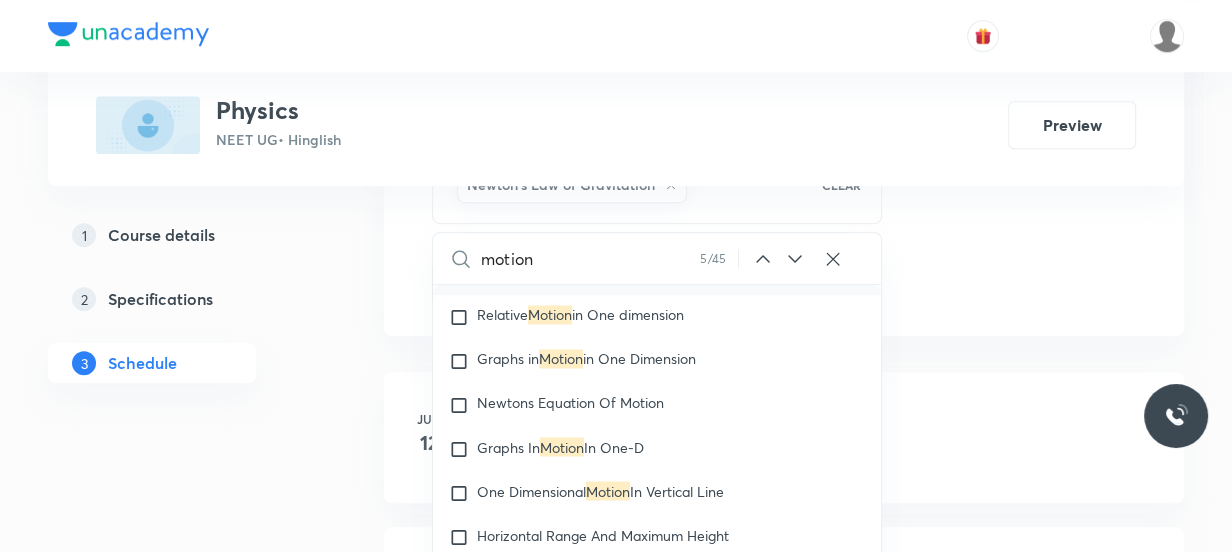 click 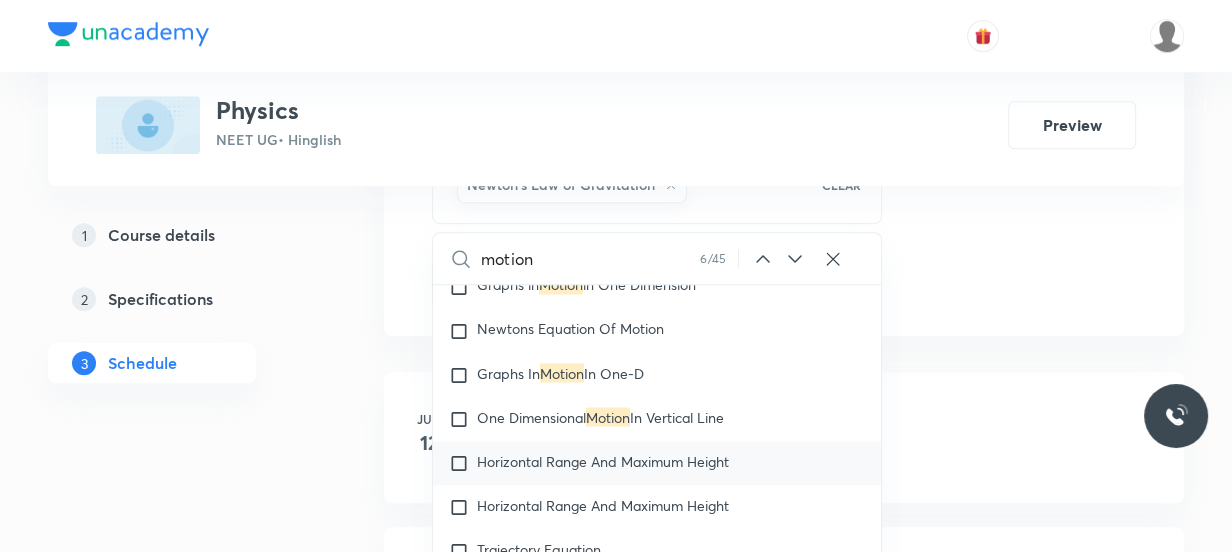 scroll, scrollTop: 3179, scrollLeft: 0, axis: vertical 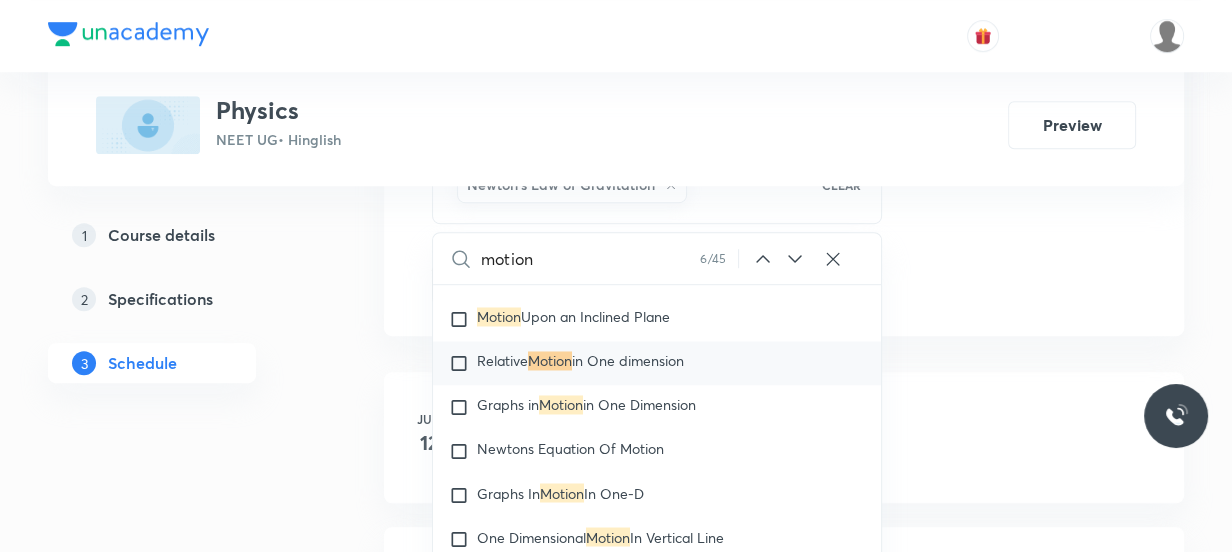 click 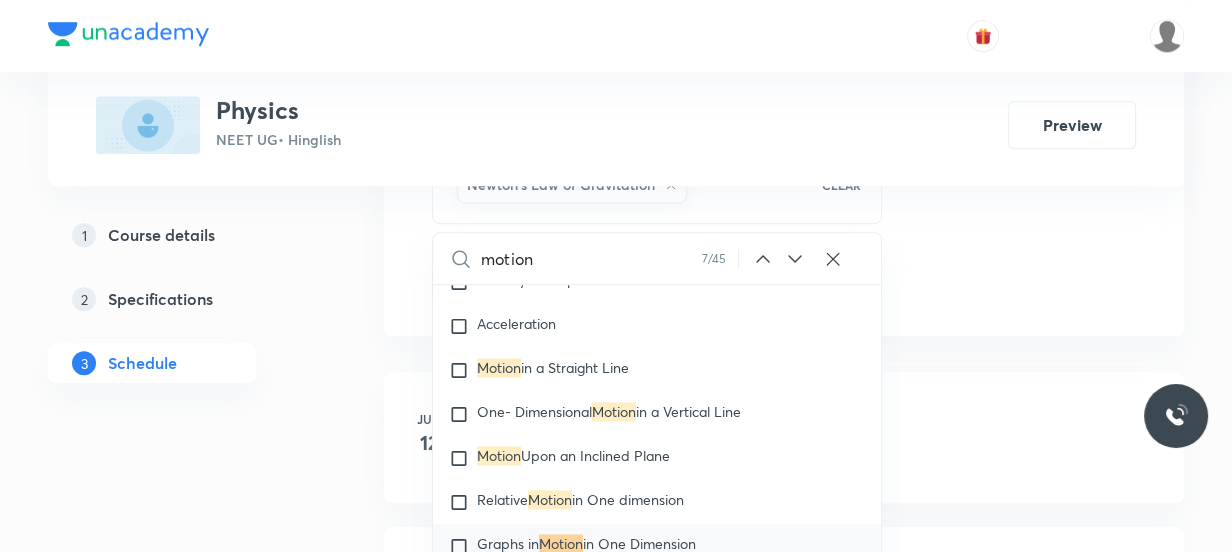 click 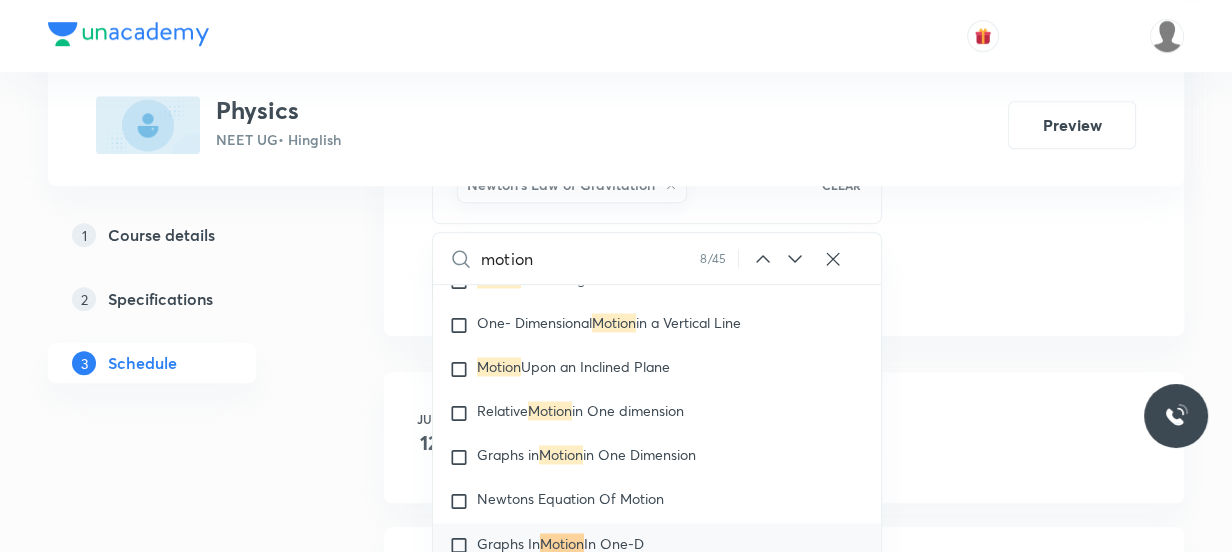click 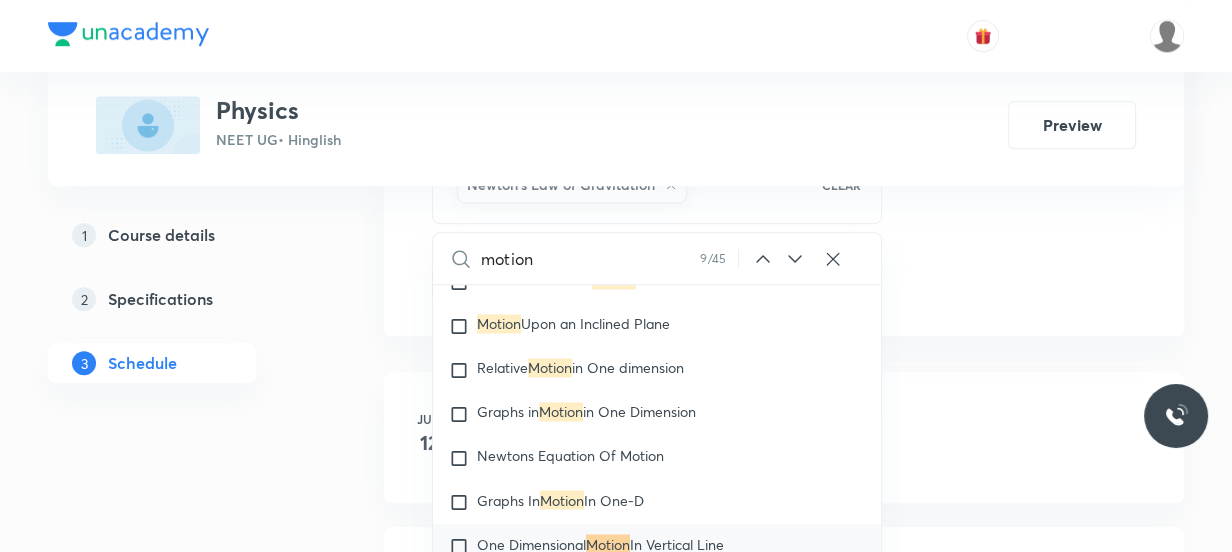 click 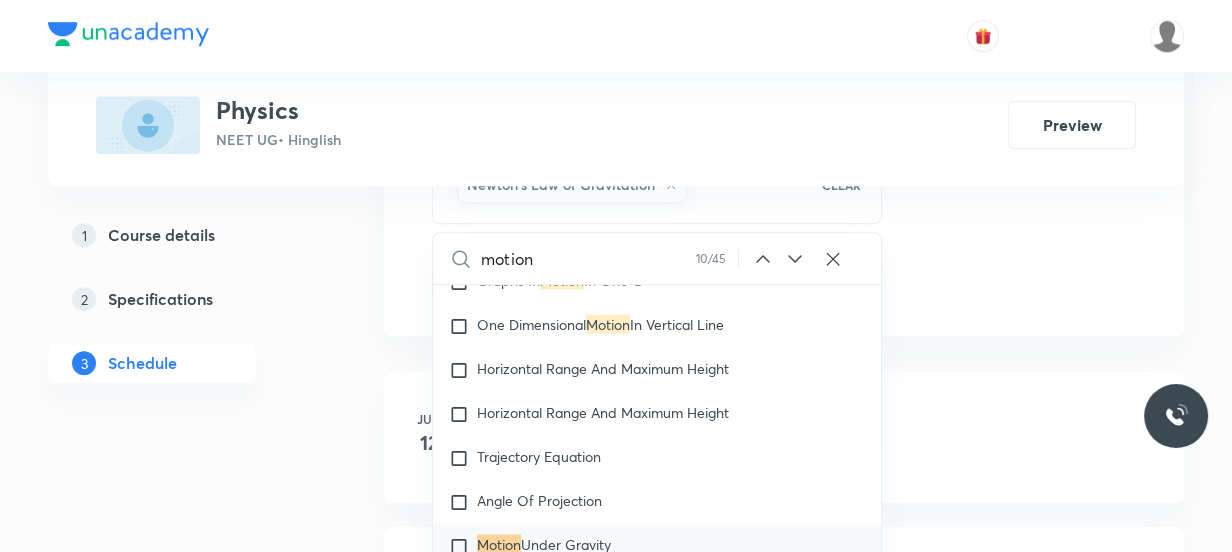 click 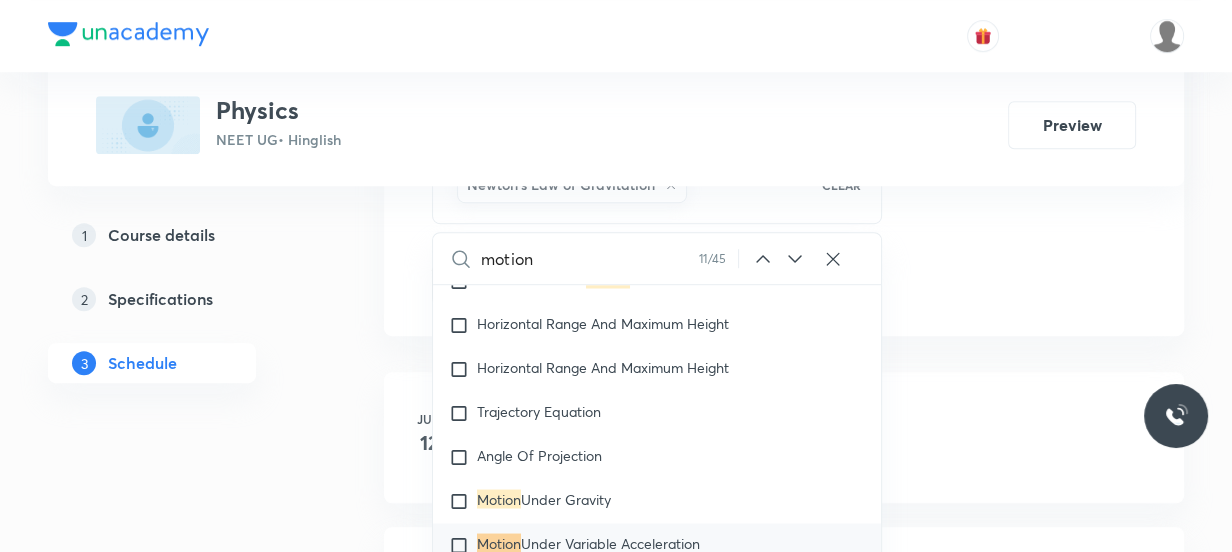 click 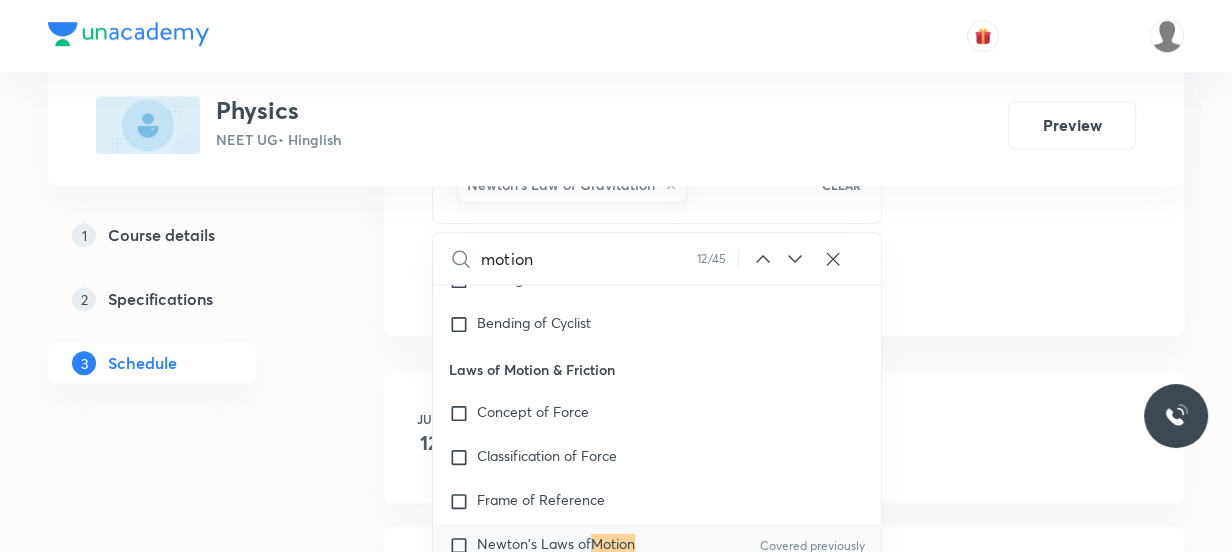 click 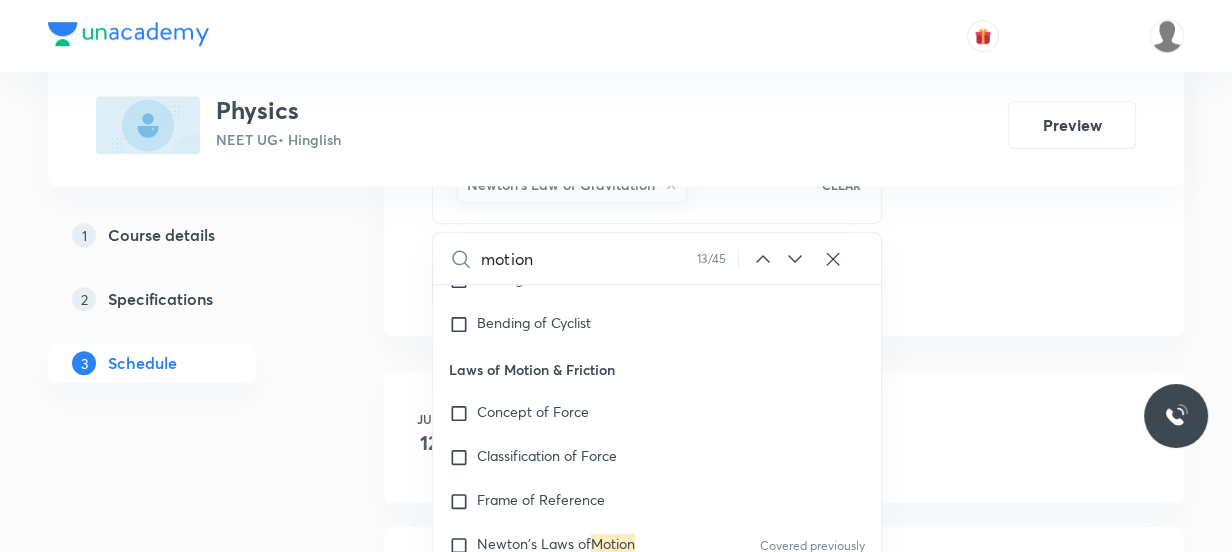 scroll, scrollTop: 4231, scrollLeft: 0, axis: vertical 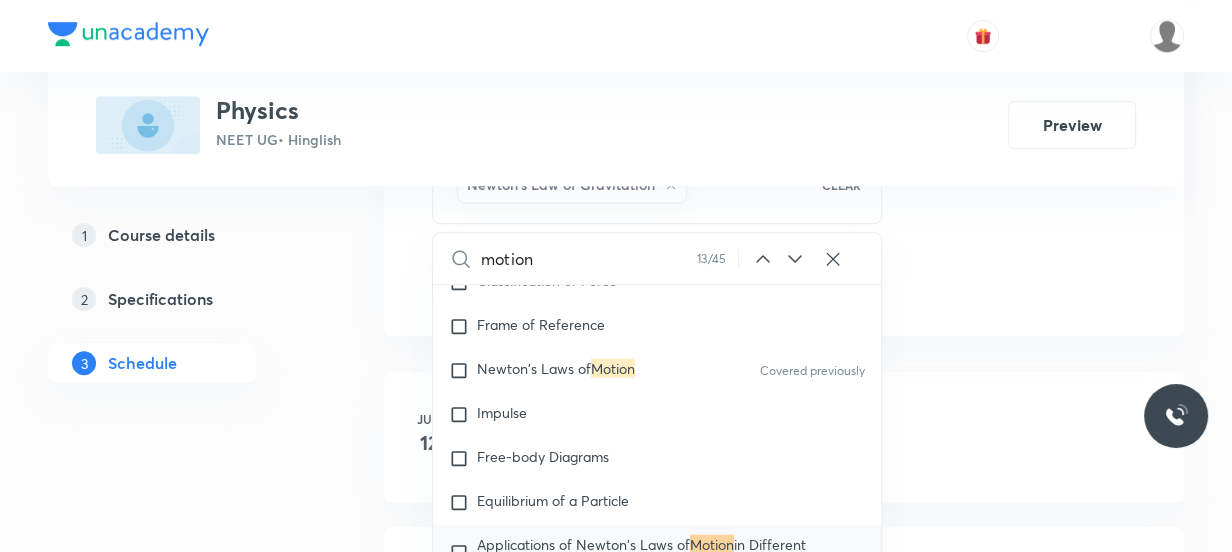 drag, startPoint x: 608, startPoint y: 361, endPoint x: 759, endPoint y: 303, distance: 161.75598 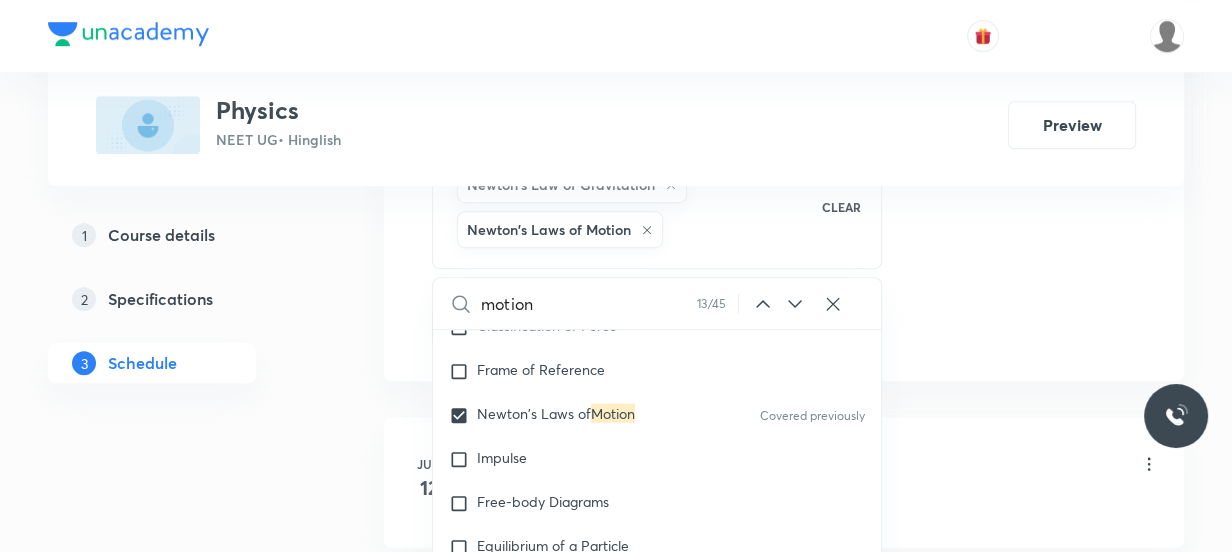 click on "Session  18 Live class Session title 22/99 Newton's Law of motion ​ Schedule for Aug 5, 2025, 11:30 AM ​ Duration (in minutes) 80 ​   Session type Online Offline Room Room 101 Sub-concepts Newton's Law of Gravitation Newton's Laws of Motion  CLEAR motion 13 / 45 ​ Physics - Full Syllabus Mock Questions Physics - Full Syllabus Mock Questions Physics Previous Year Question Physics Previous Year Question Units & Dimensions Physical quantity Applications of Dimensional Analysis Significant Figures Units of Physical Quantities System of Units Dimensions of Some Mathematical Functions Unit and Dimension Product of Two Vectors Covered previously Subtraction of Vectors Cross Product Least Count Analysis Errors of Measurement Vernier Callipers Screw Gauge Zero Error Basic Mathematics Elementary Algebra Elementary Trigonometry Basic Coordinate Geometry Functions Differentiation Integral of a Function Use of Differentiation & Integration in One Dimensional Motion Derivatives of Equations of  Motion  by Calculus" at bounding box center [784, -155] 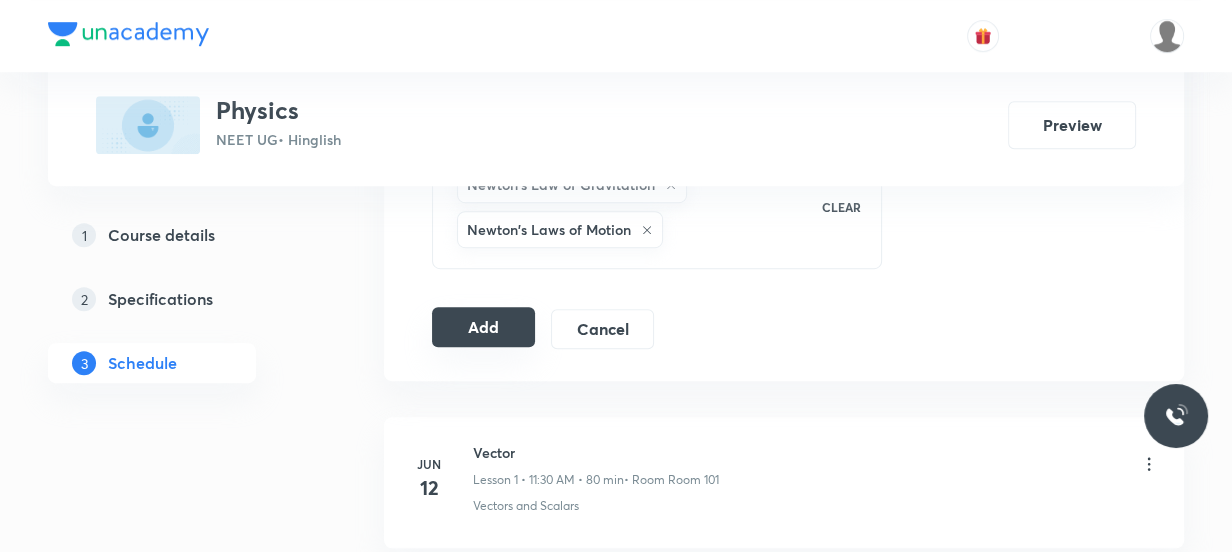 click on "Add" at bounding box center (483, 327) 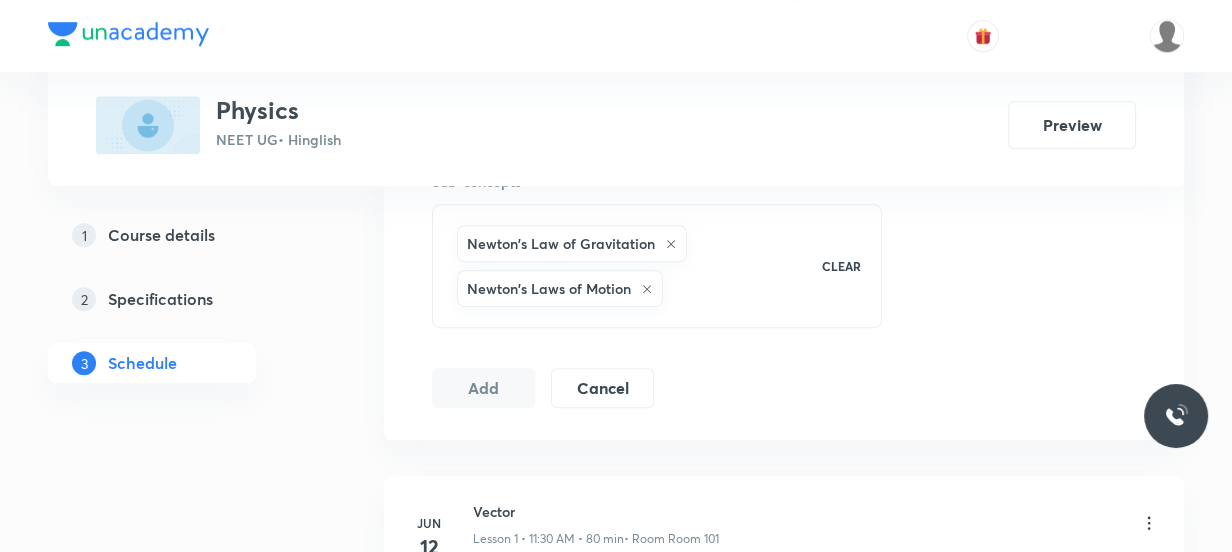 scroll, scrollTop: 1000, scrollLeft: 0, axis: vertical 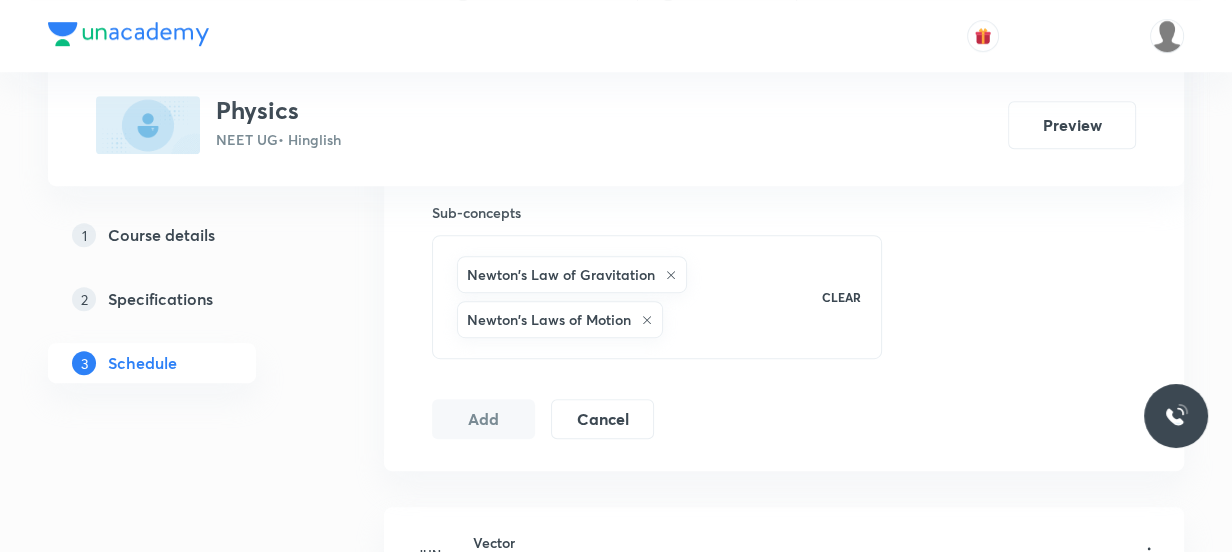 click 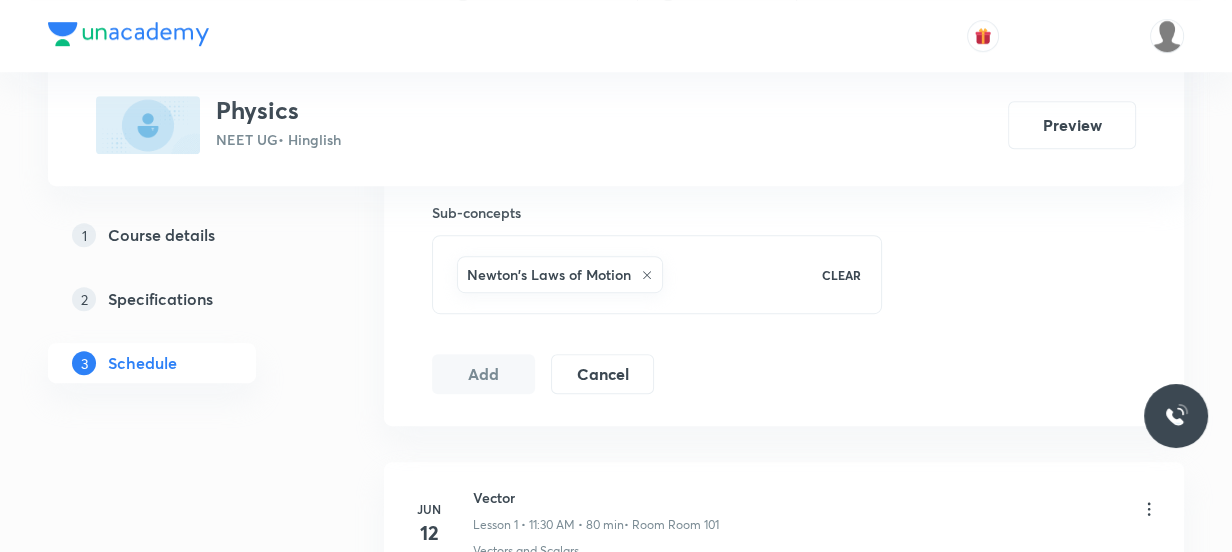 click on "Add" at bounding box center [483, 374] 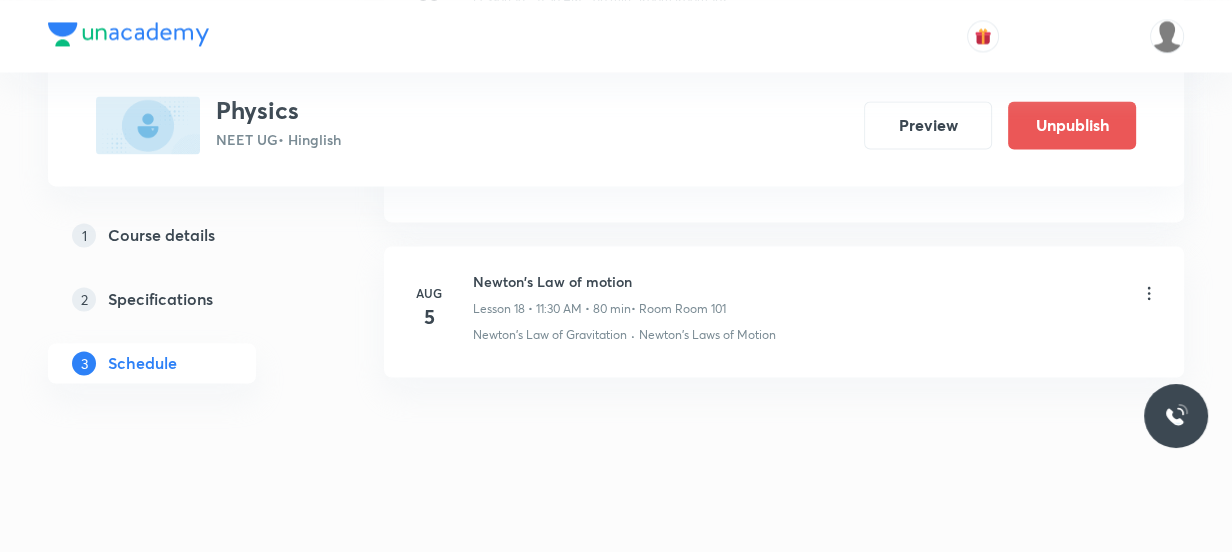 scroll, scrollTop: 2918, scrollLeft: 0, axis: vertical 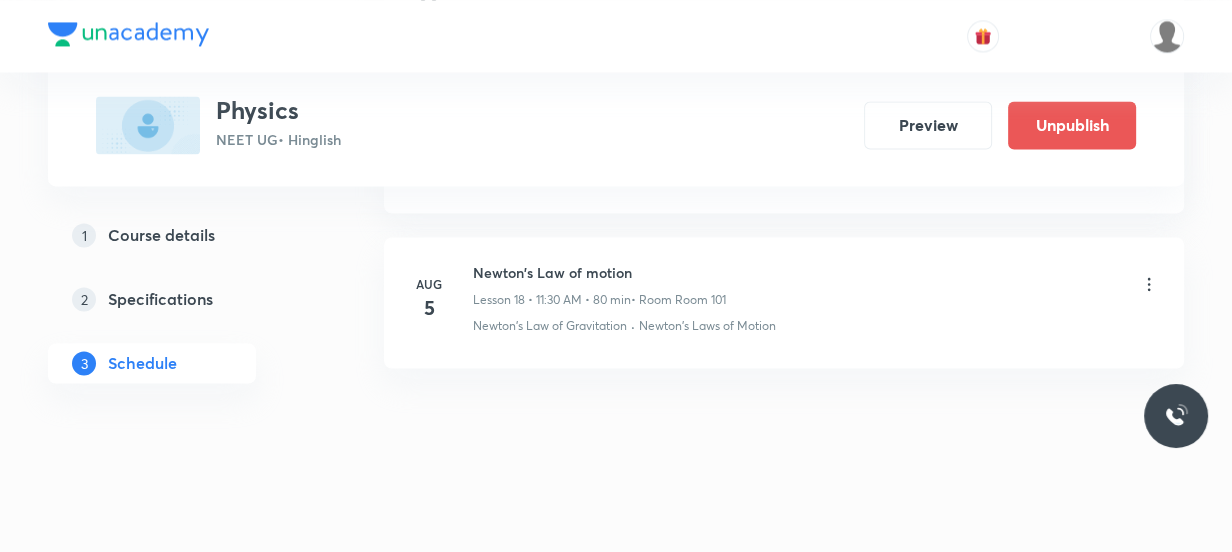 click at bounding box center [1149, 285] 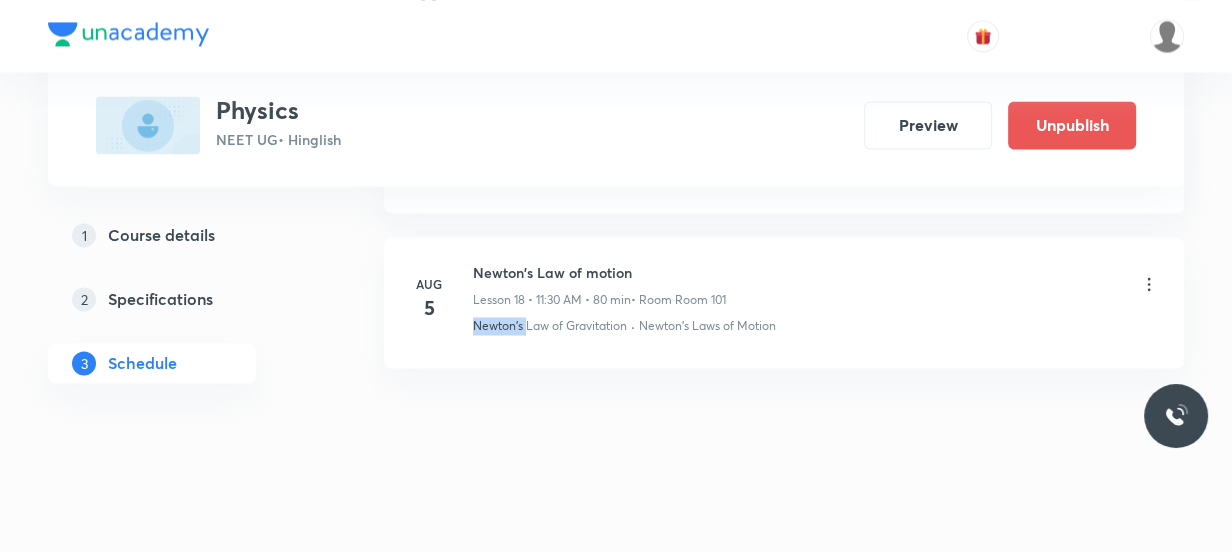 click at bounding box center [1149, 285] 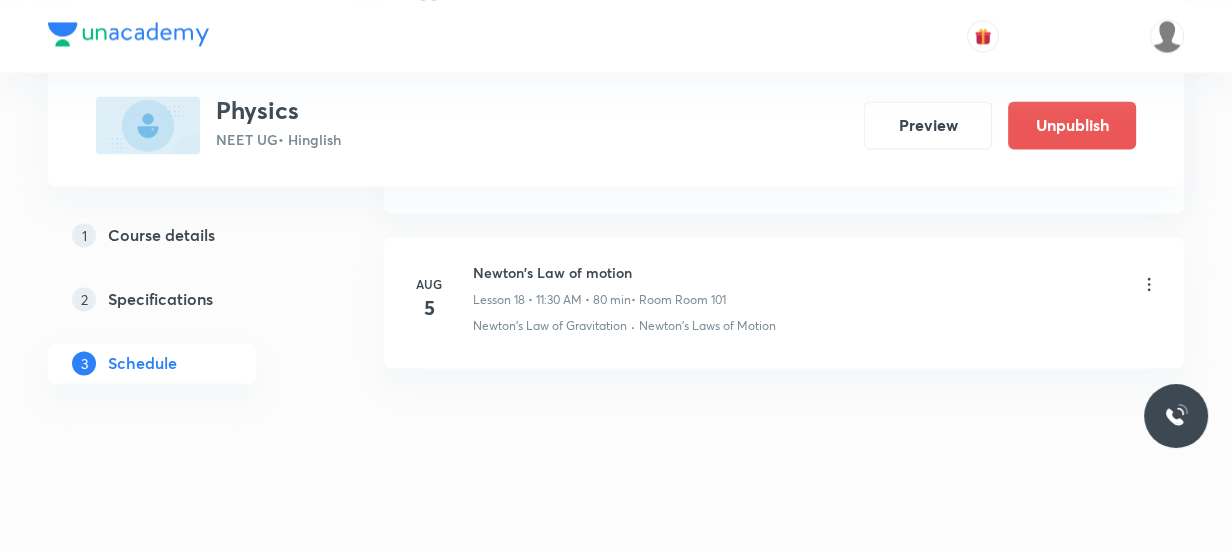 click 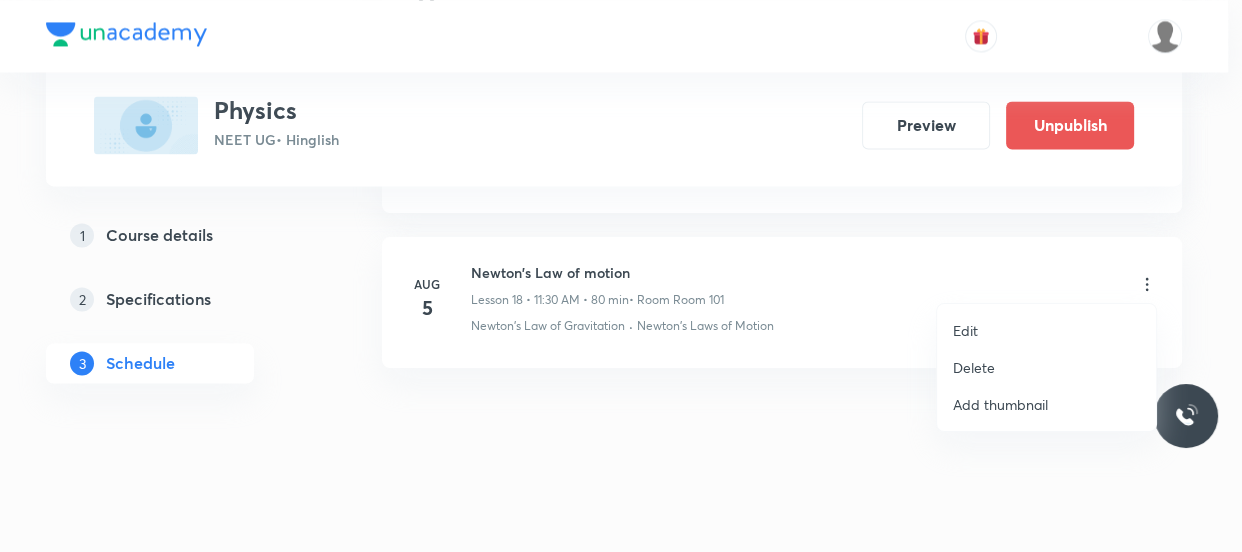 click on "Edit" at bounding box center (1046, 330) 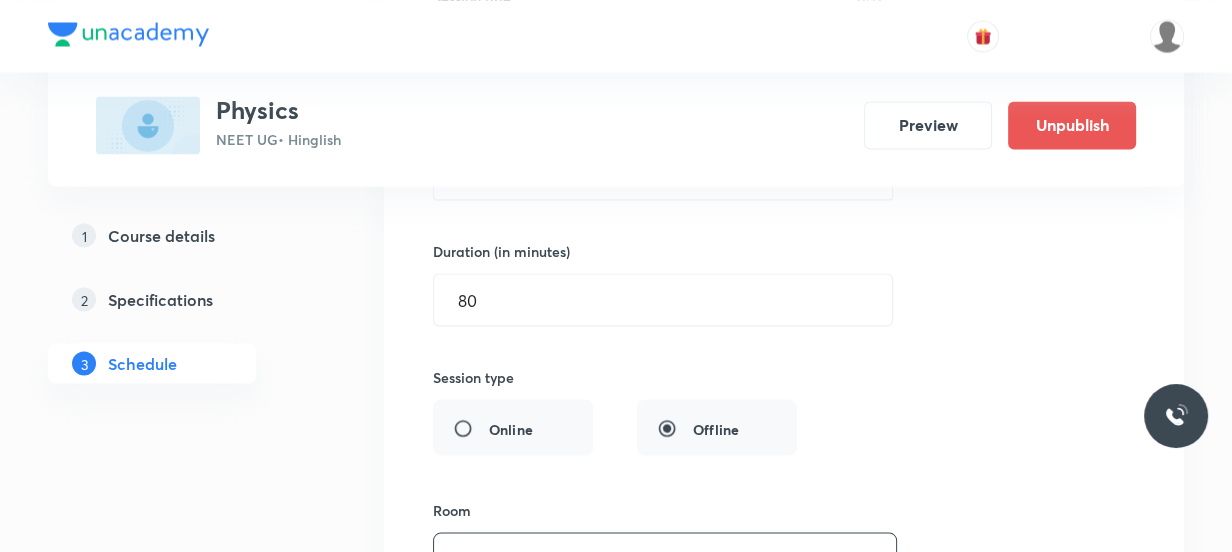 scroll, scrollTop: 3554, scrollLeft: 0, axis: vertical 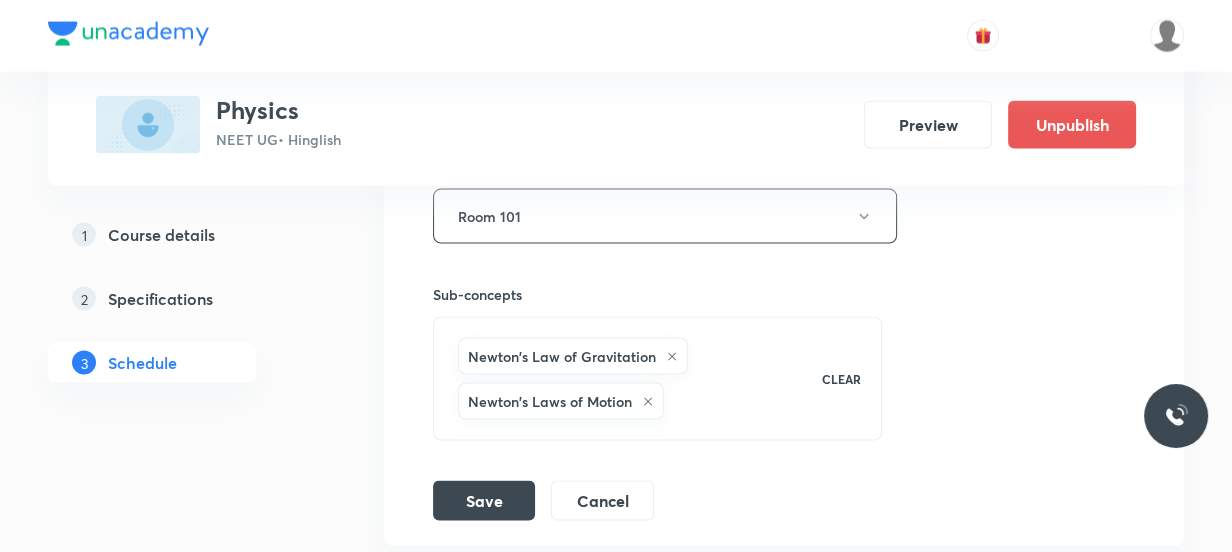 click 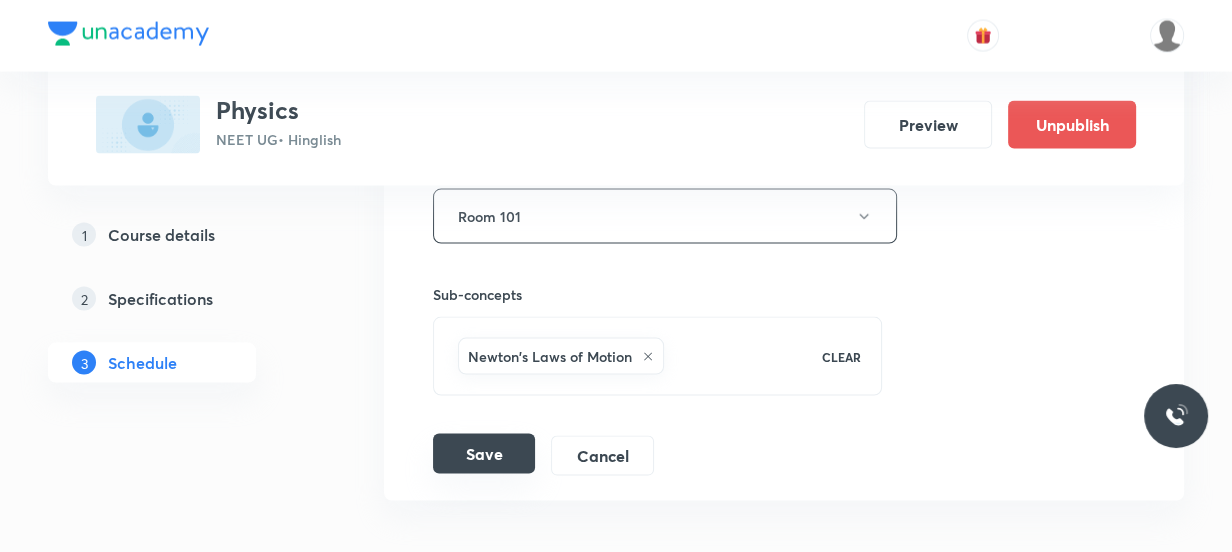 click on "Save" at bounding box center [484, 454] 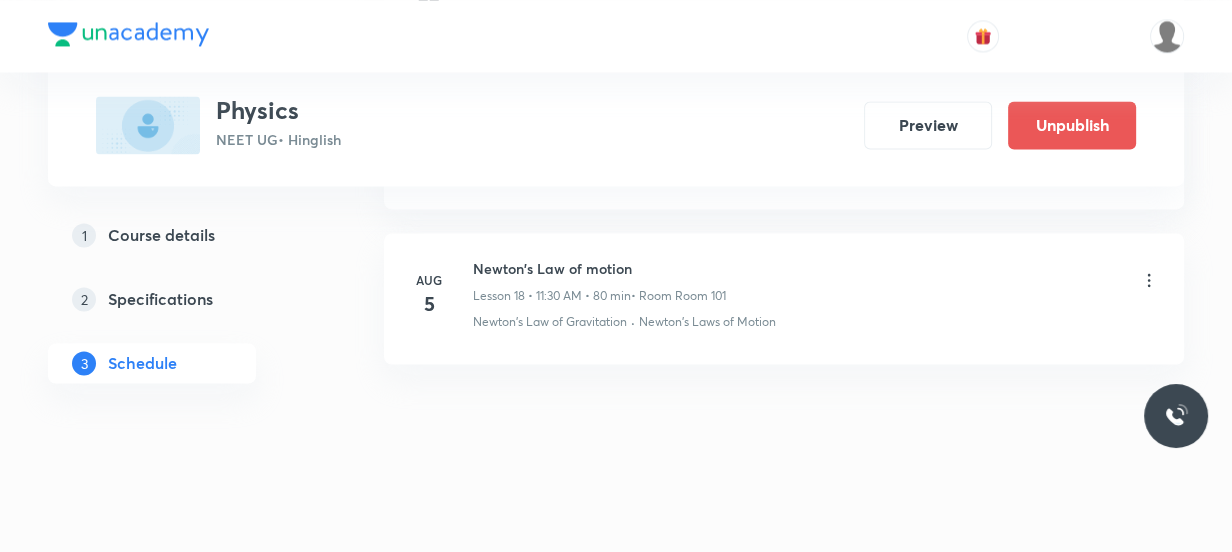 scroll, scrollTop: 2918, scrollLeft: 0, axis: vertical 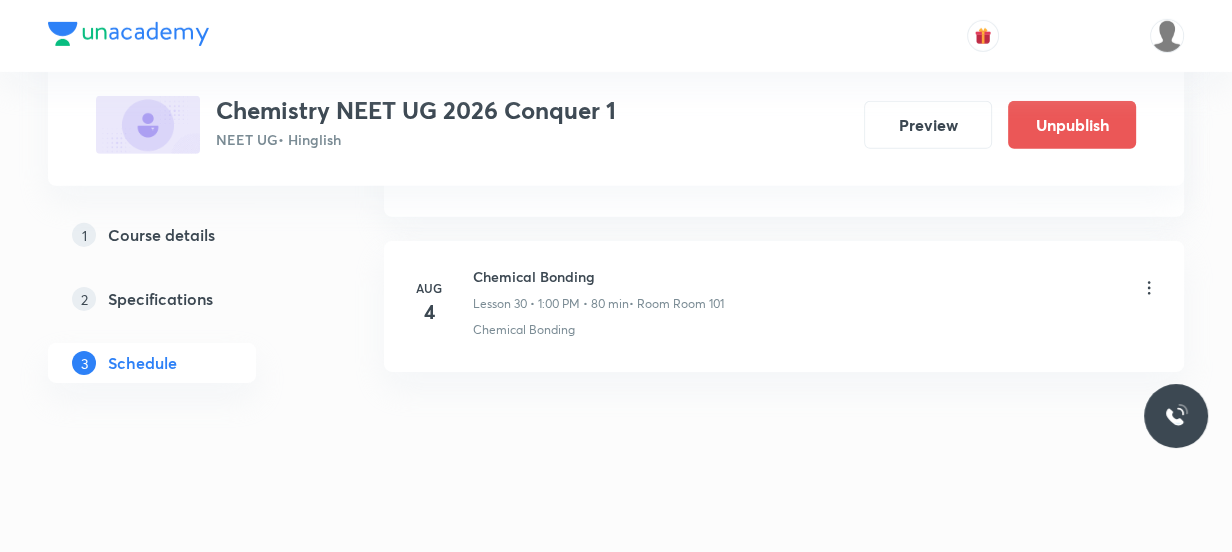 click 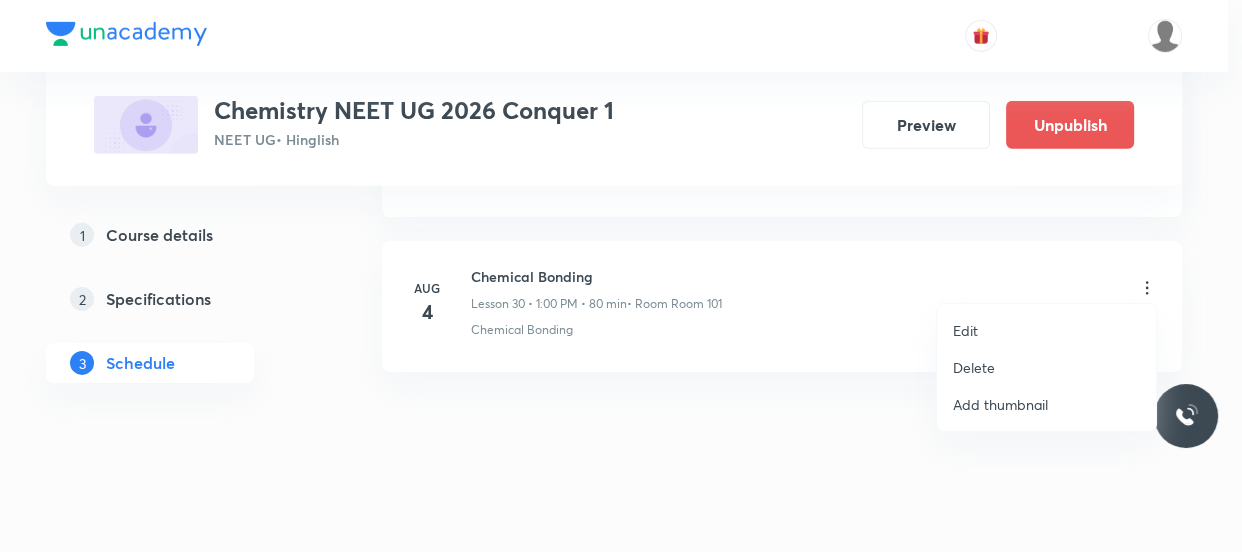 click on "Delete" at bounding box center [1046, 367] 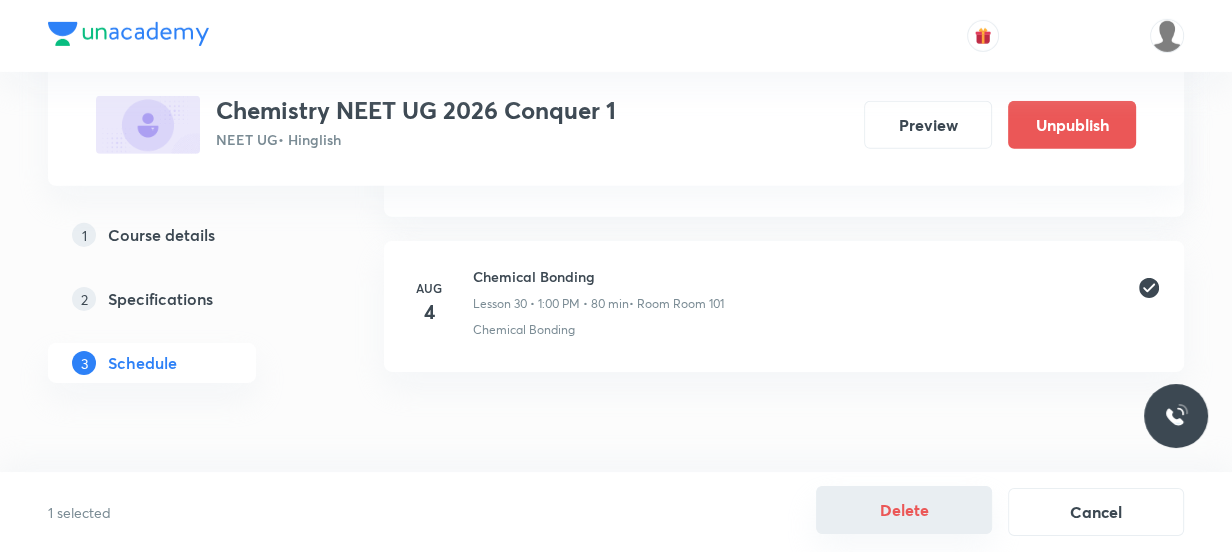 click on "Delete" at bounding box center (904, 510) 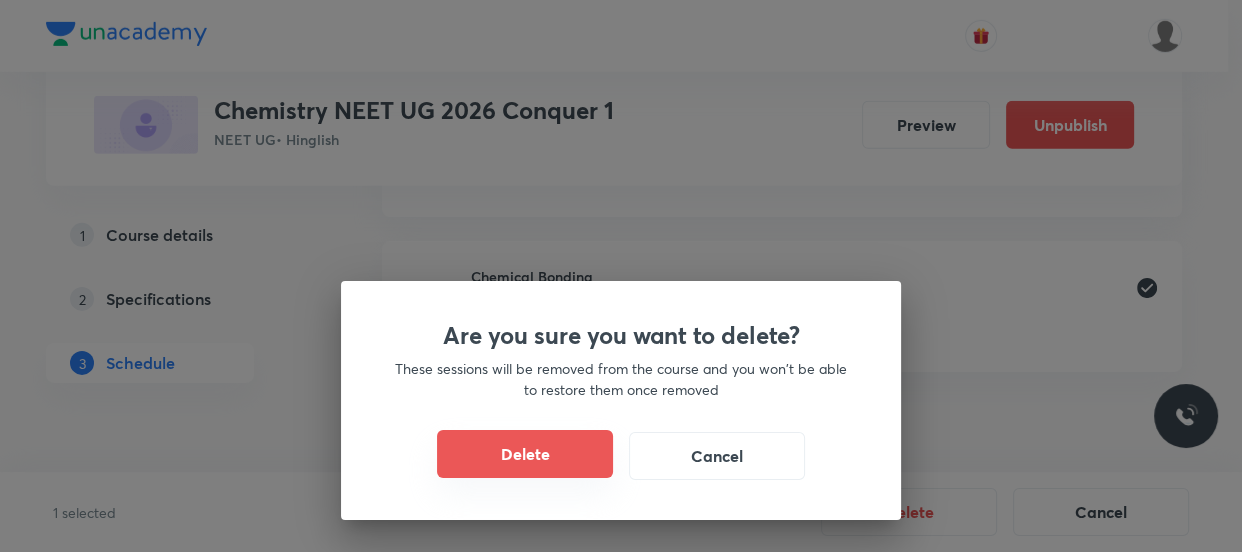 click on "Delete" at bounding box center [525, 454] 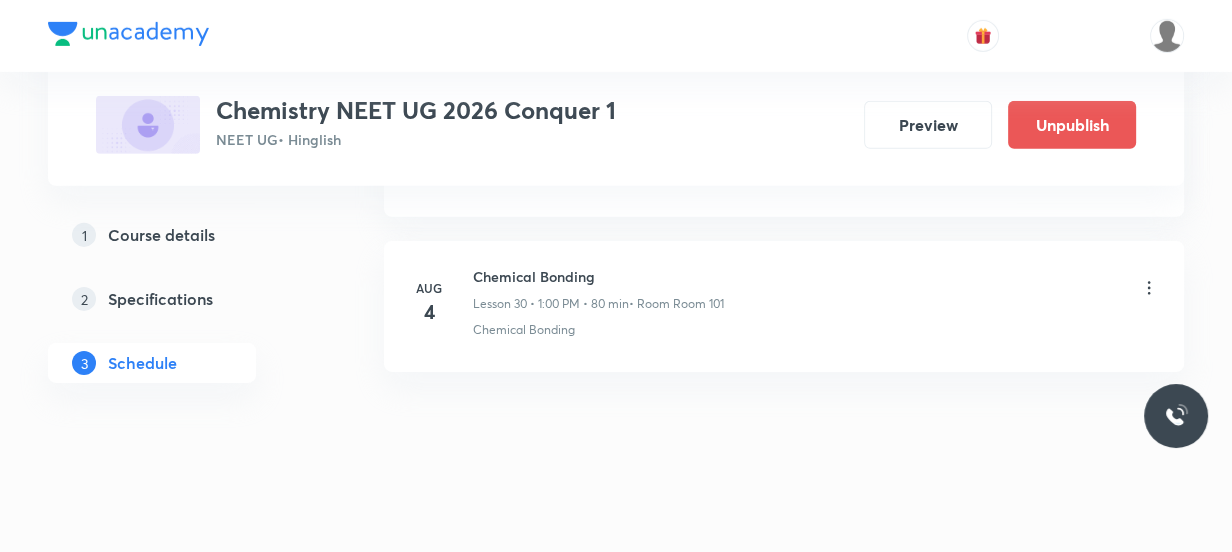 scroll, scrollTop: 5538, scrollLeft: 0, axis: vertical 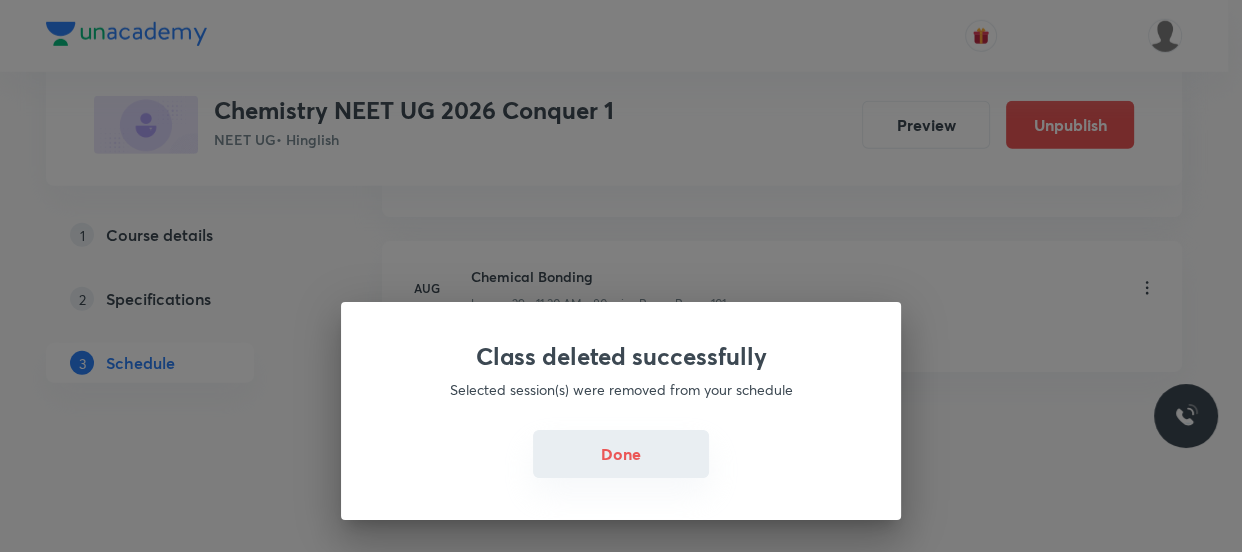 click on "Done" at bounding box center (621, 454) 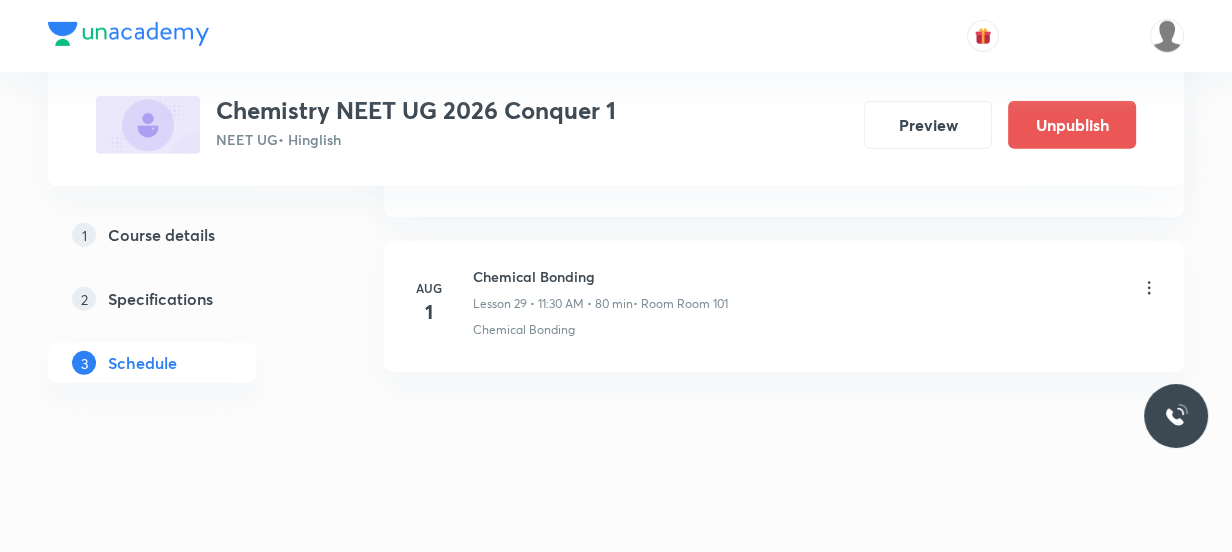 click 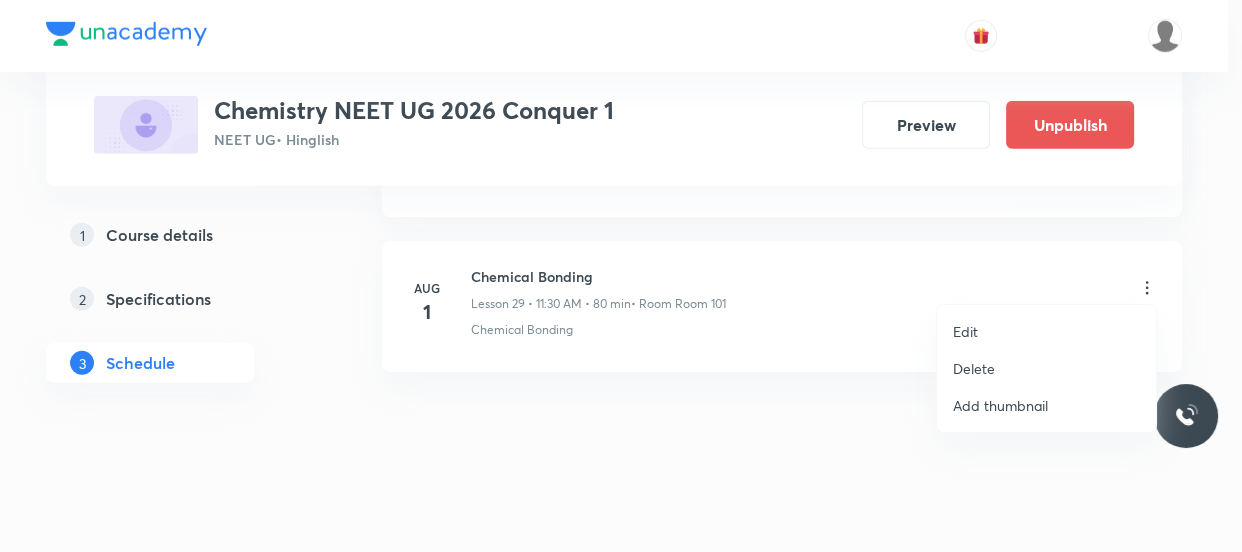 click on "Delete" at bounding box center [1046, 368] 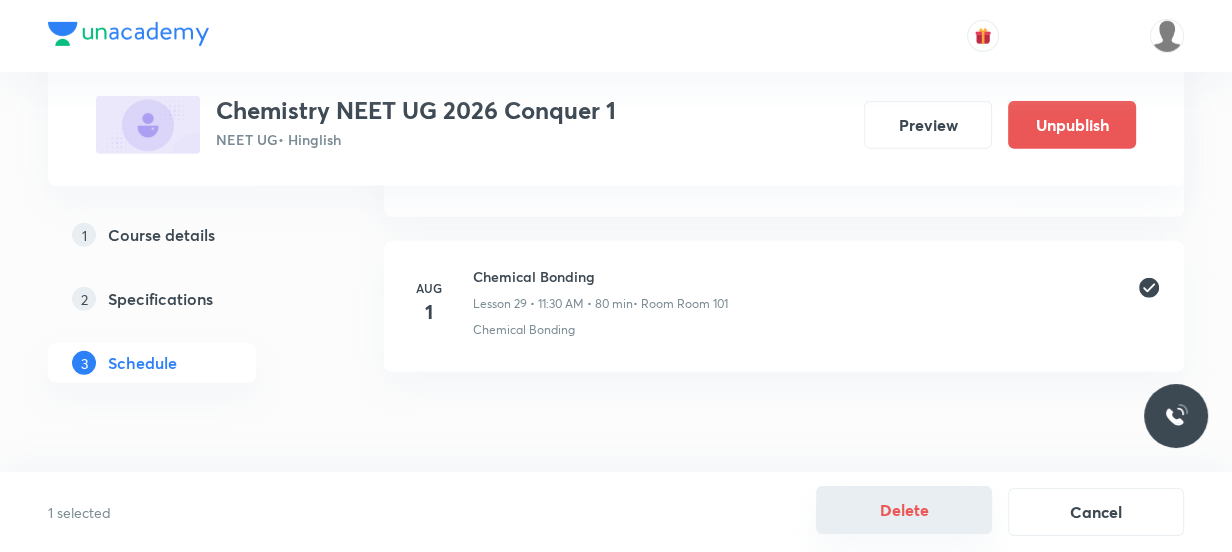 click on "Delete" at bounding box center (904, 510) 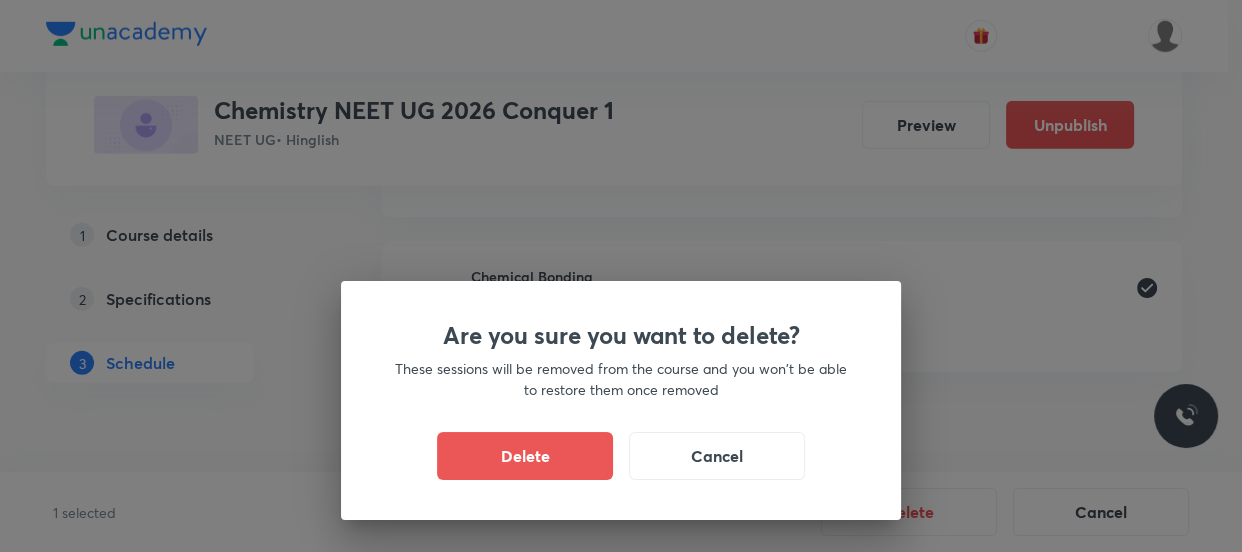 click on "Delete Cancel" at bounding box center (621, 456) 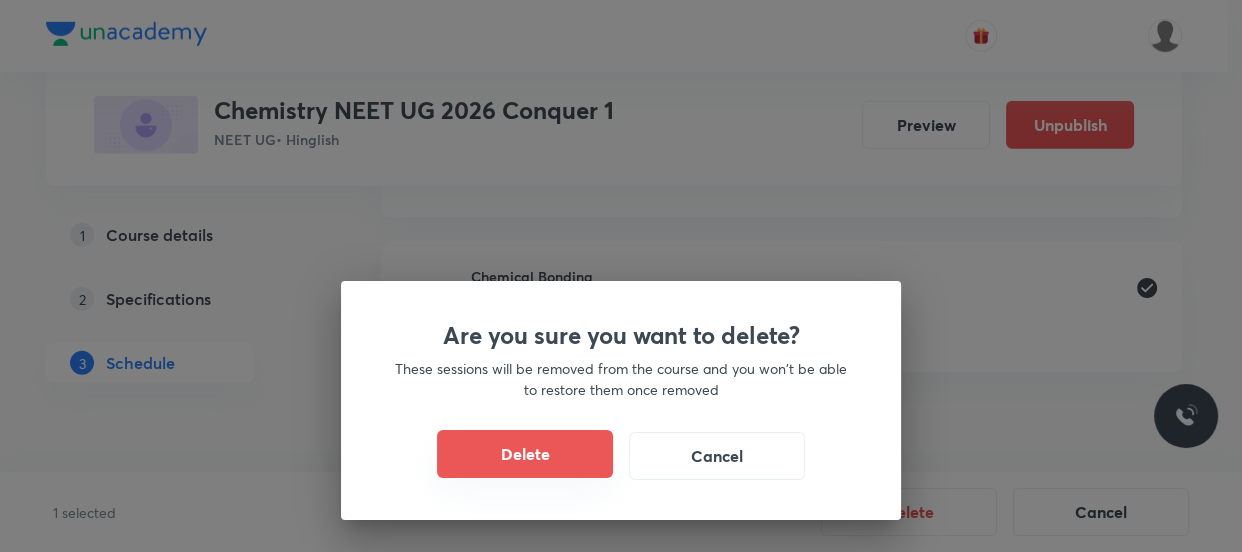 click on "Delete" at bounding box center (525, 454) 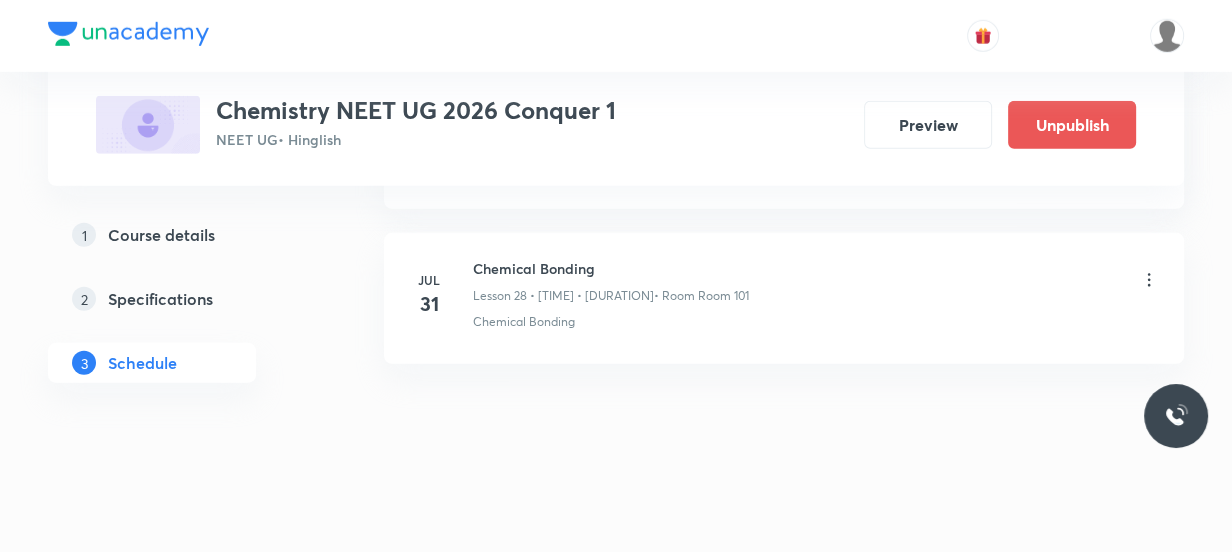 scroll, scrollTop: 5383, scrollLeft: 0, axis: vertical 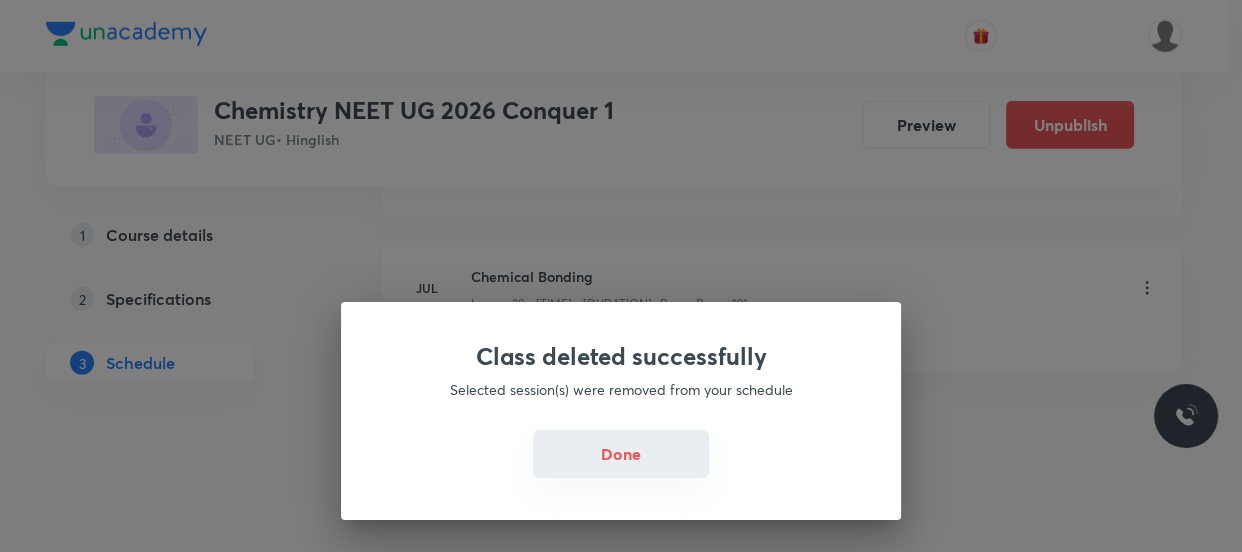 click on "Done" at bounding box center (621, 454) 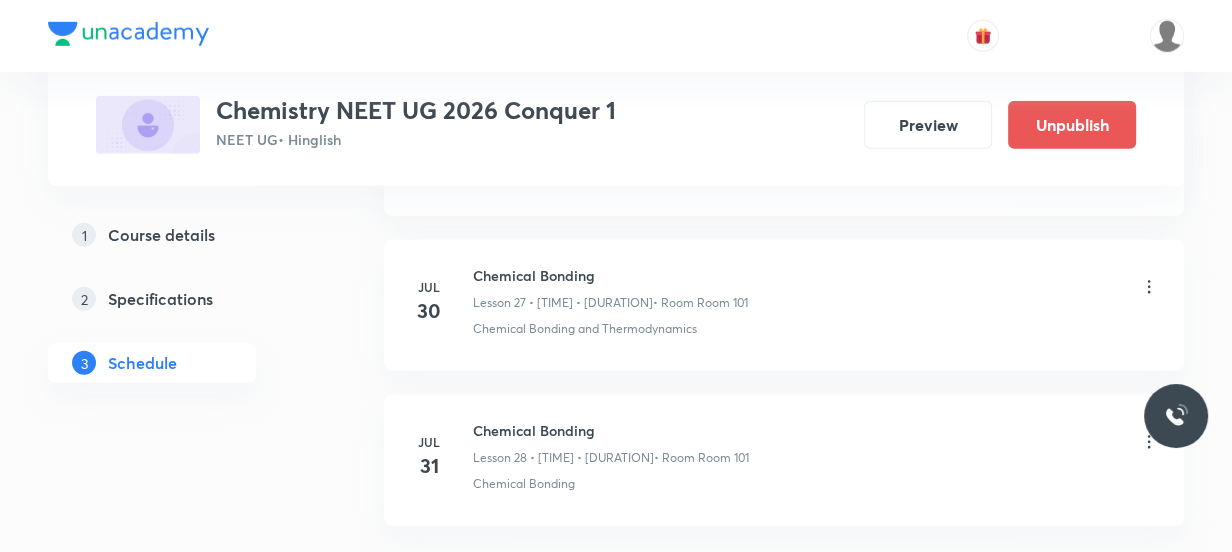 scroll, scrollTop: 5201, scrollLeft: 0, axis: vertical 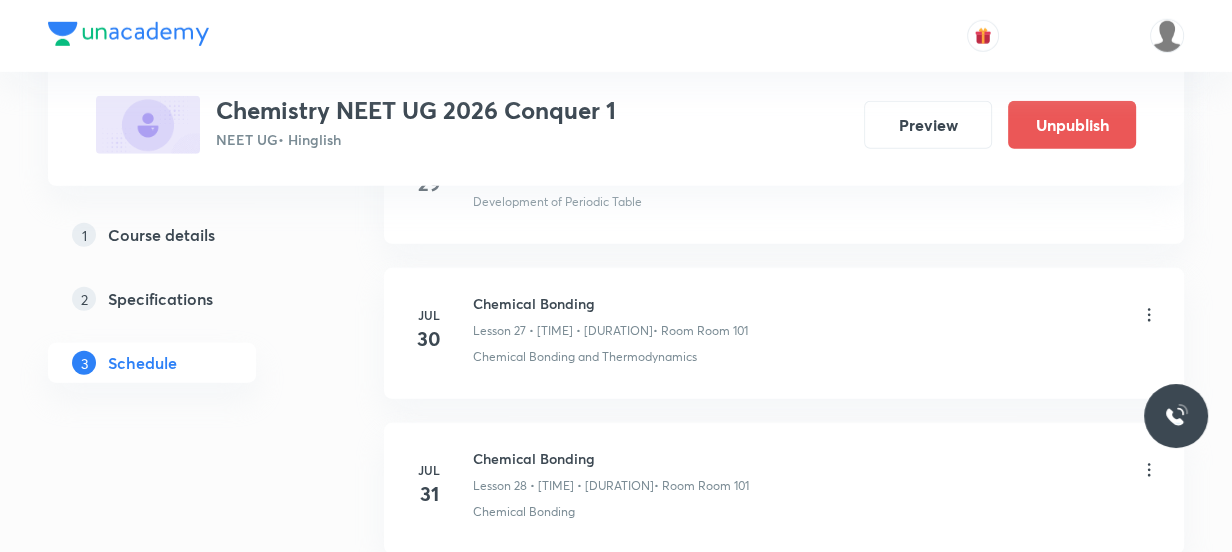 click 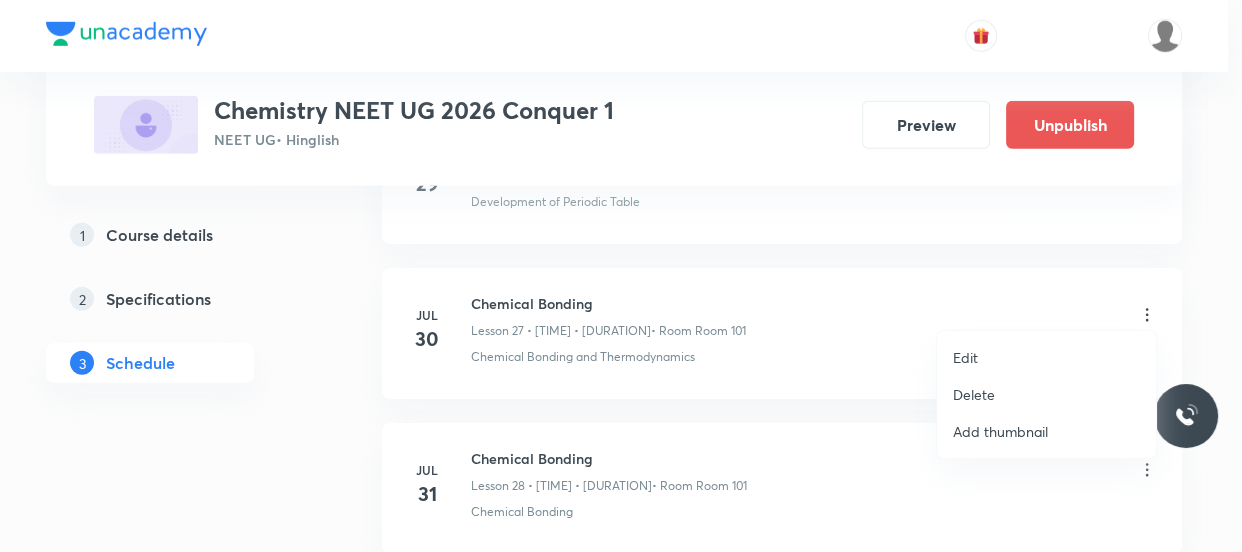click on "Delete" at bounding box center (1046, 394) 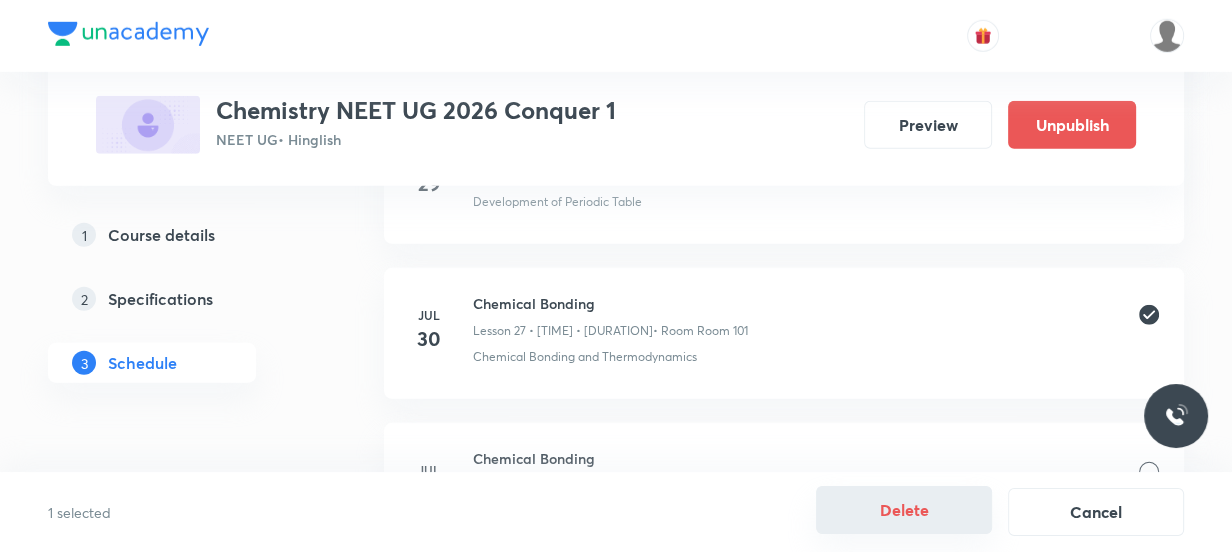 click on "Delete" at bounding box center [904, 510] 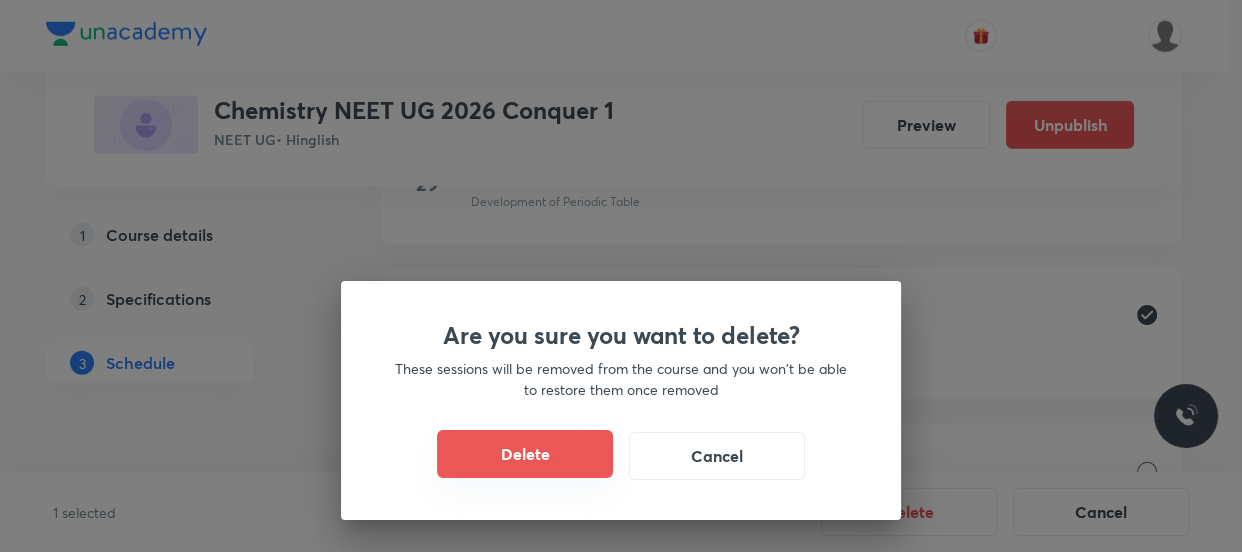 click on "Delete" at bounding box center (525, 454) 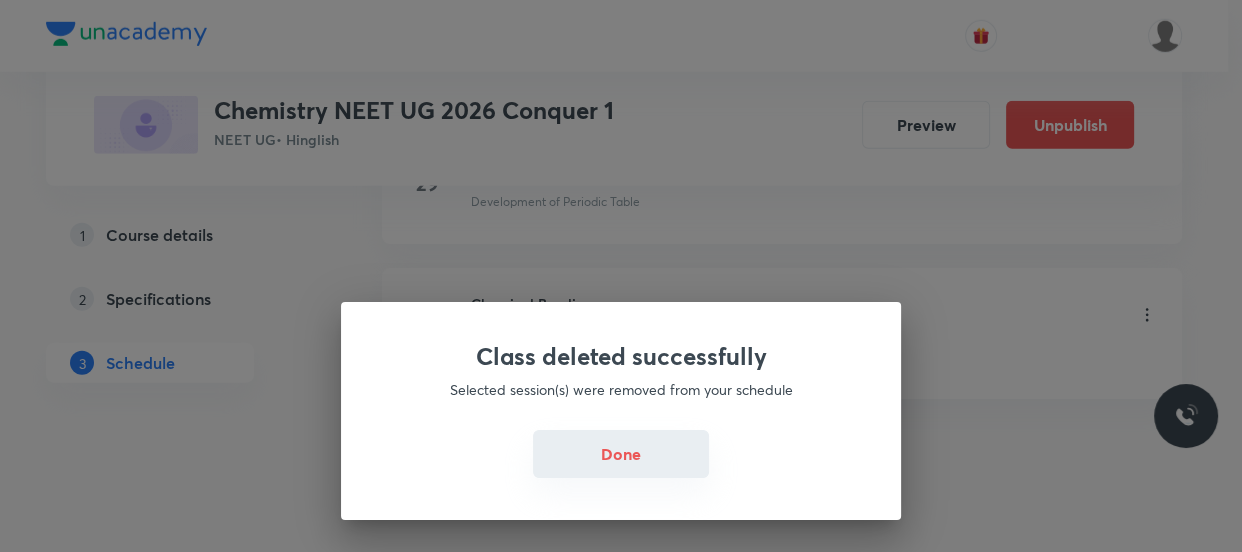 click on "Done" at bounding box center [621, 454] 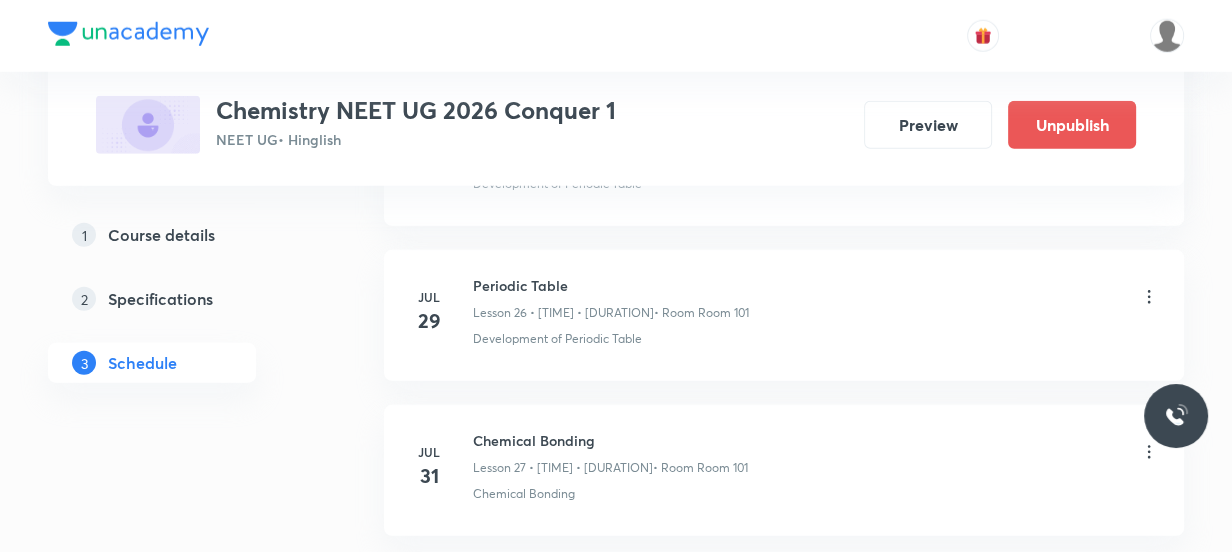 scroll, scrollTop: 5020, scrollLeft: 0, axis: vertical 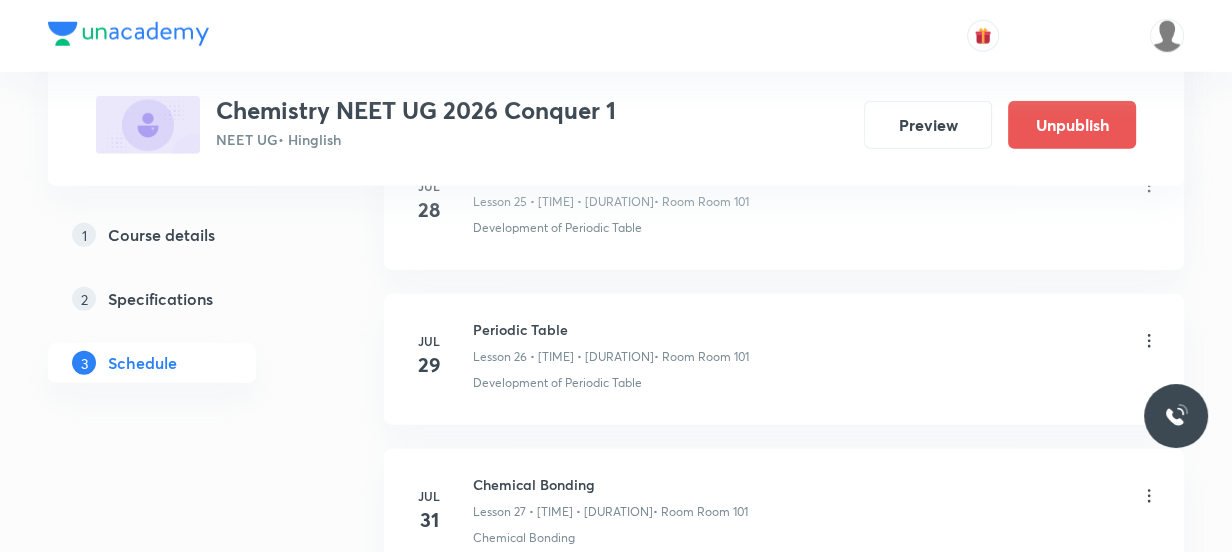 click 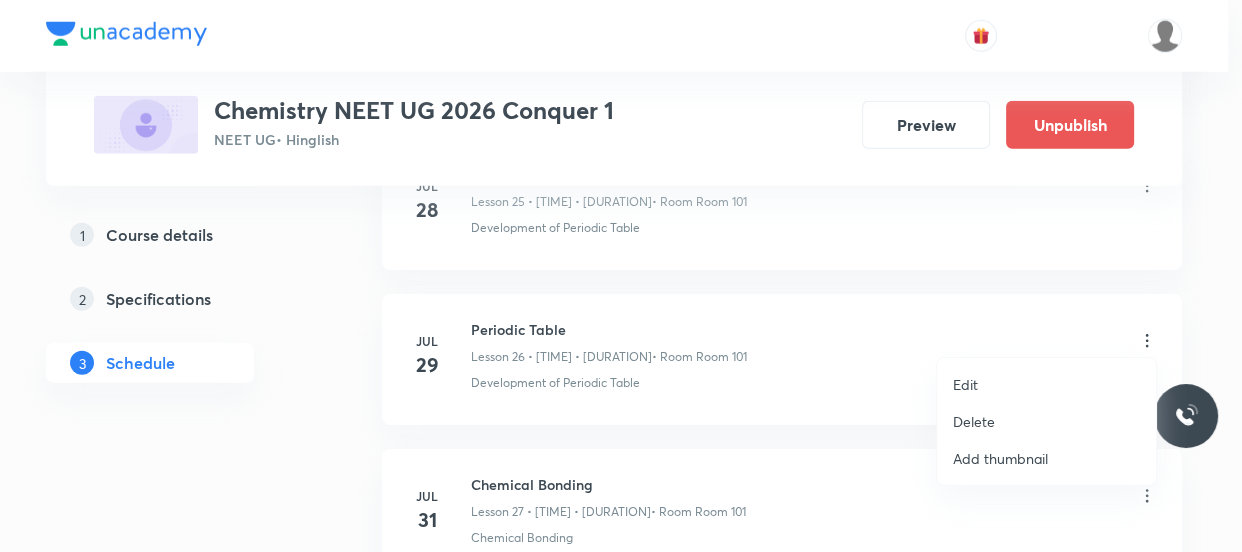 click on "Delete" at bounding box center [974, 421] 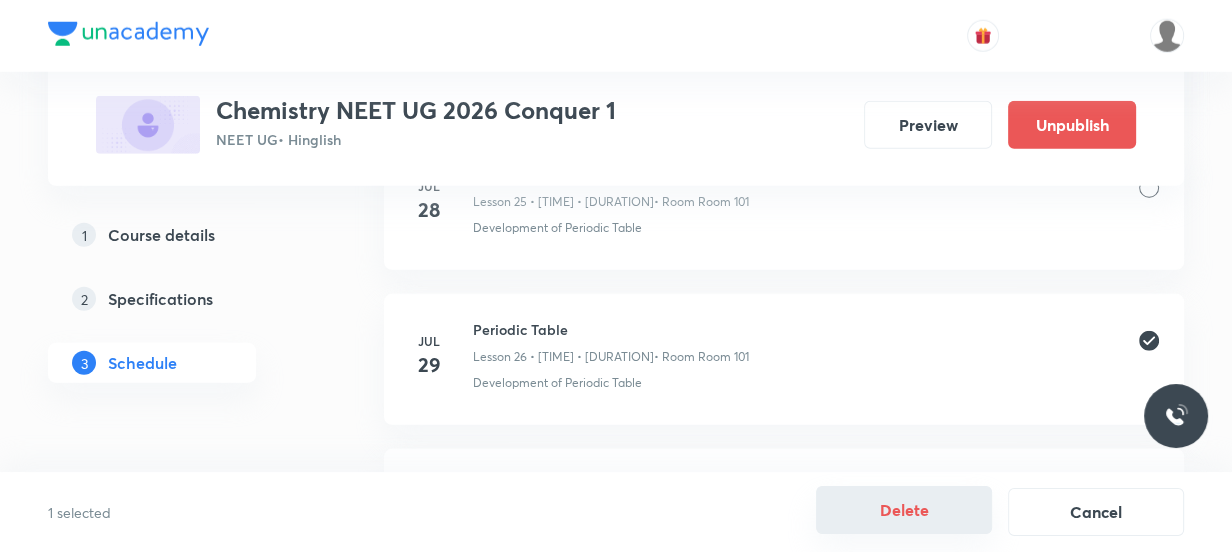 click on "Delete" at bounding box center [904, 510] 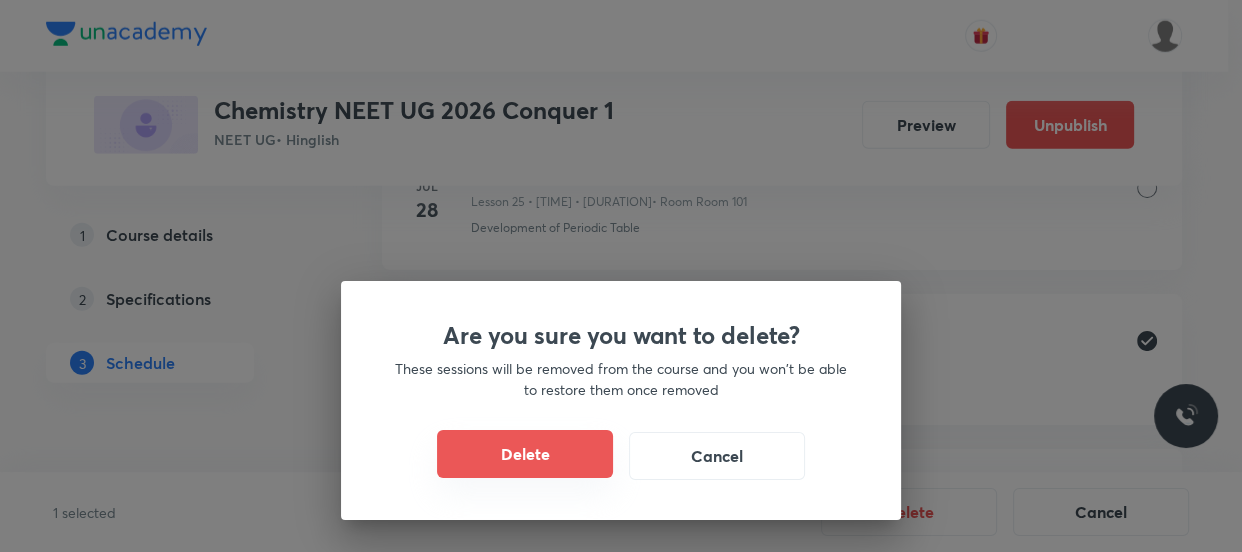 click on "Delete" at bounding box center [525, 454] 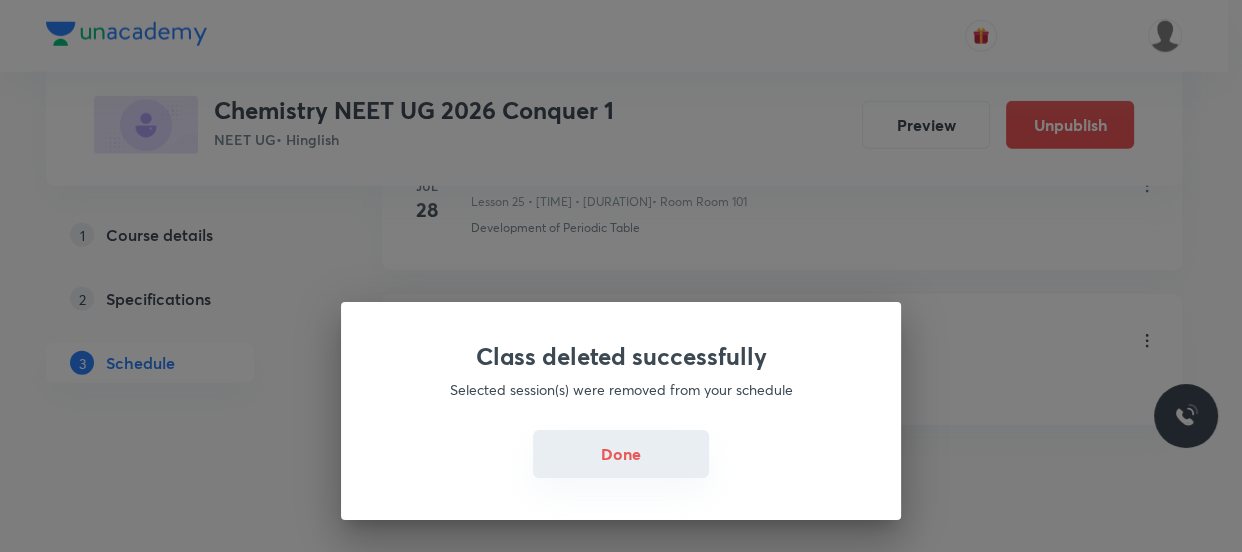 click on "Done" at bounding box center (621, 454) 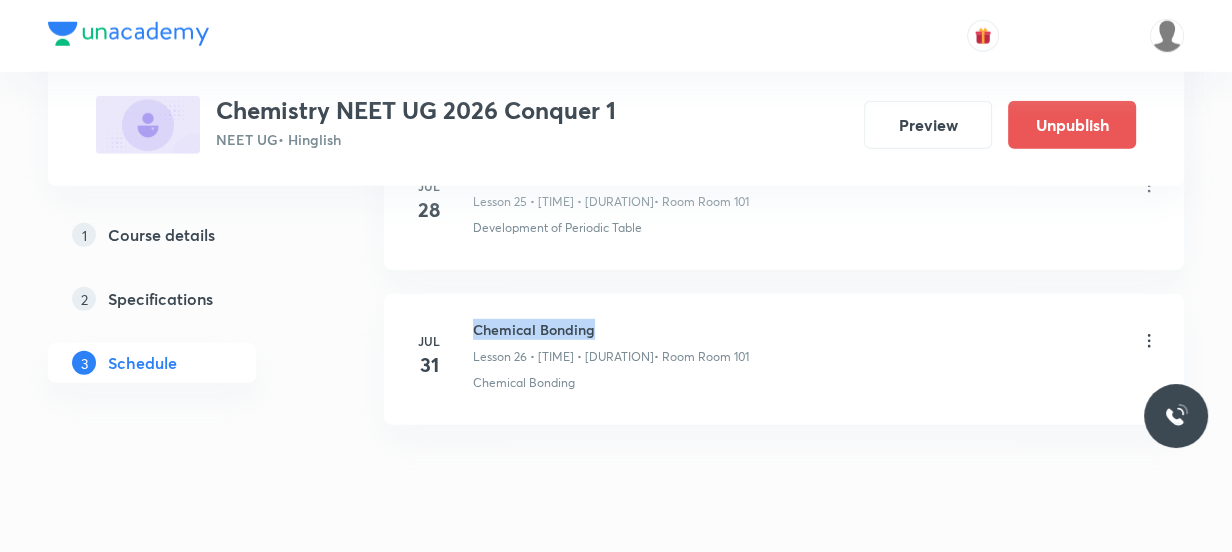 drag, startPoint x: 607, startPoint y: 320, endPoint x: 470, endPoint y: 312, distance: 137.23338 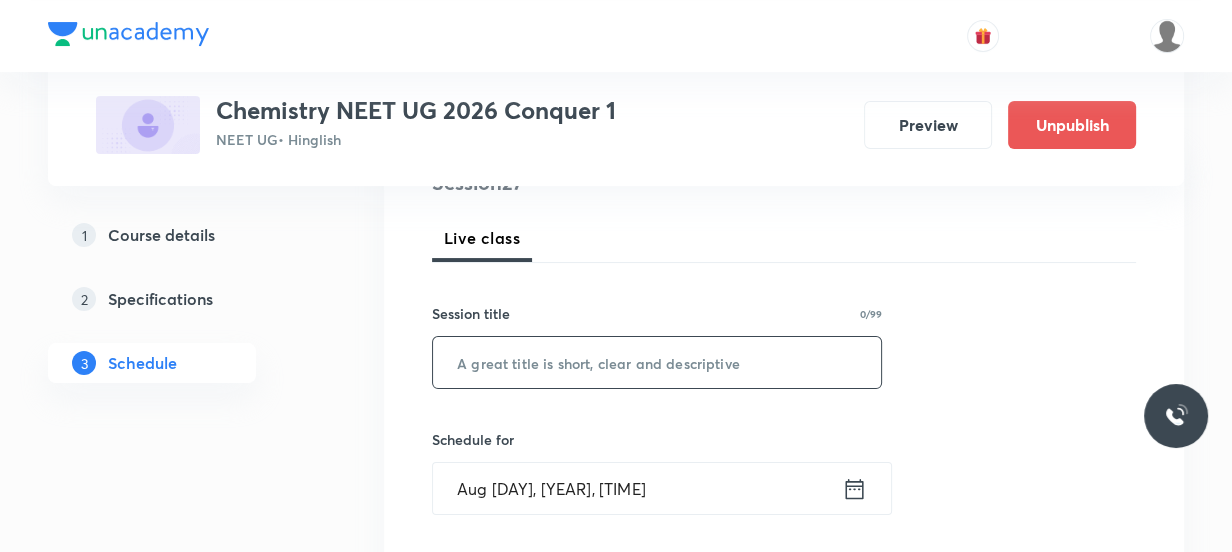 scroll, scrollTop: 272, scrollLeft: 0, axis: vertical 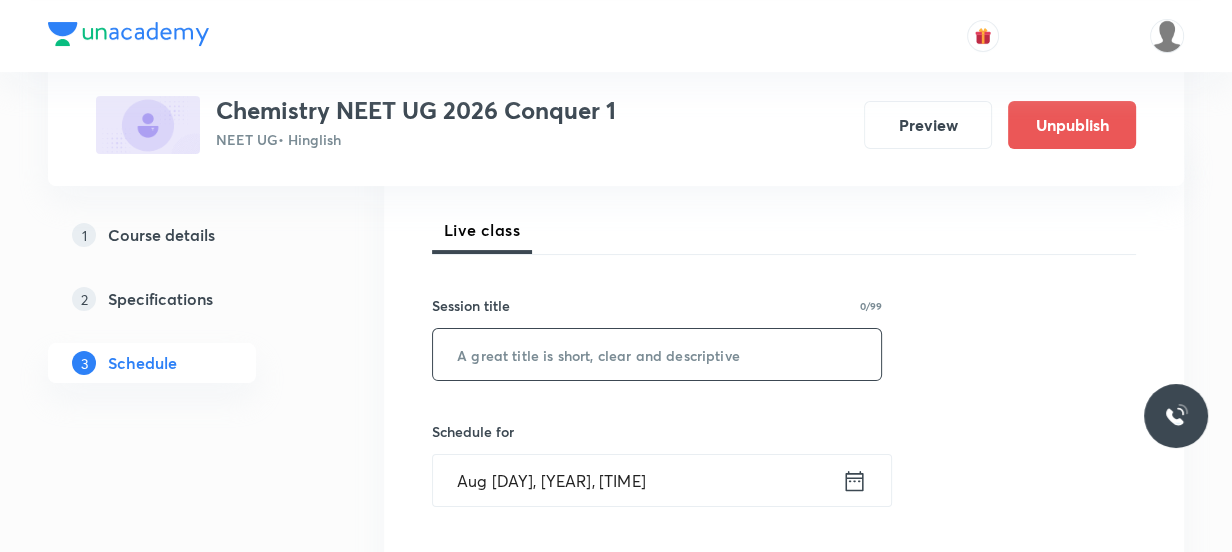 click at bounding box center [657, 354] 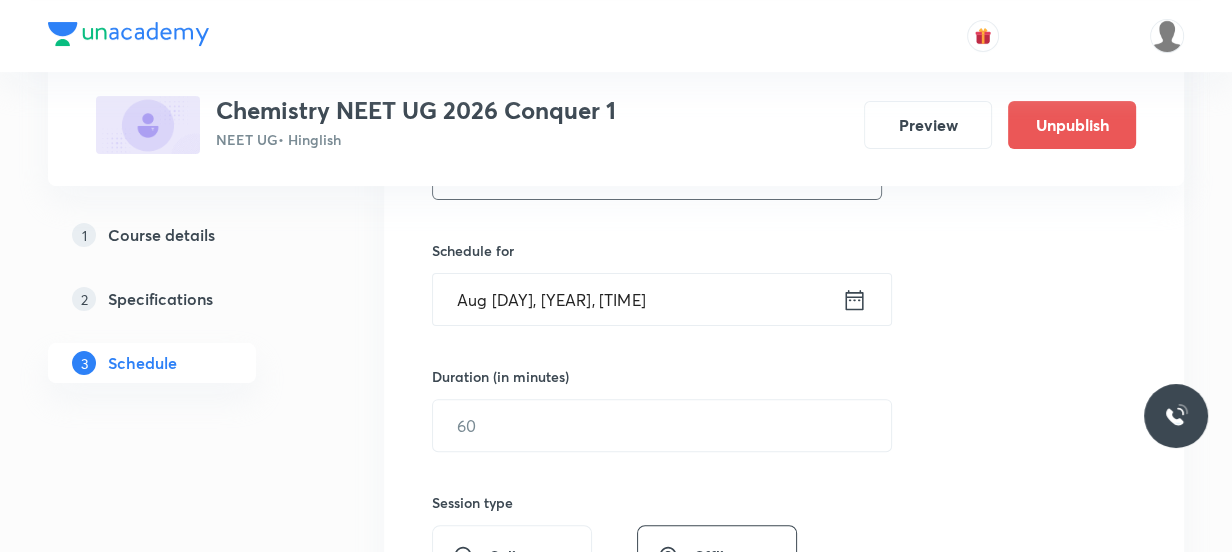 scroll, scrollTop: 454, scrollLeft: 0, axis: vertical 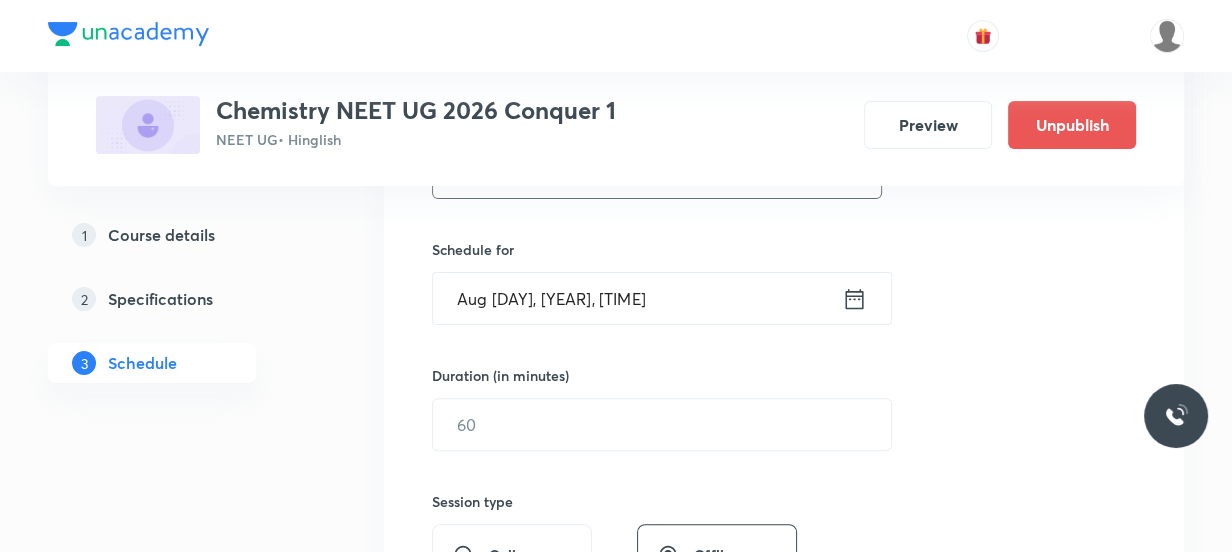 type on "Chemical Bonding" 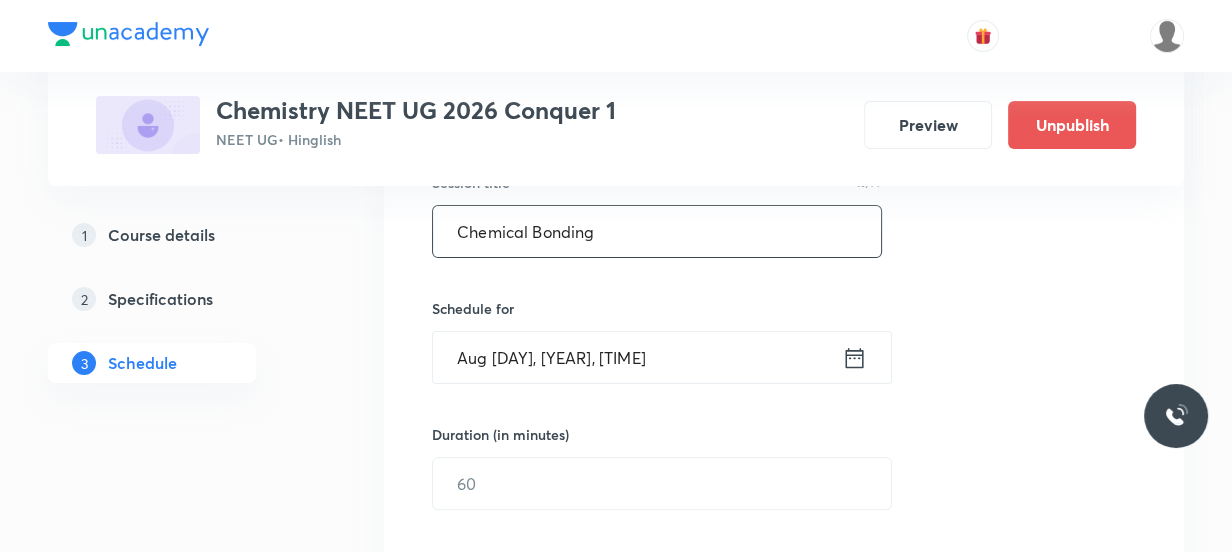 scroll, scrollTop: 363, scrollLeft: 0, axis: vertical 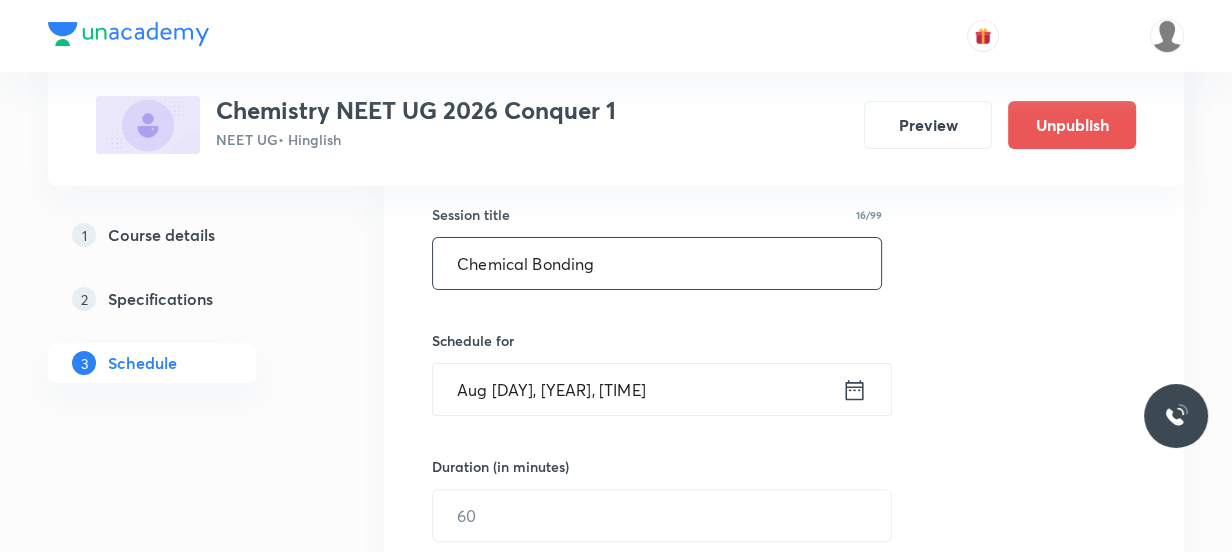 click 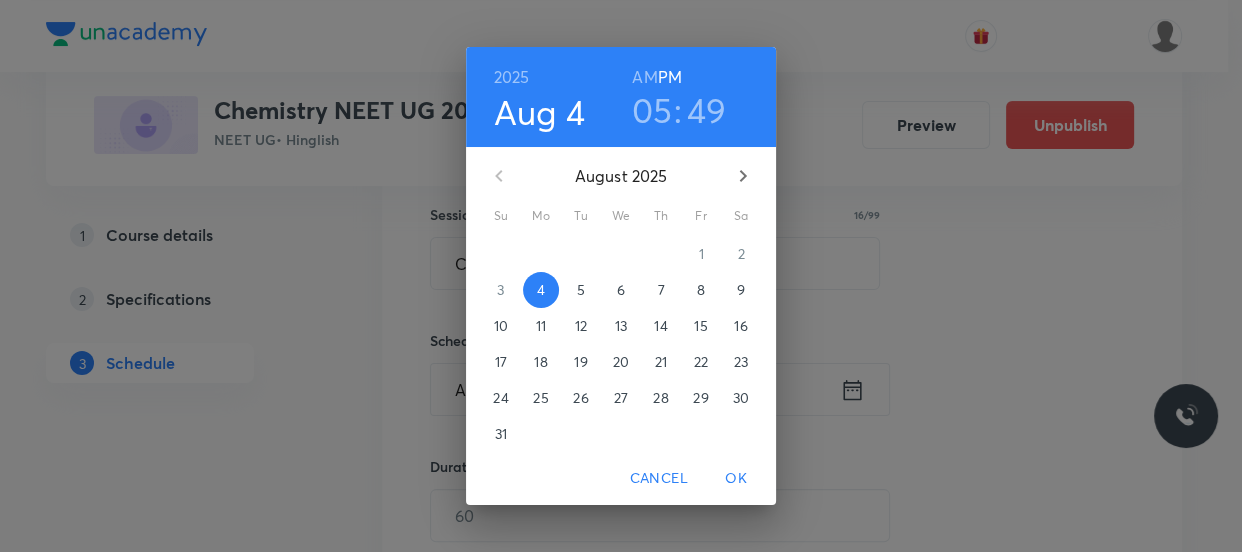 click on "5" at bounding box center (581, 290) 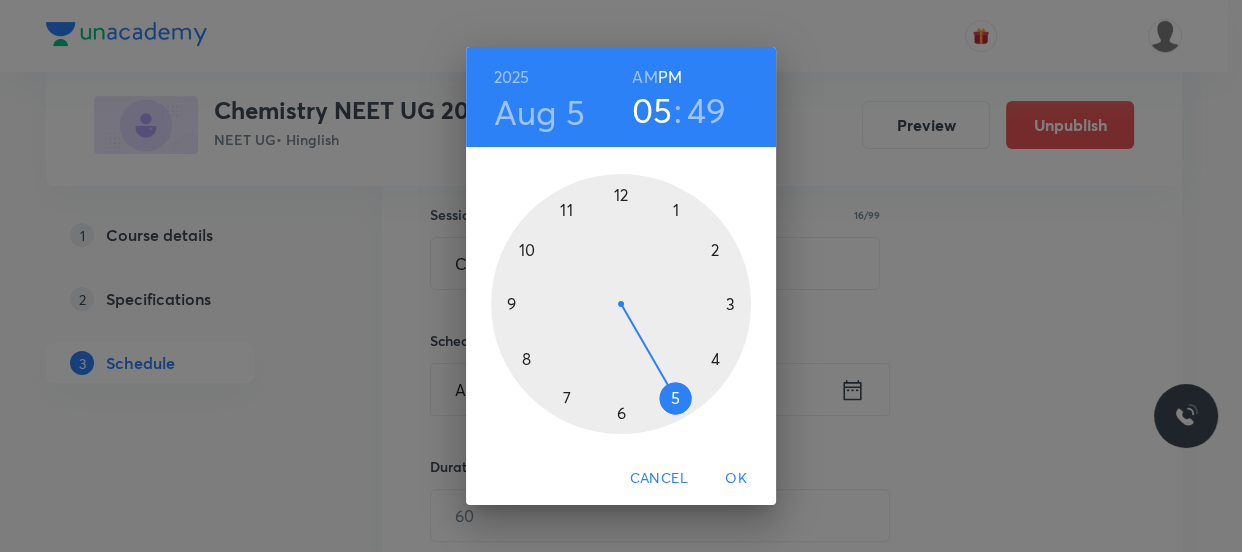 click on "05" at bounding box center (652, 110) 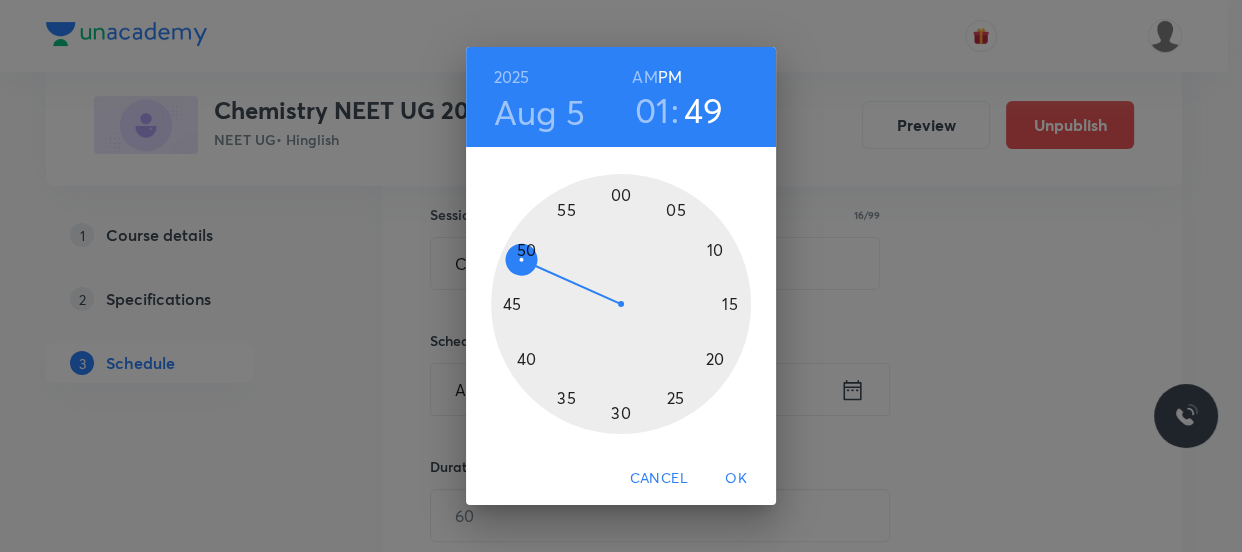 click at bounding box center (621, 304) 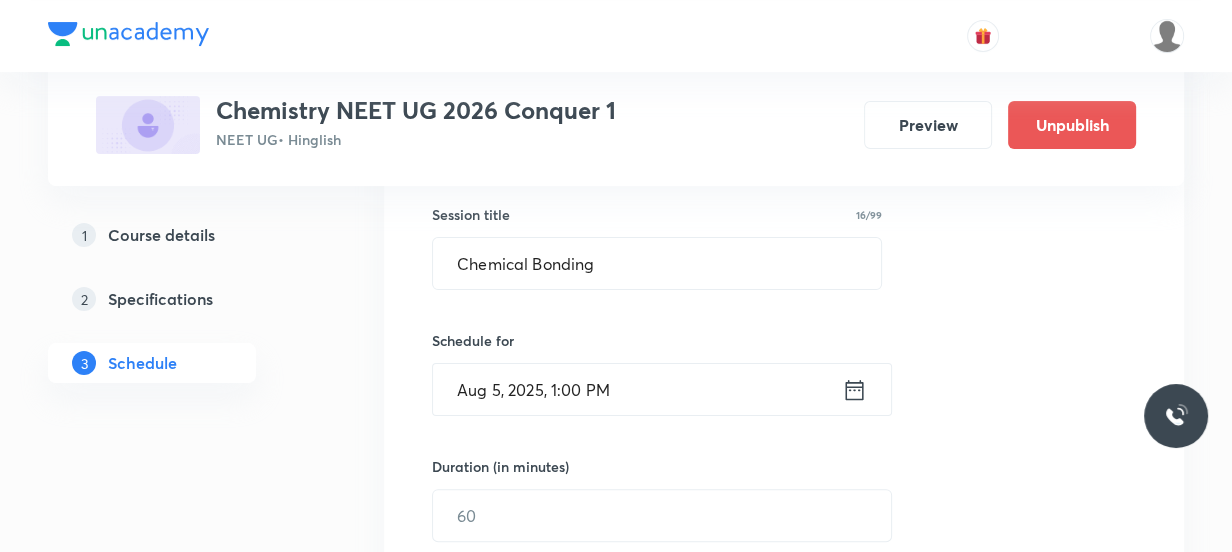 scroll, scrollTop: 454, scrollLeft: 0, axis: vertical 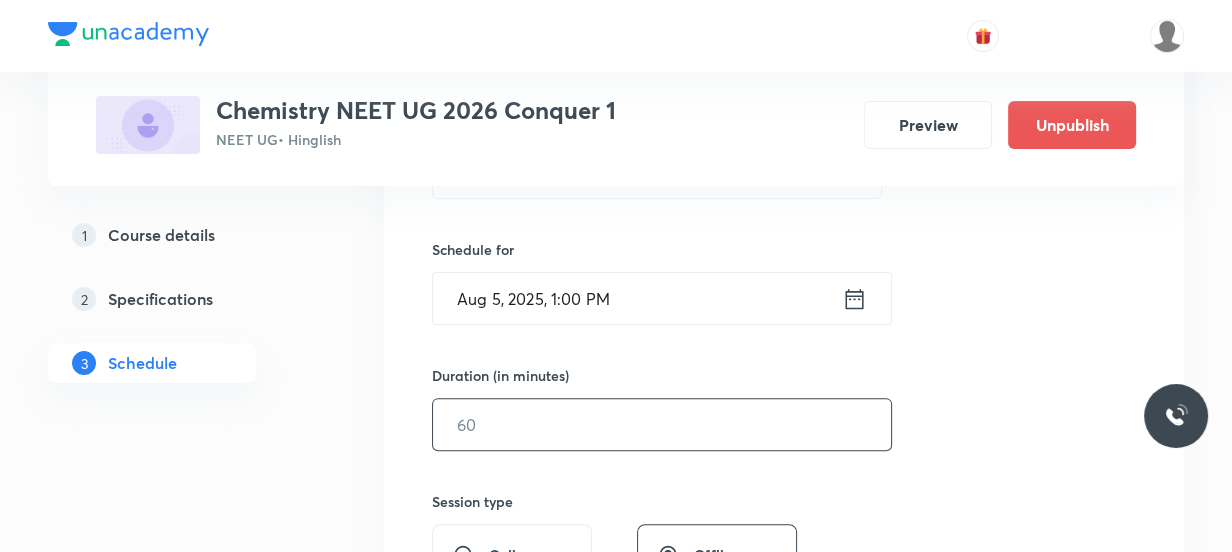 click at bounding box center [662, 424] 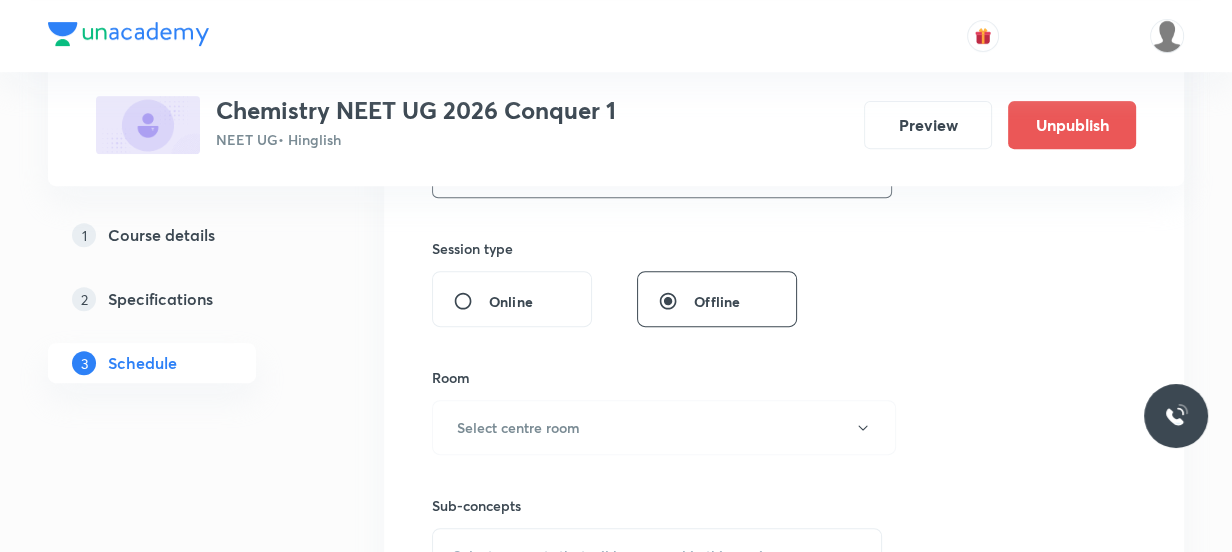 scroll, scrollTop: 727, scrollLeft: 0, axis: vertical 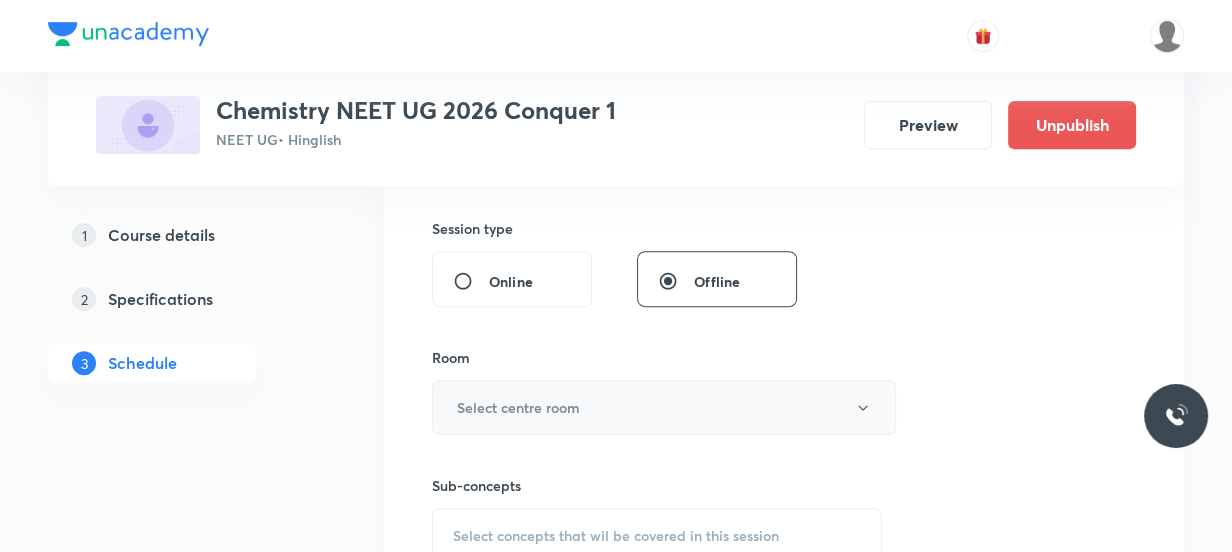 type on "80" 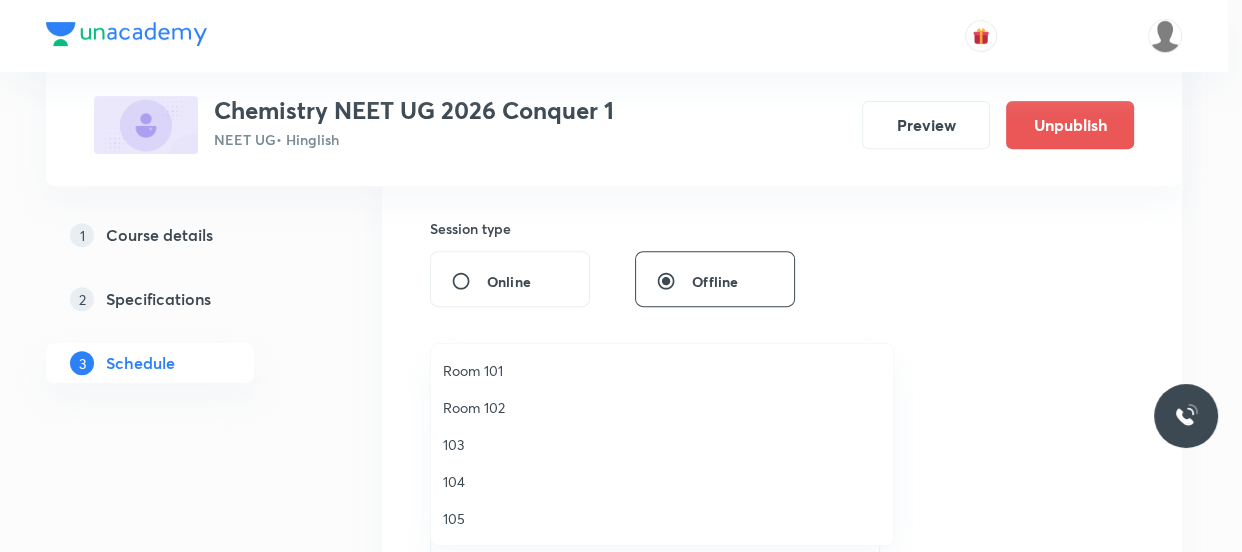 click on "Room 102" at bounding box center (662, 407) 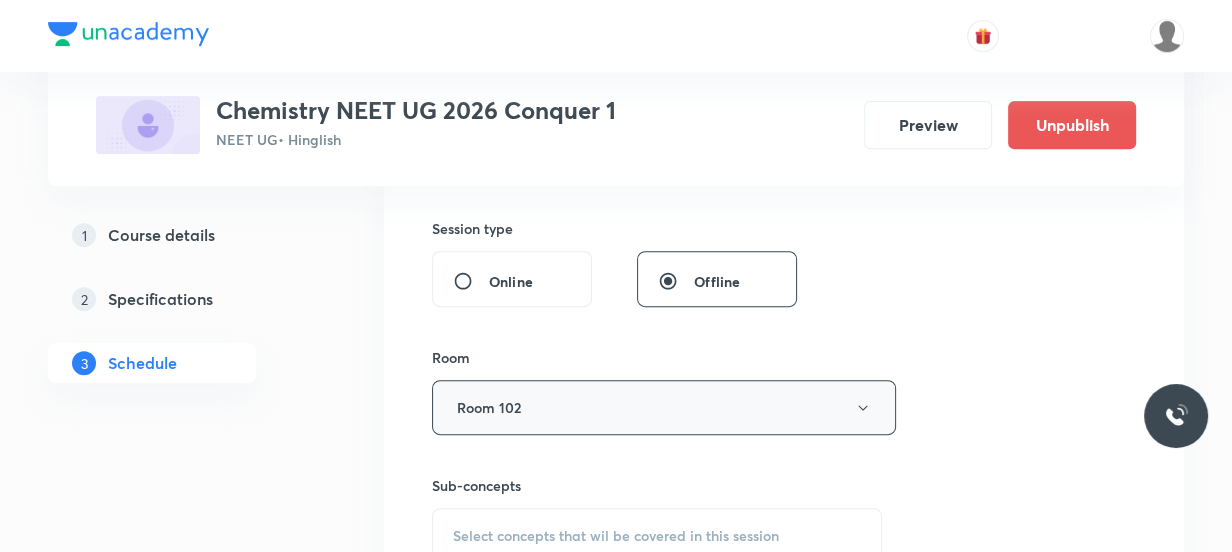 click on "Room 102" at bounding box center [664, 407] 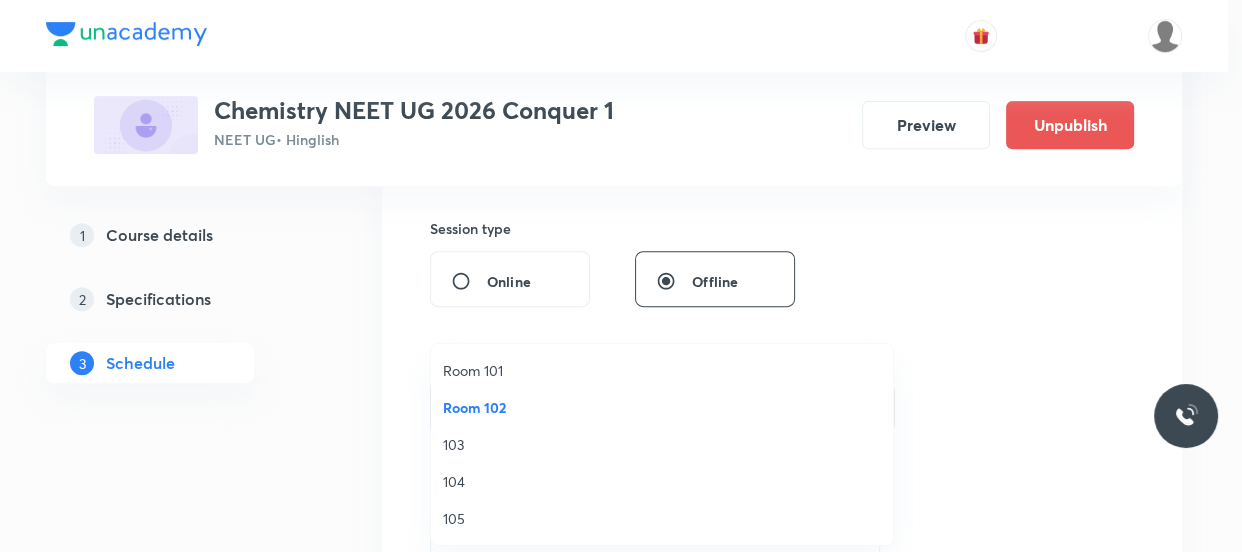 click on "Room 101" at bounding box center [662, 370] 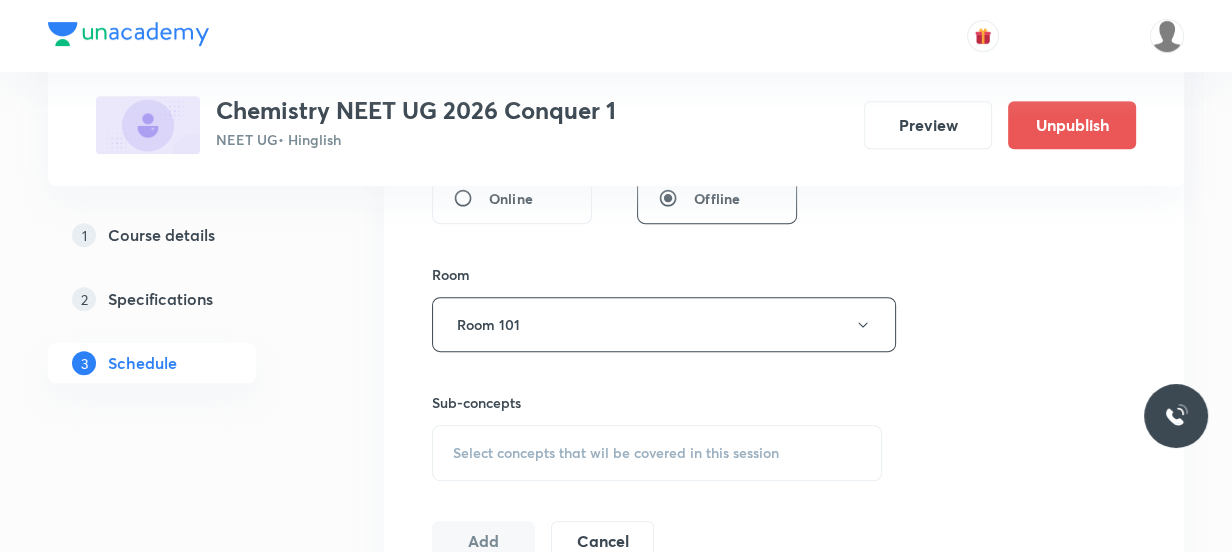 scroll, scrollTop: 909, scrollLeft: 0, axis: vertical 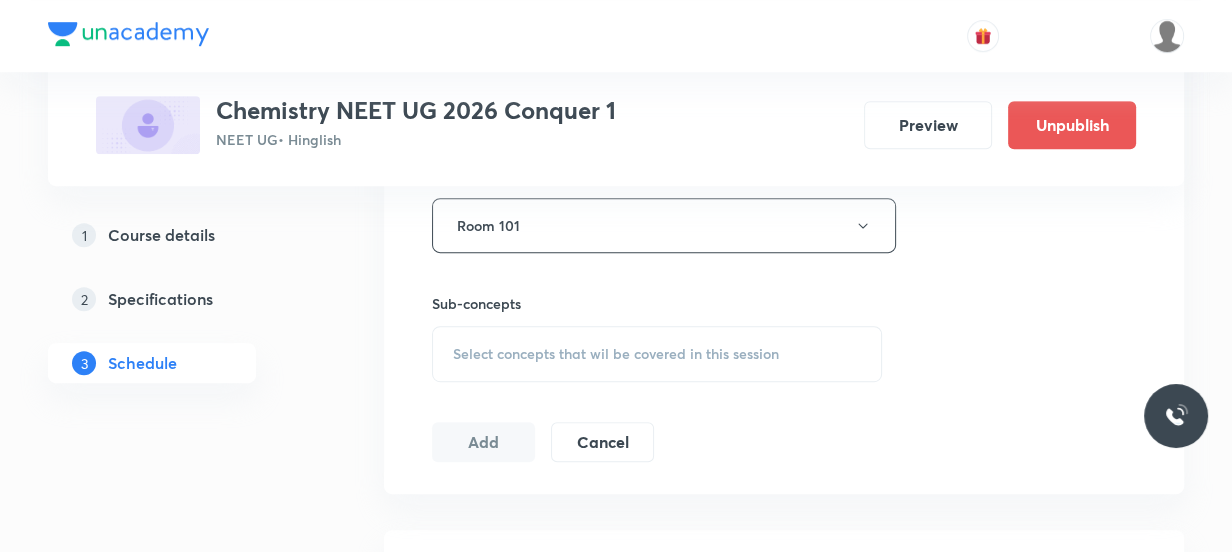 click on "Select concepts that wil be covered in this session" at bounding box center [616, 354] 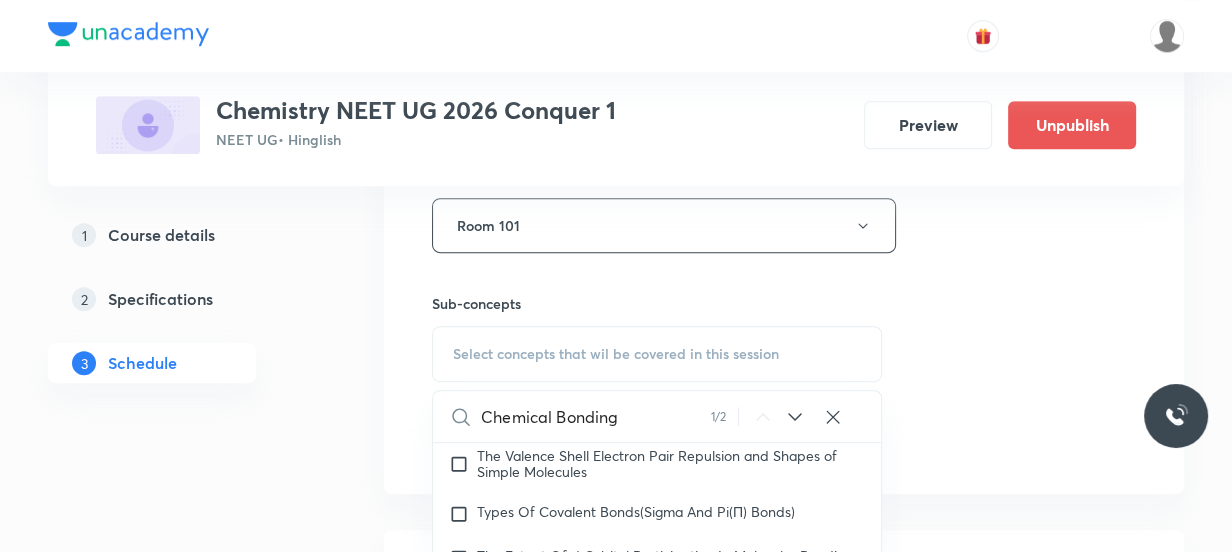 scroll, scrollTop: 9153, scrollLeft: 0, axis: vertical 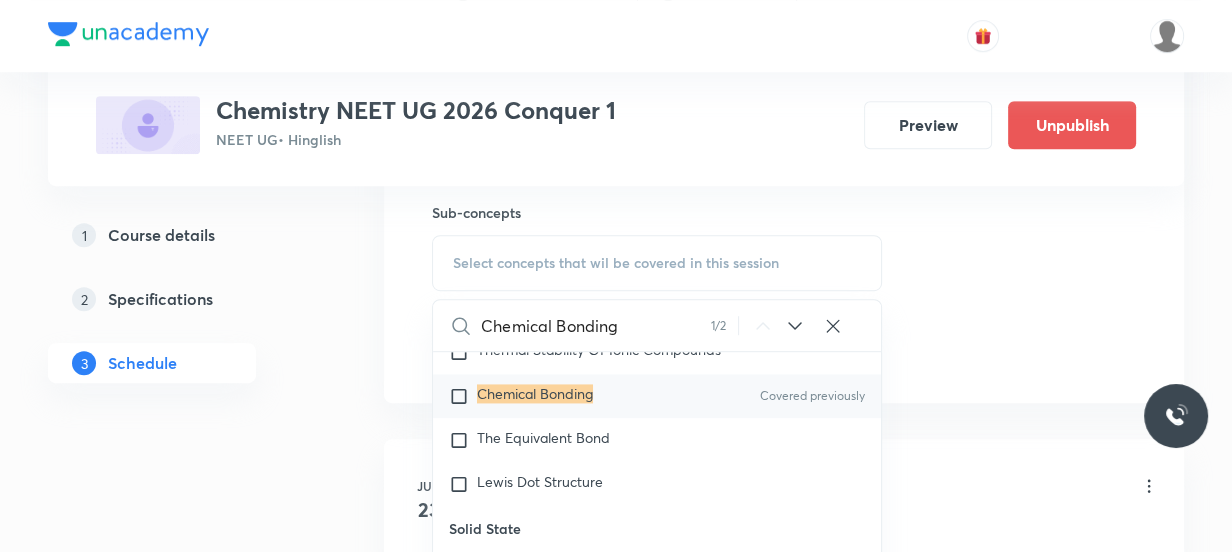 type on "Chemical Bonding" 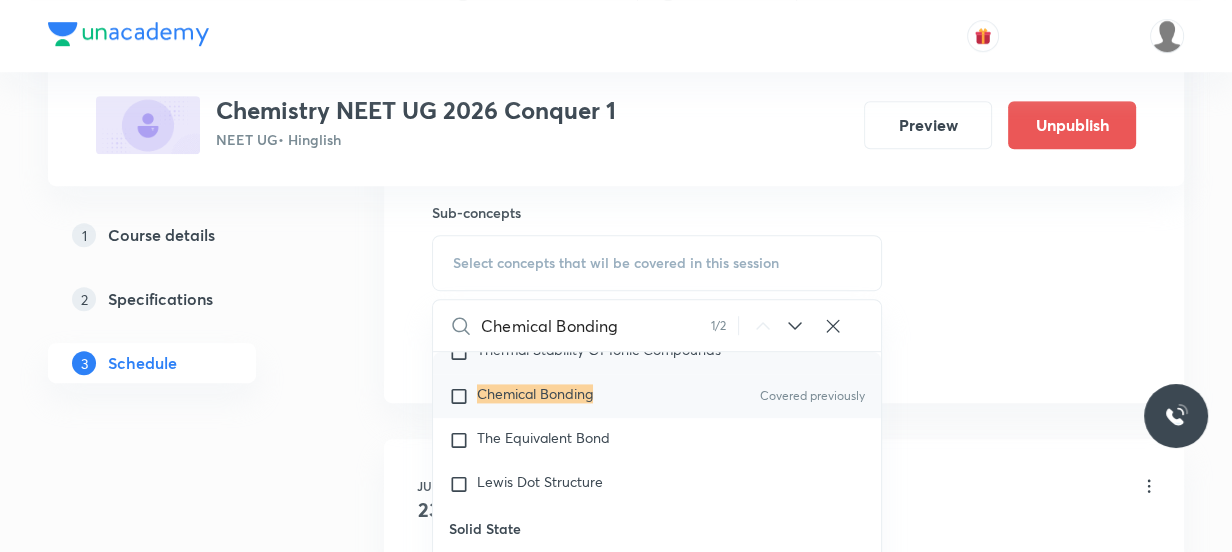 checkbox on "true" 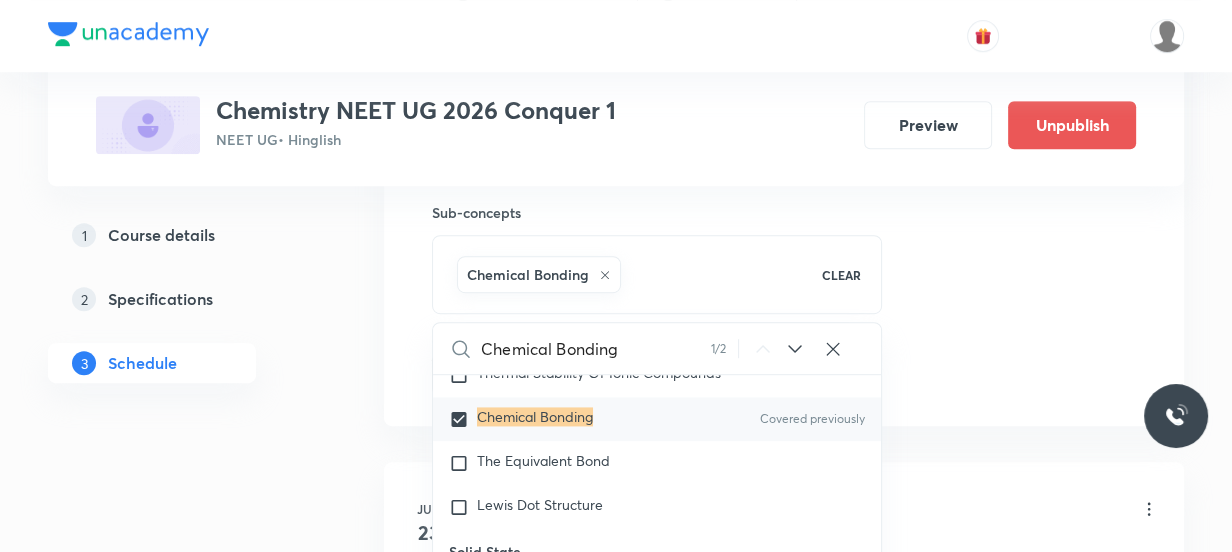 click on "Session  27 Live class Session title 16/99 Chemical Bonding ​ Schedule for Aug 5, 2025, 1:00 PM ​ Duration (in minutes) 80 ​   Session type Online Offline Room Room 101 Sub-concepts Chemical Bonding CLEAR Chemical Bonding 1 / 2 ​ Chemistry - Full Syllabus Mock Questions Chemistry - Full Syllabus Mock Questions Chemistry Previous Year Chemistry Previous Year Questions Chemistry Previous Year Questions General Topics & Mole Concept Basic Concepts Mole – Basic Introduction Percentage Composition Stoichiometry Principle of Atom Conservation (POAC) Relation between Stoichiometric Quantities Application of Mole Concept: Gravimetric Analysis Electronic Configuration Of Atoms (Hund's rule)  Quantum Numbers (Magnetic Quantum no.) Quantum Numbers(Pauli's Exclusion law) Mean Molar Mass or Molecular Mass Variation of Conductivity with Concentration Mechanism of Corrosion Atomic Structure Discovery Of Electron Some Prerequisites of Physics Discovery Of Protons And Neutrons Atomic Models Nature of Waves Spectrum" at bounding box center [784, -87] 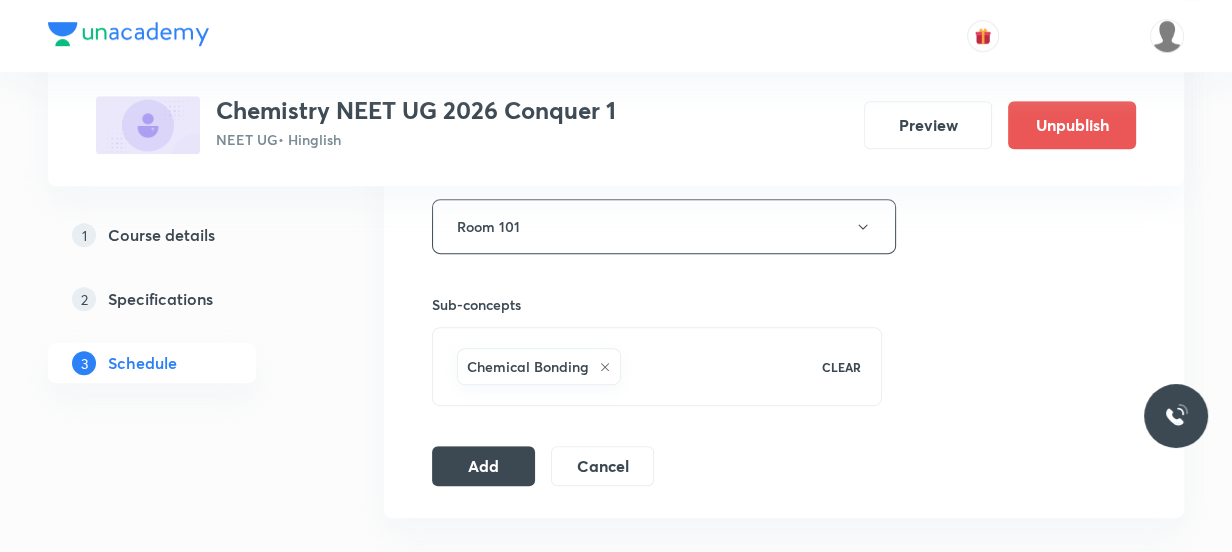 scroll, scrollTop: 909, scrollLeft: 0, axis: vertical 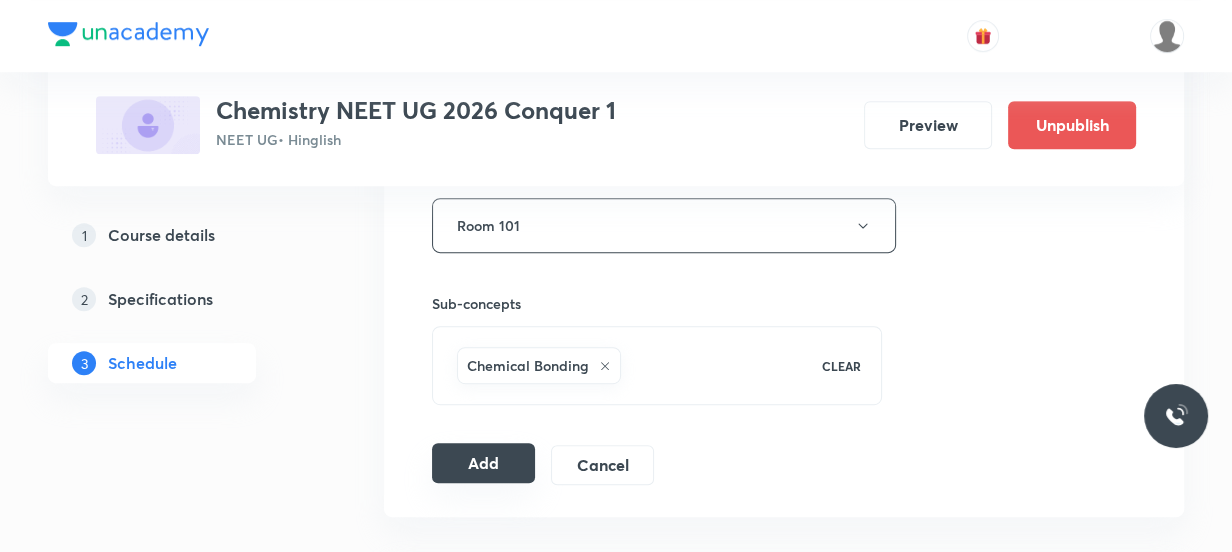 click on "Add" at bounding box center (483, 463) 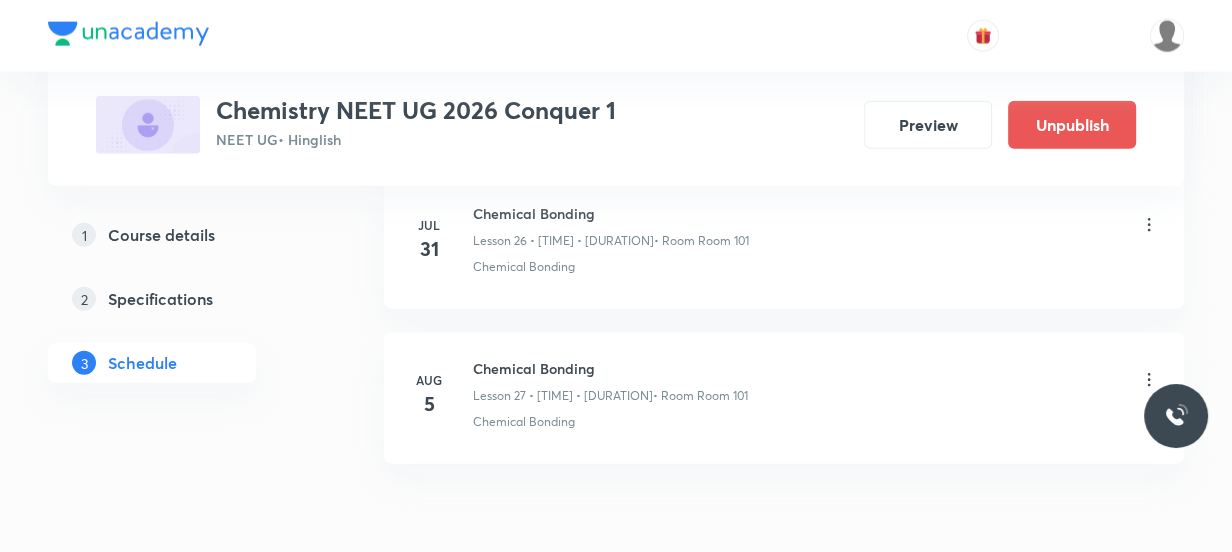 scroll, scrollTop: 4220, scrollLeft: 0, axis: vertical 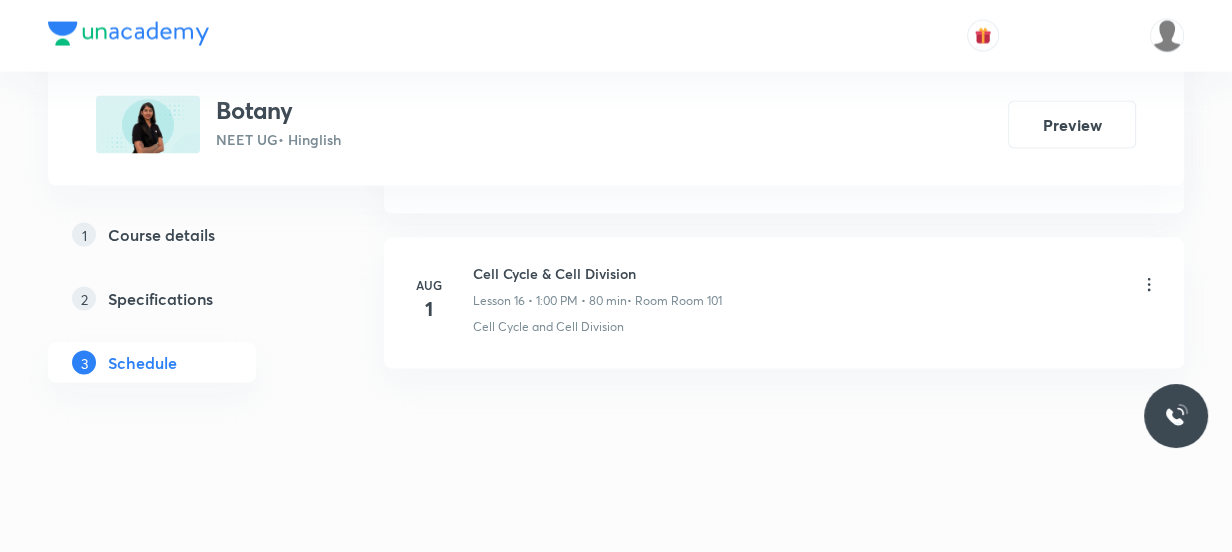 click 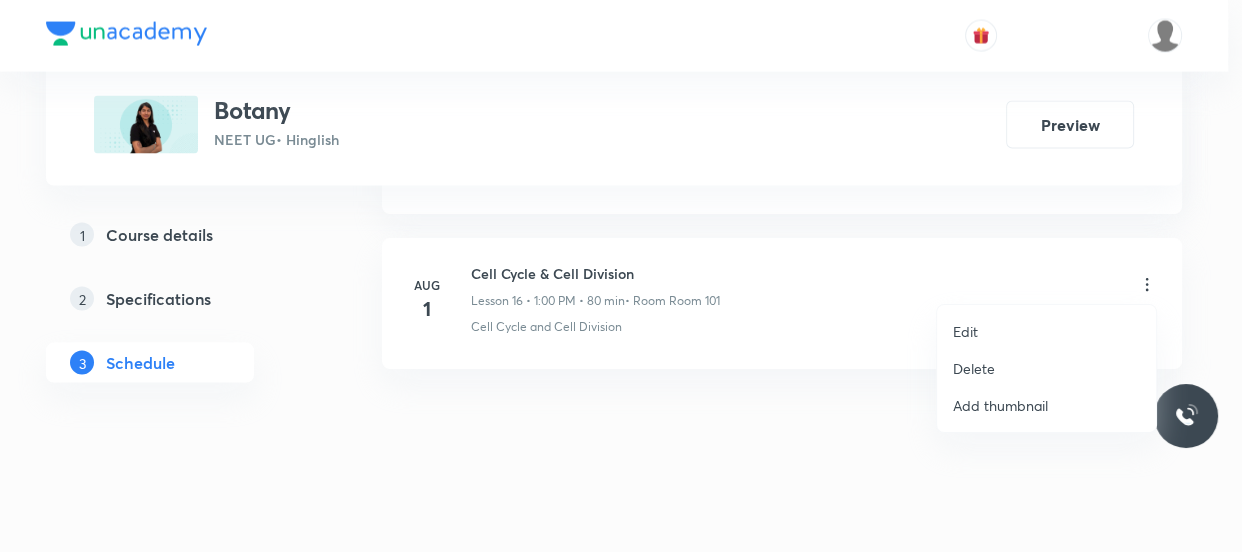 click on "Delete" at bounding box center (1046, 368) 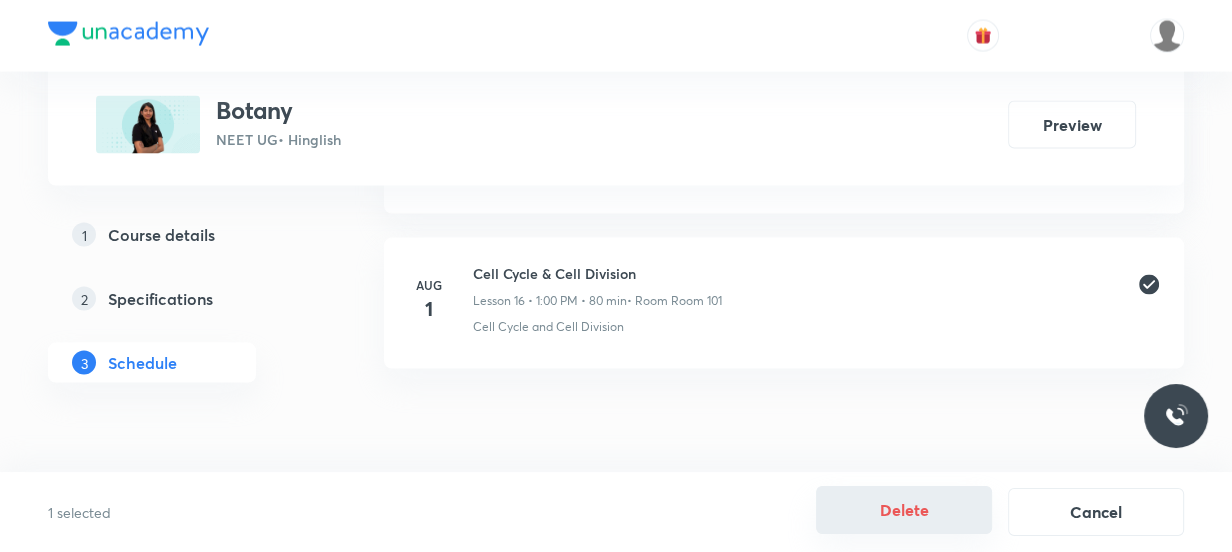 click on "Delete" at bounding box center [904, 510] 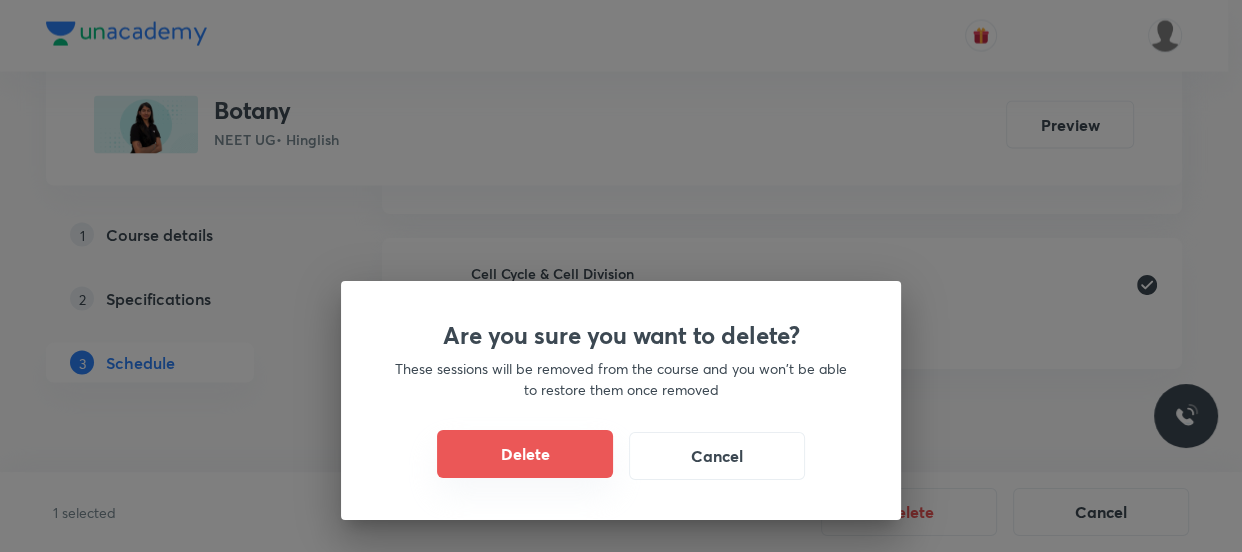 click on "Delete" at bounding box center [525, 454] 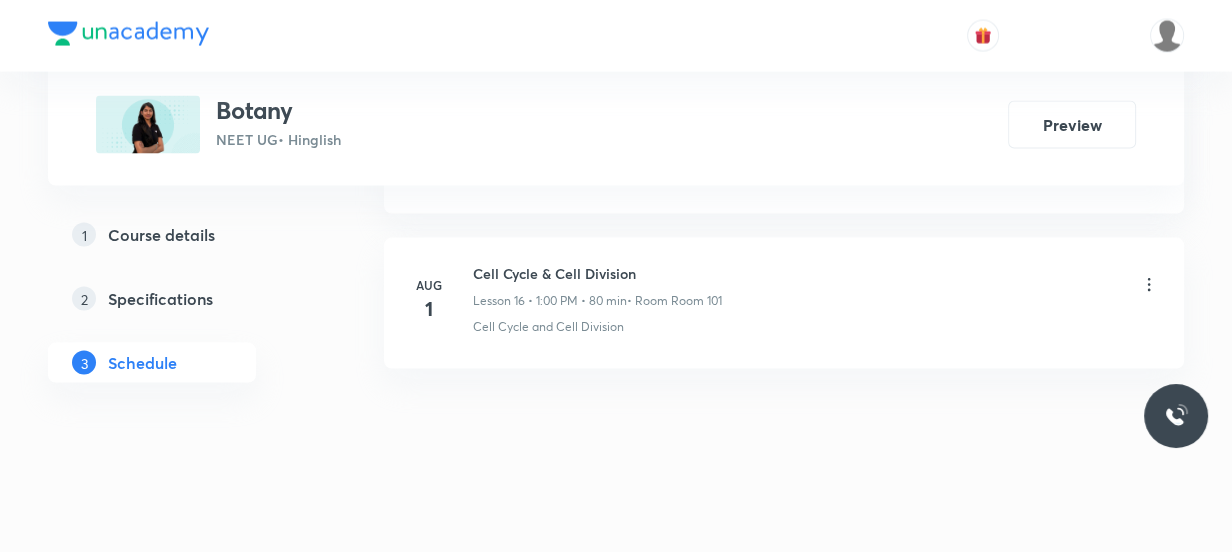 scroll, scrollTop: 3371, scrollLeft: 0, axis: vertical 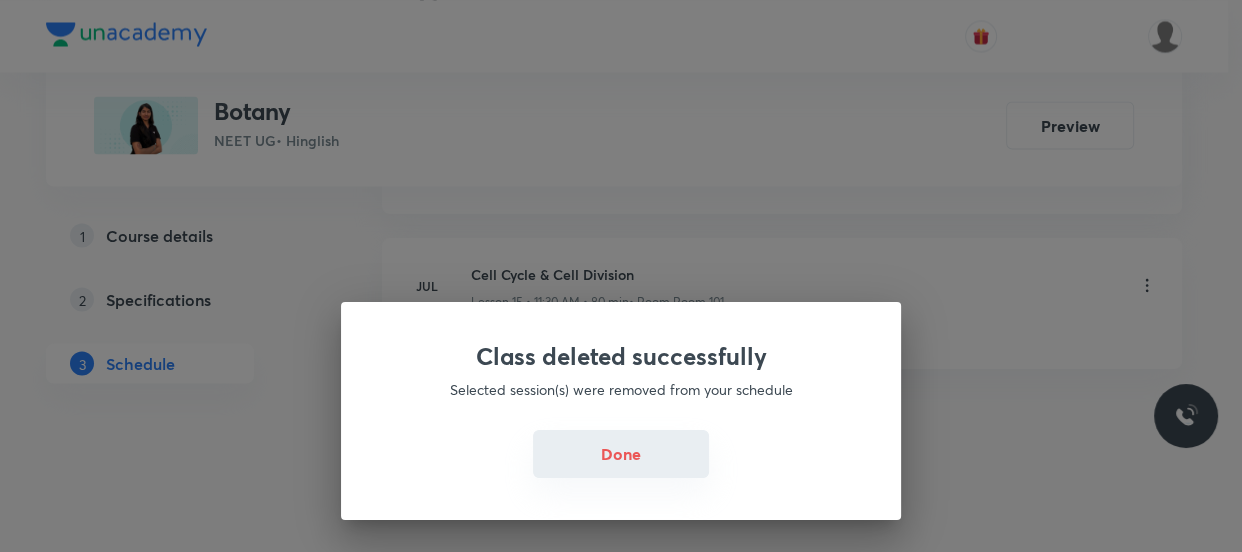click on "Done" at bounding box center [621, 454] 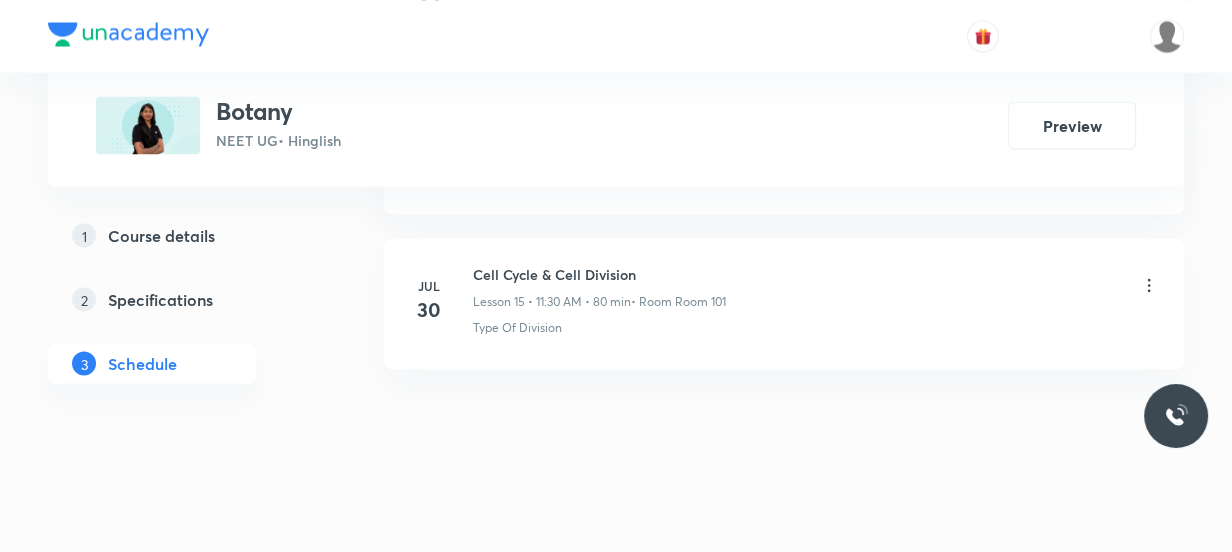 click 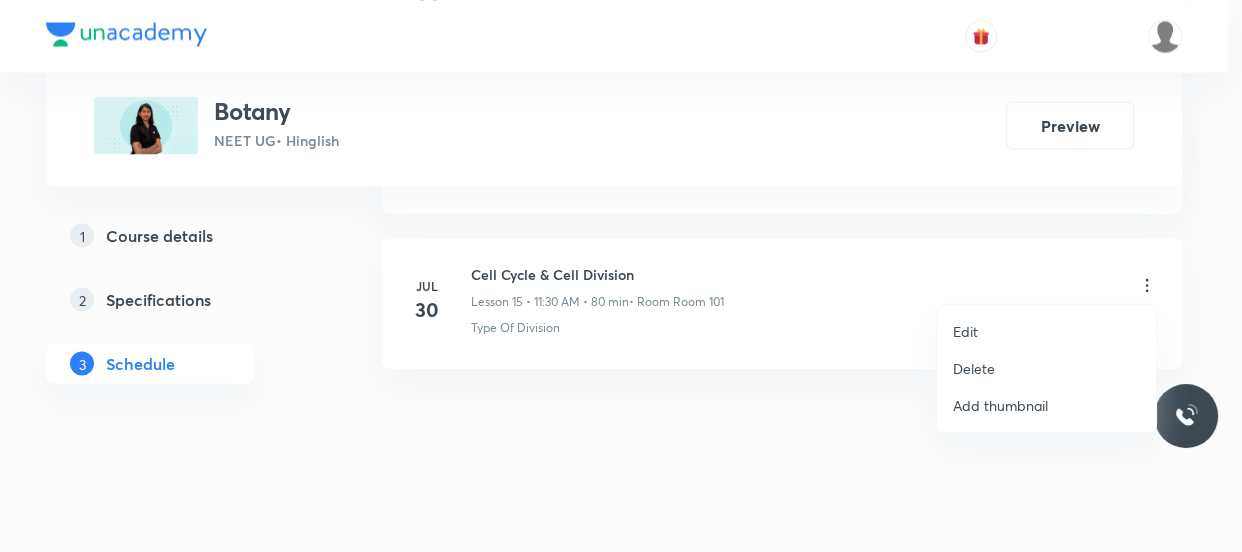 click on "Delete" at bounding box center (1046, 368) 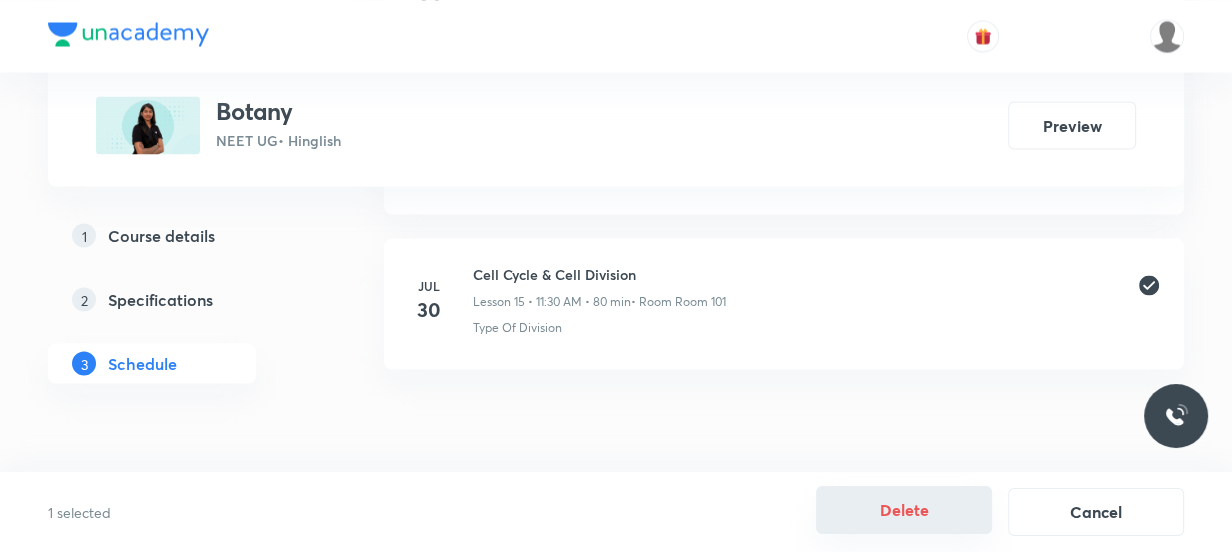 click on "Delete" at bounding box center [904, 510] 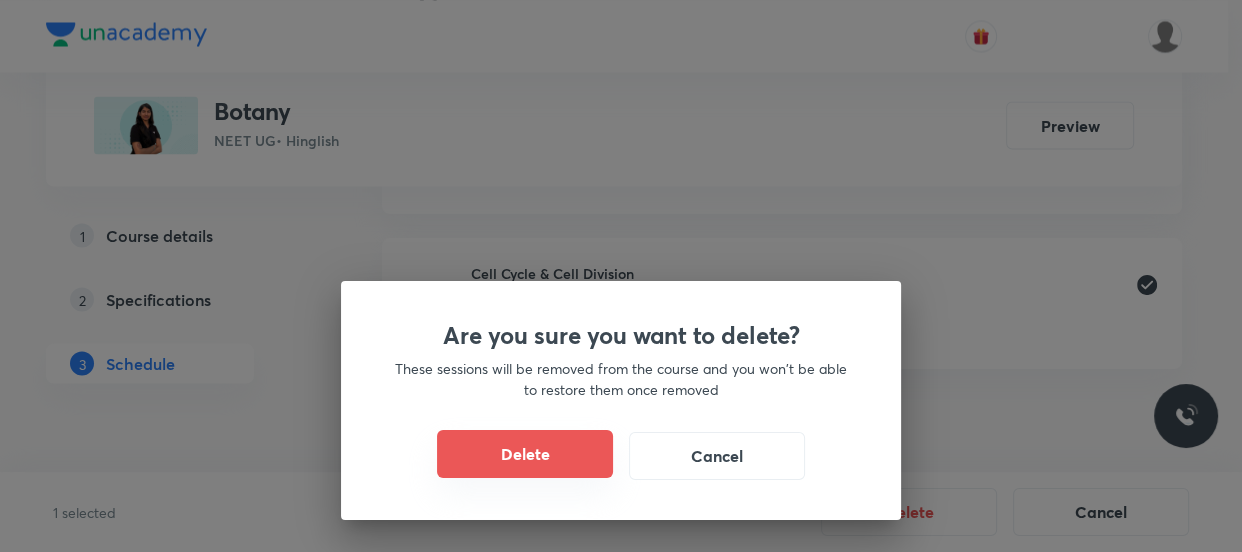 click on "Delete" at bounding box center [525, 454] 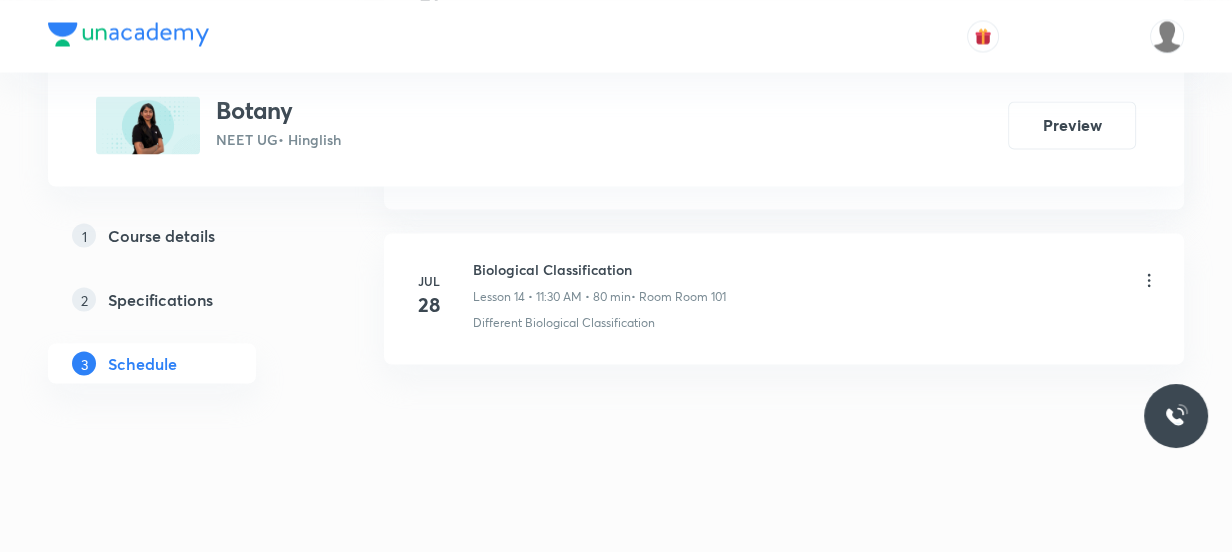 scroll, scrollTop: 3217, scrollLeft: 0, axis: vertical 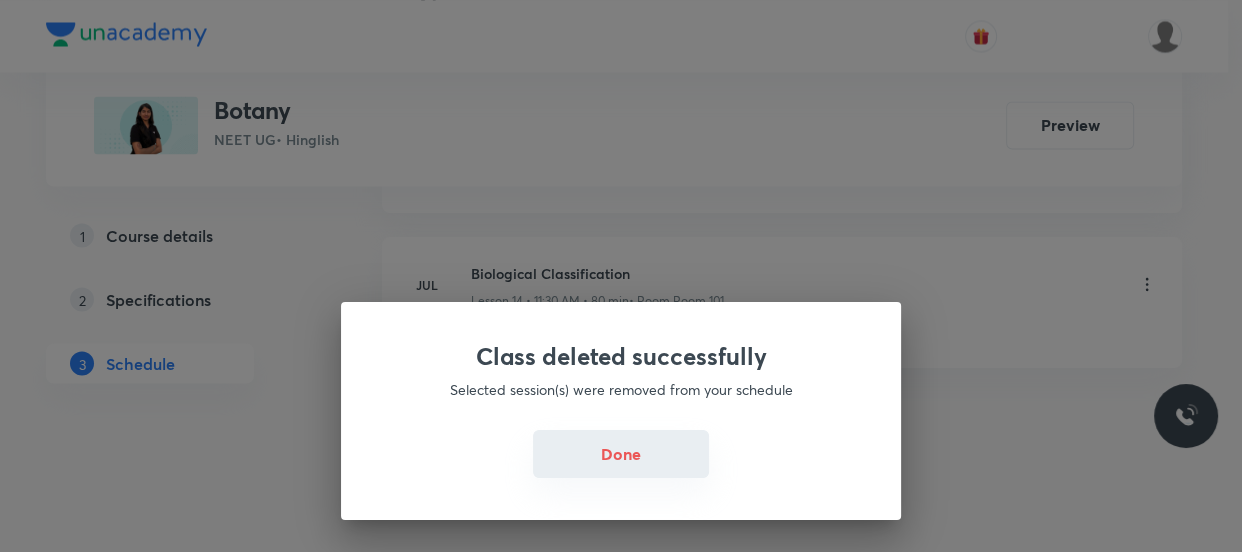 click on "Done" at bounding box center [621, 454] 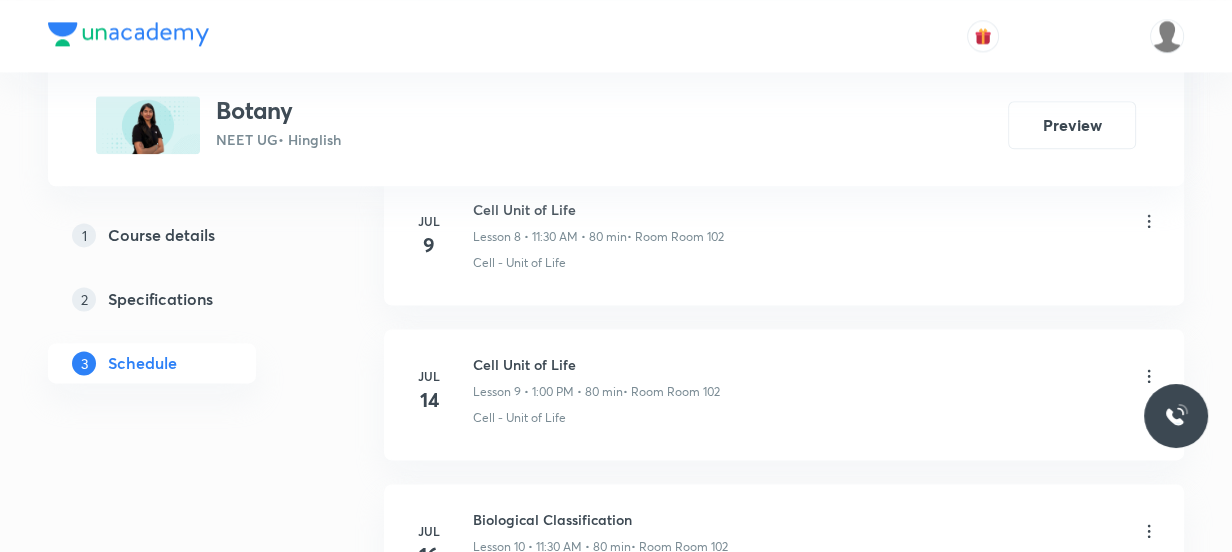 scroll, scrollTop: 2308, scrollLeft: 0, axis: vertical 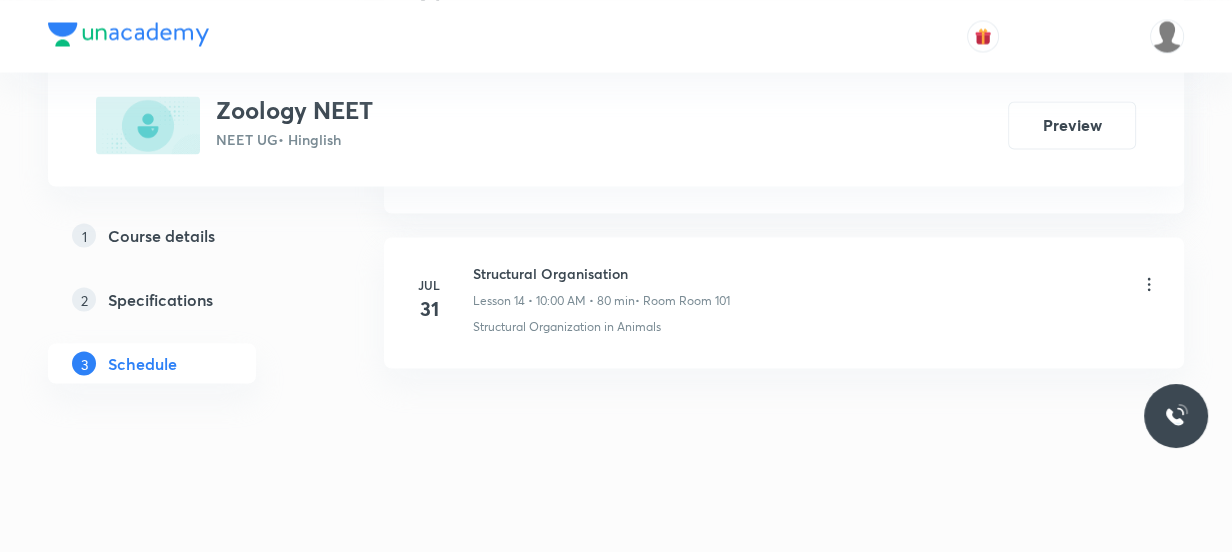 click 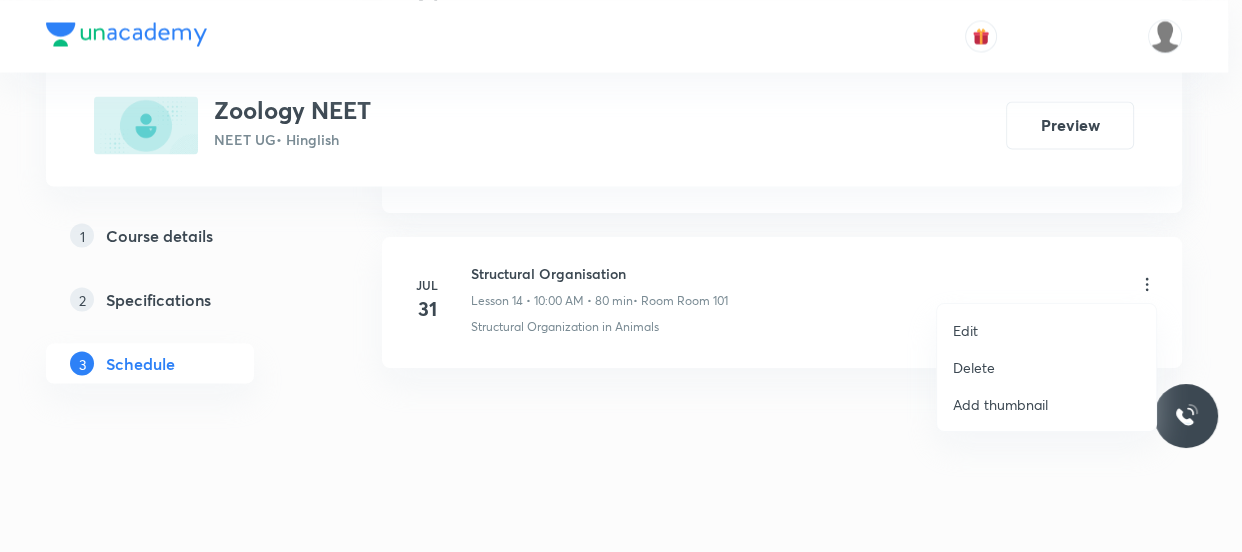 click on "Delete" at bounding box center (974, 367) 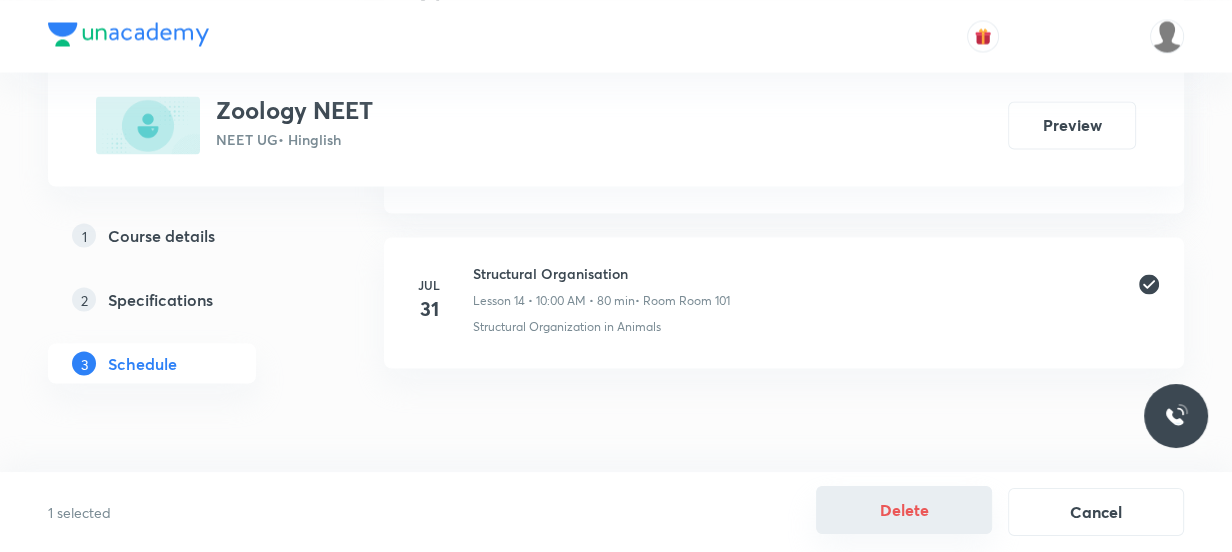 click on "Delete" at bounding box center [904, 510] 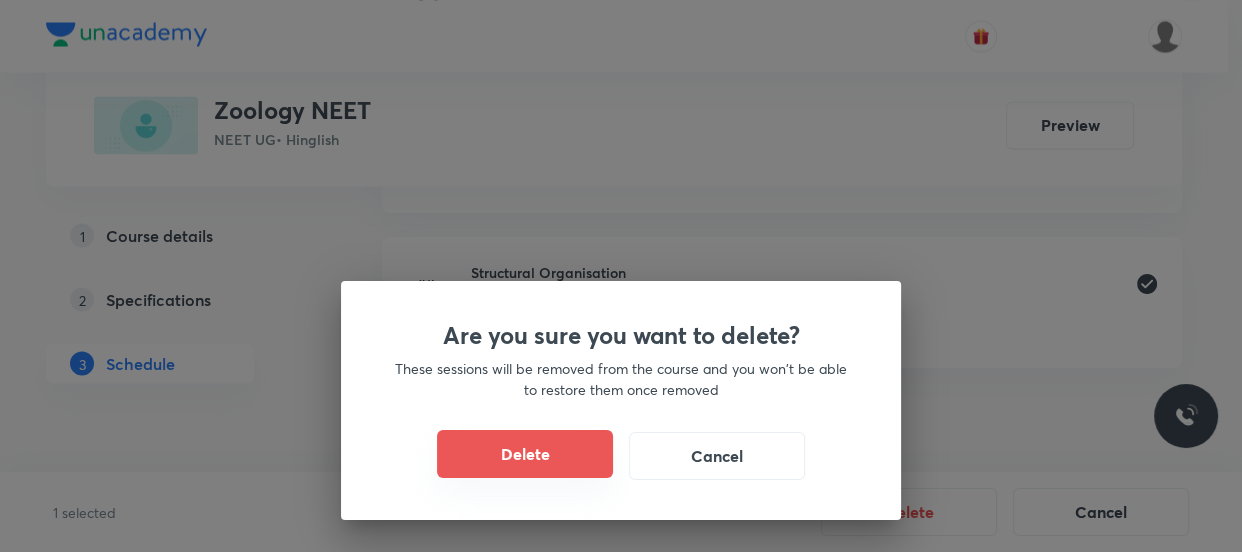 click on "Delete" at bounding box center [525, 454] 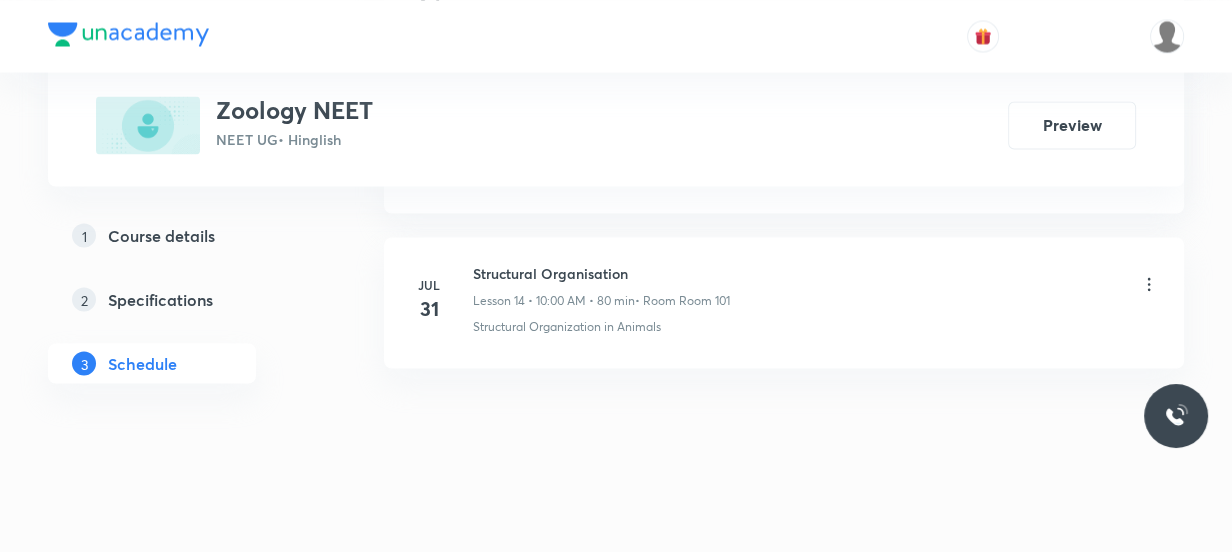 scroll, scrollTop: 3061, scrollLeft: 0, axis: vertical 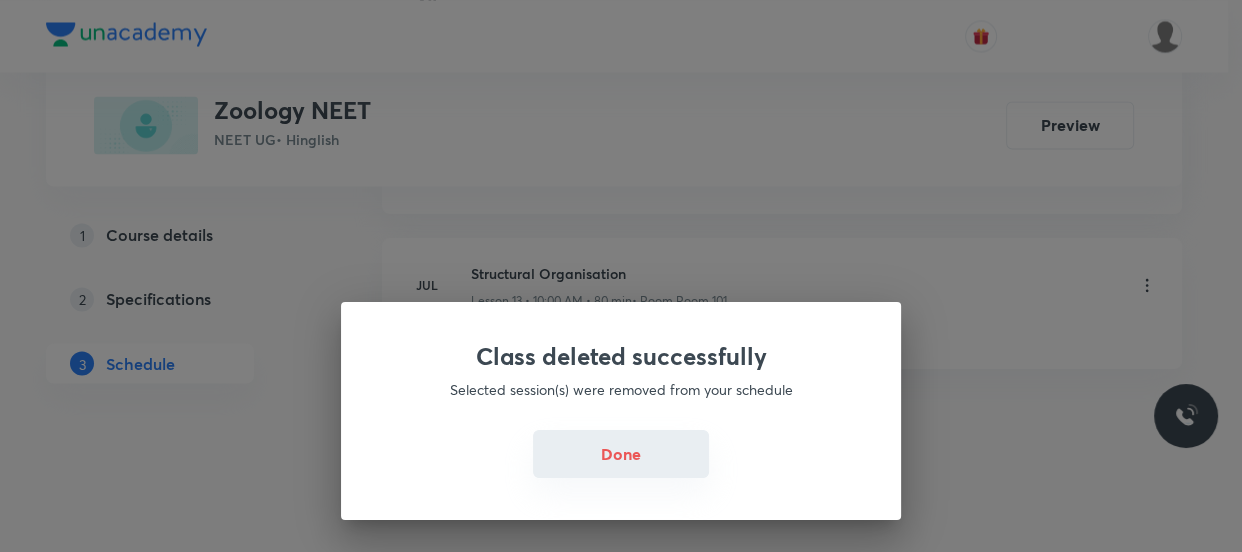 click on "Done" at bounding box center (621, 454) 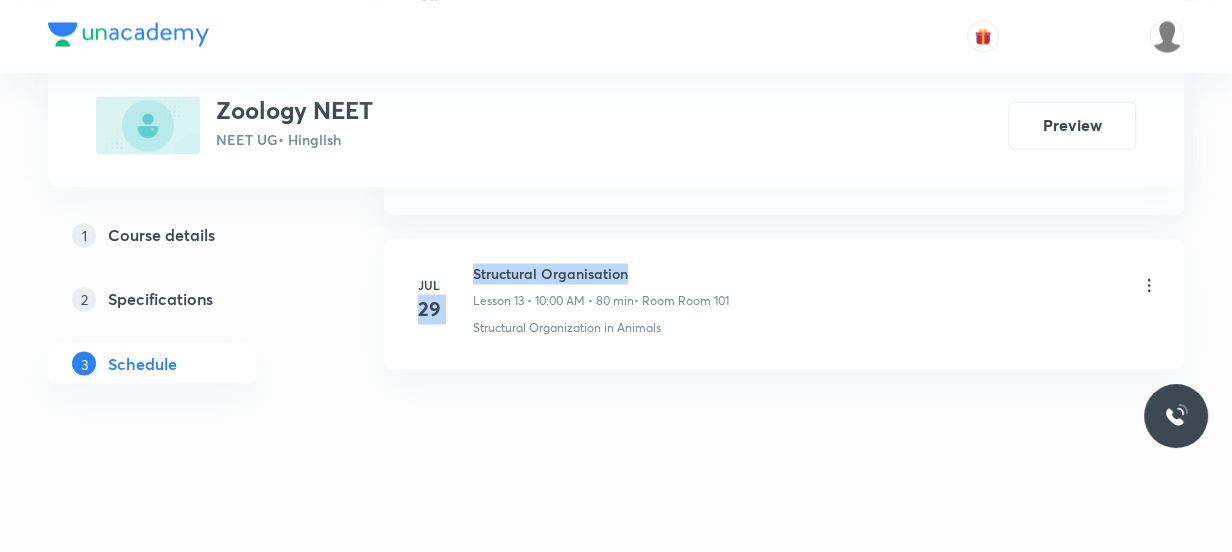 drag, startPoint x: 631, startPoint y: 267, endPoint x: 494, endPoint y: 233, distance: 141.15594 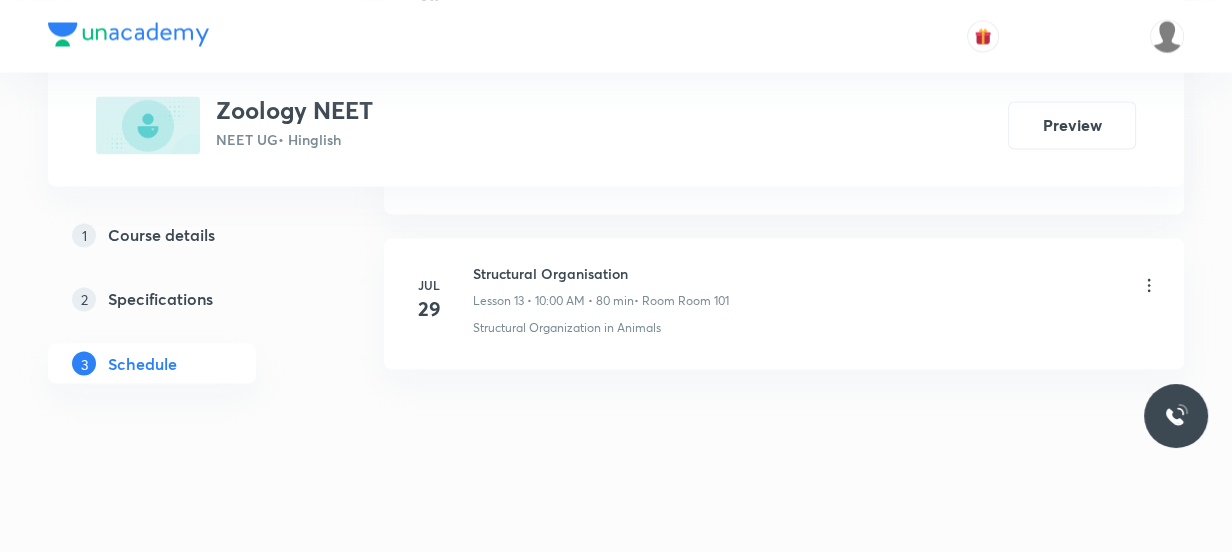 click on "Structural Organisation Lesson 13 • 10:00 AM • 80 min  • Room Room 101" at bounding box center [601, 286] 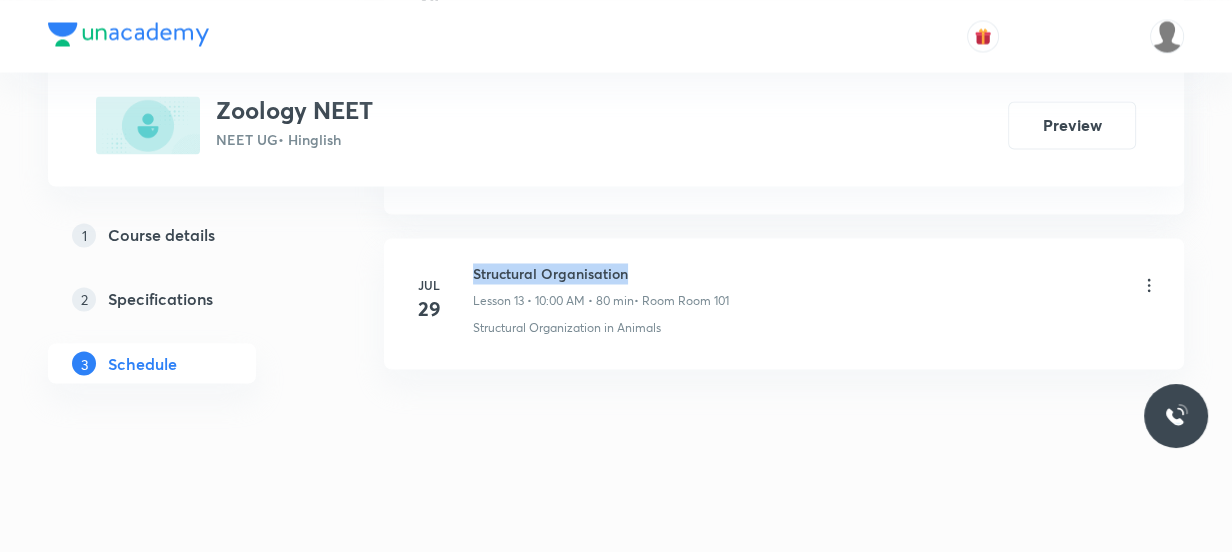drag, startPoint x: 627, startPoint y: 268, endPoint x: 465, endPoint y: 242, distance: 164.07315 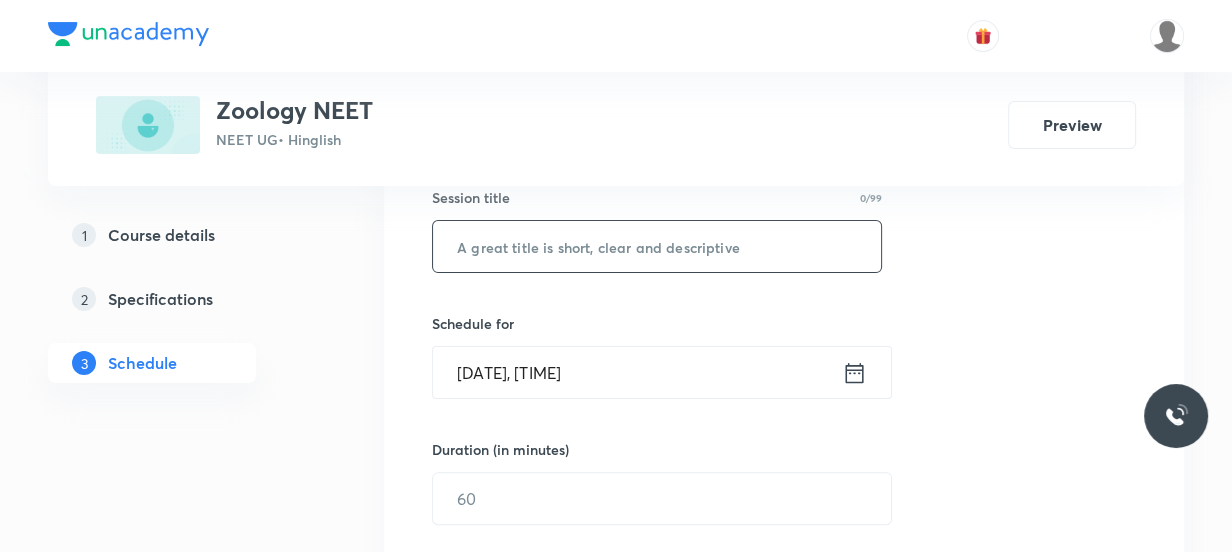 scroll, scrollTop: 272, scrollLeft: 0, axis: vertical 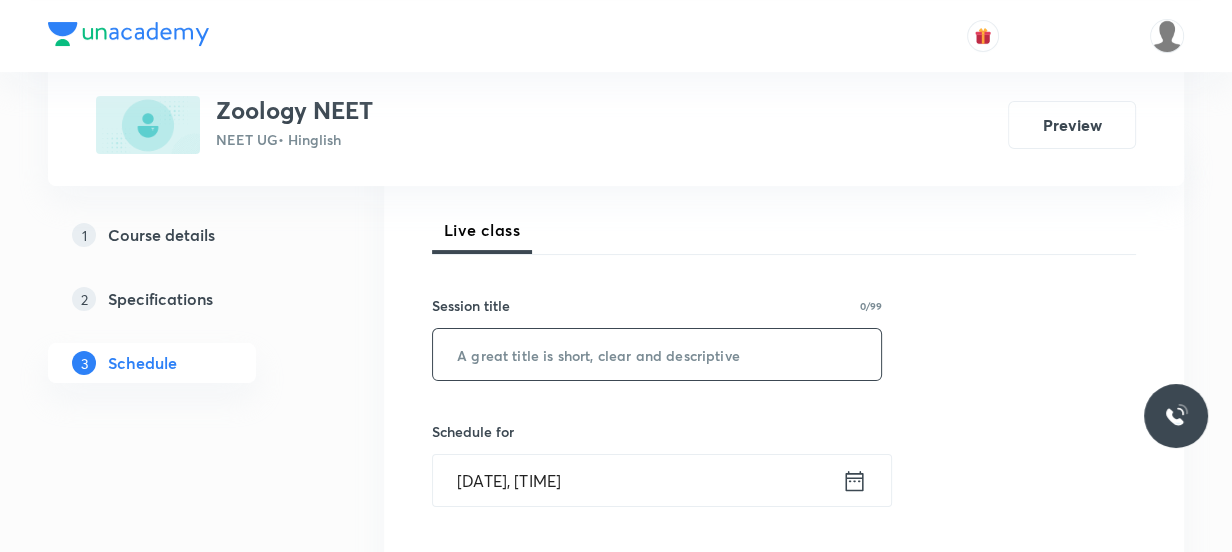 click at bounding box center [657, 354] 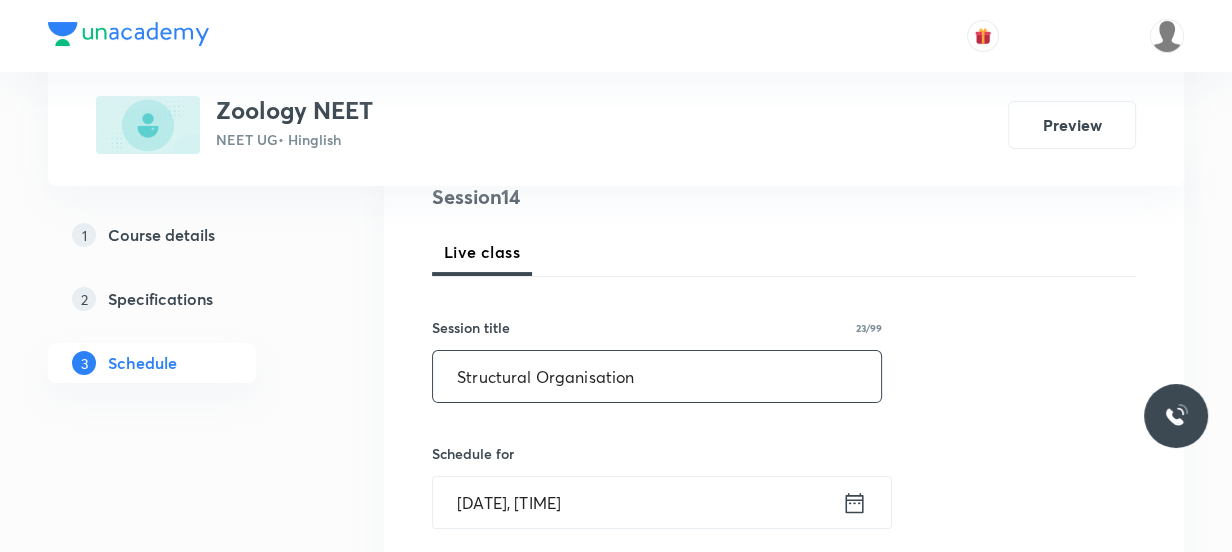 scroll, scrollTop: 363, scrollLeft: 0, axis: vertical 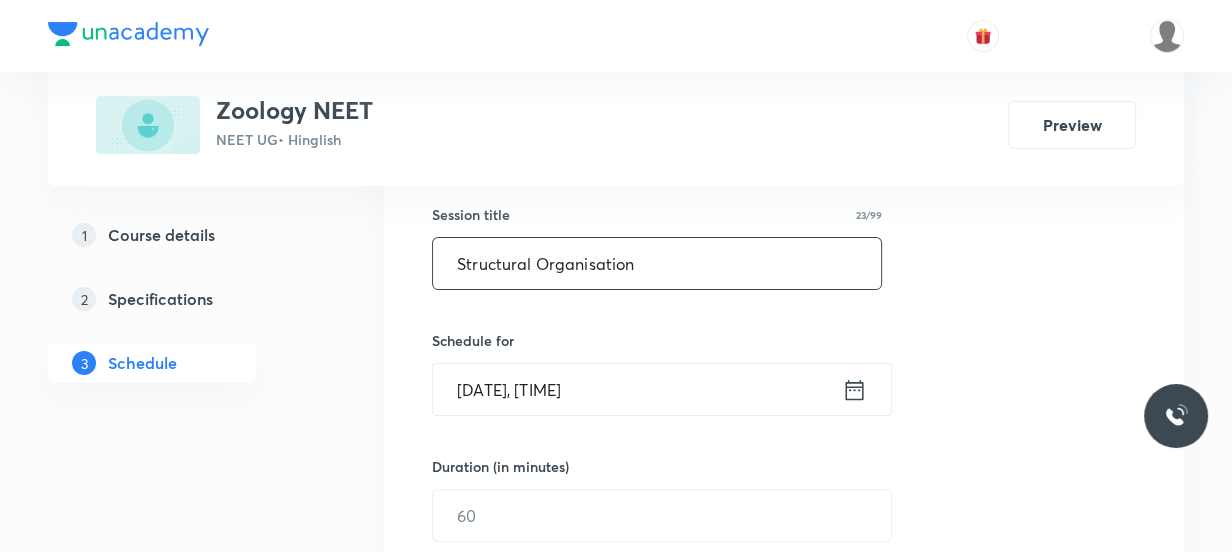 type on "Structural Organisation" 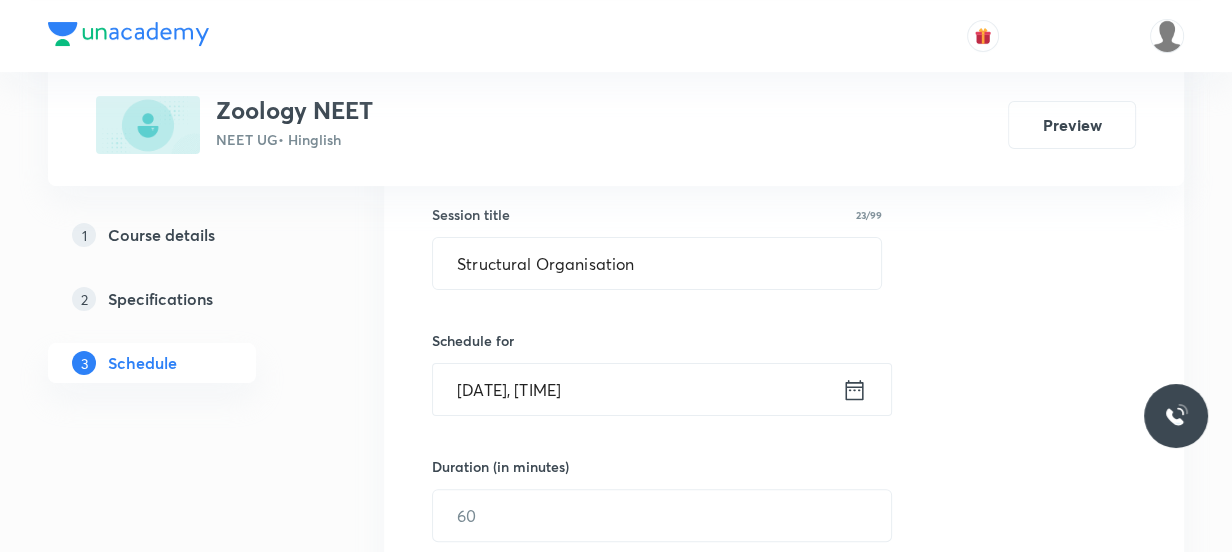 click 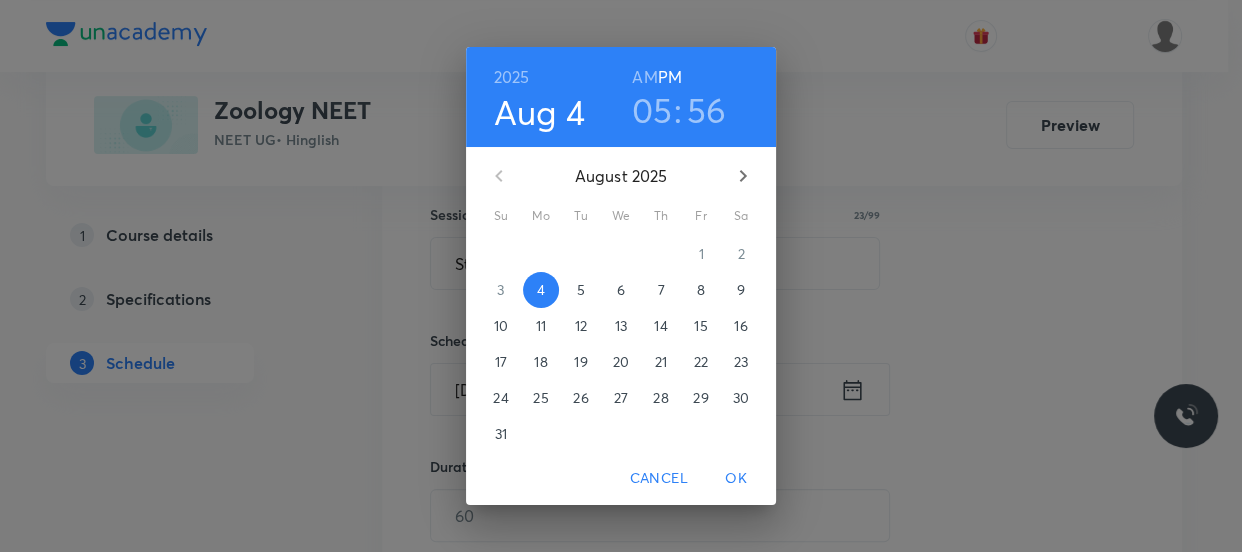 click on "5" at bounding box center [581, 290] 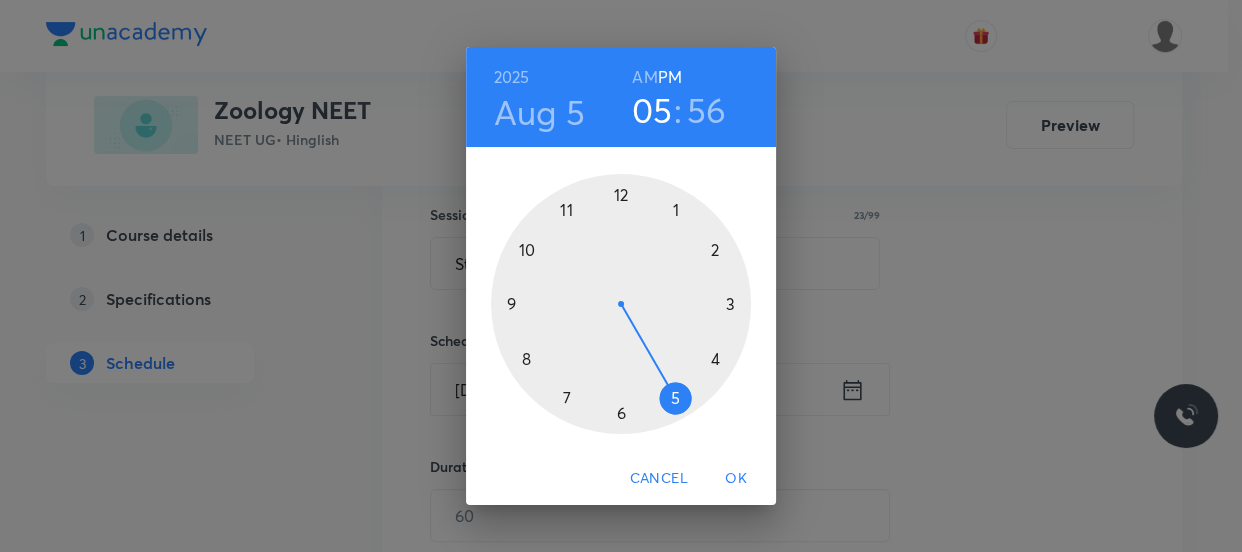 click at bounding box center [621, 304] 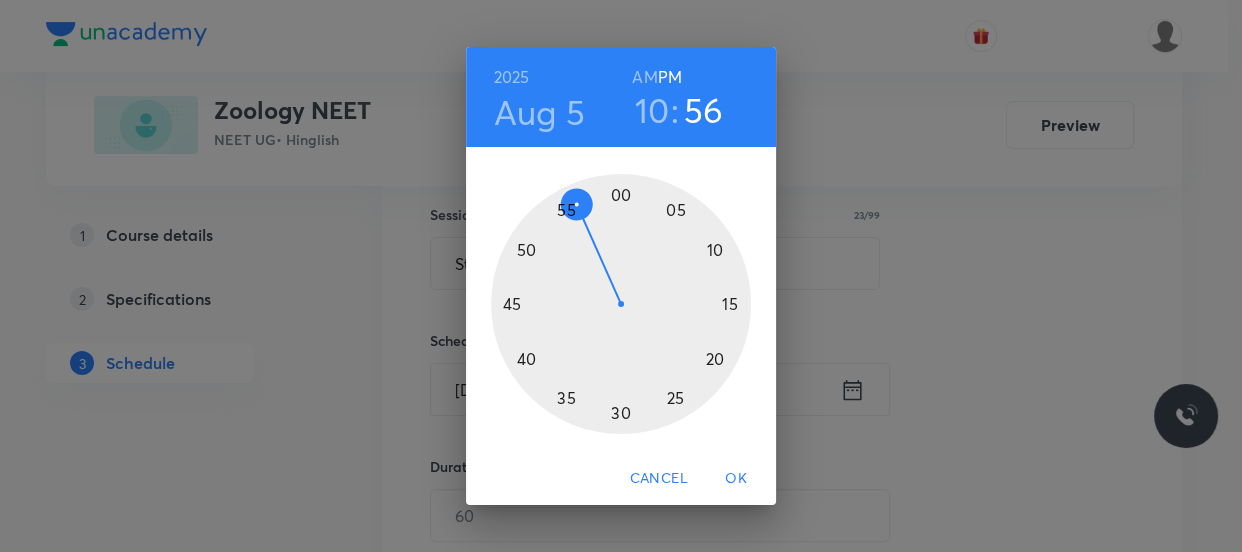 click at bounding box center [621, 304] 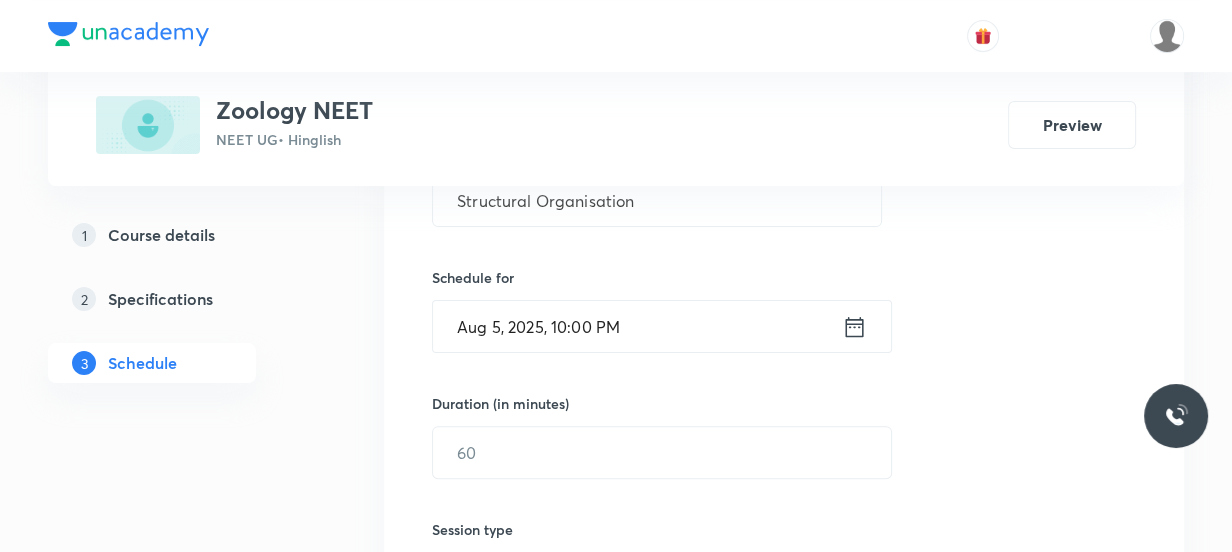 scroll, scrollTop: 454, scrollLeft: 0, axis: vertical 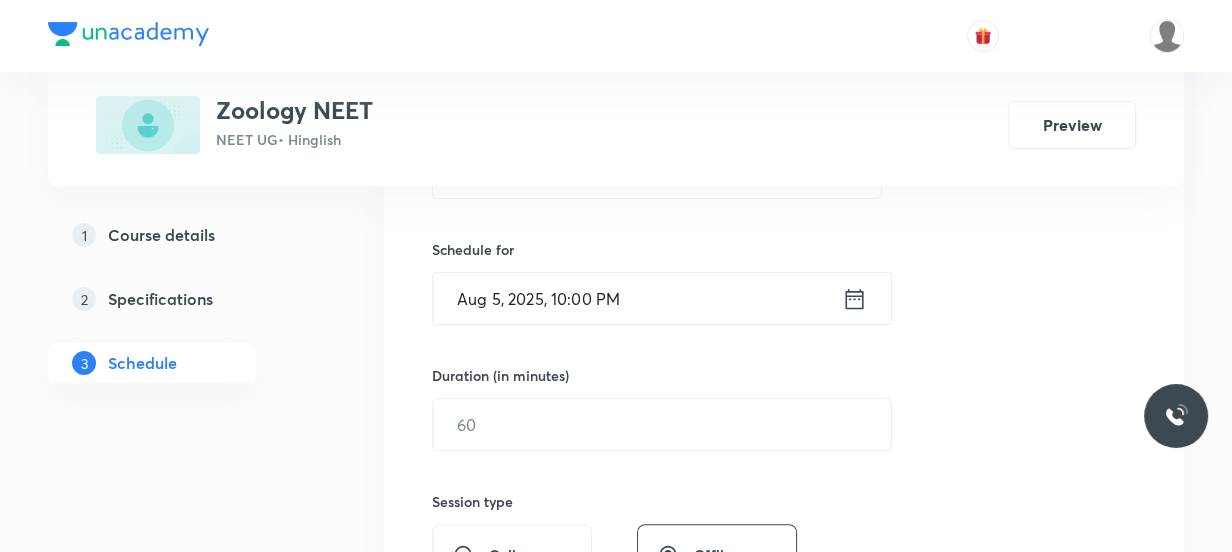 click 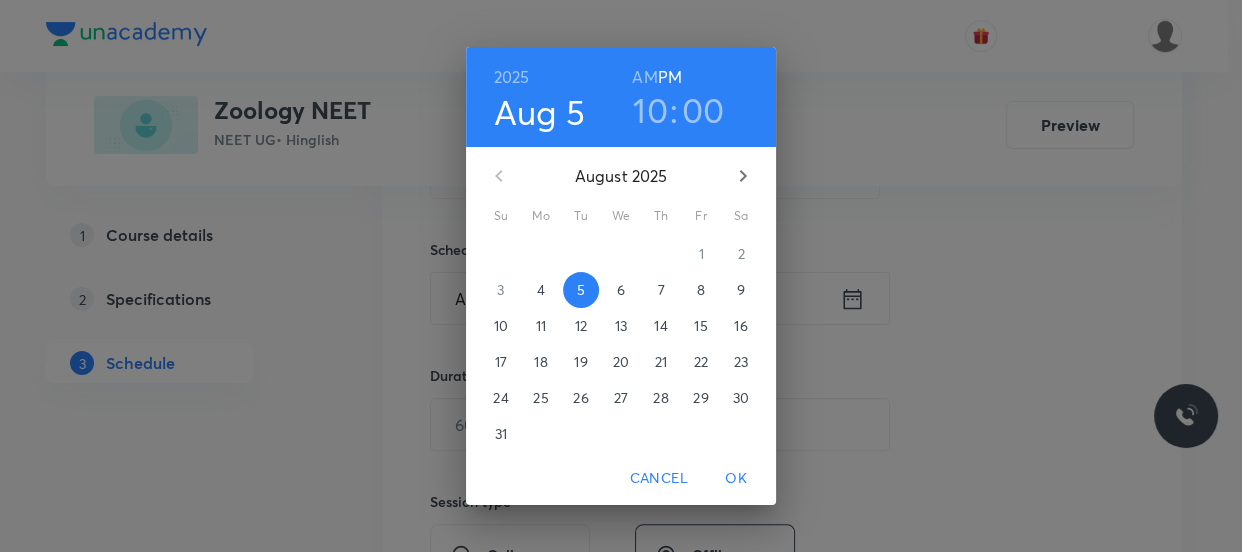 click on "AM" at bounding box center [644, 77] 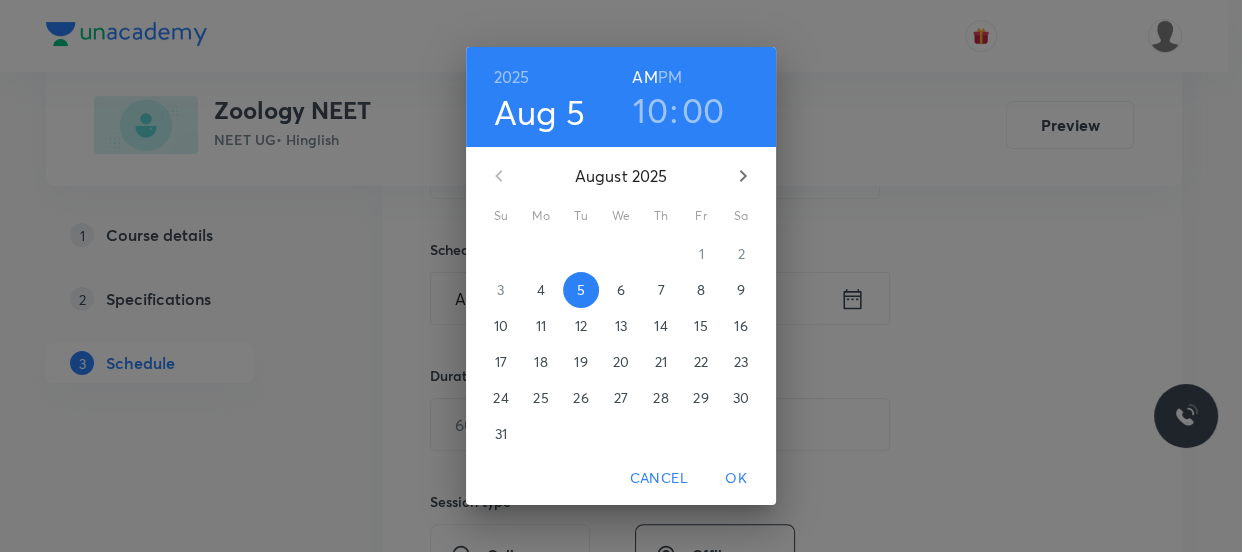 click on "OK" at bounding box center (736, 478) 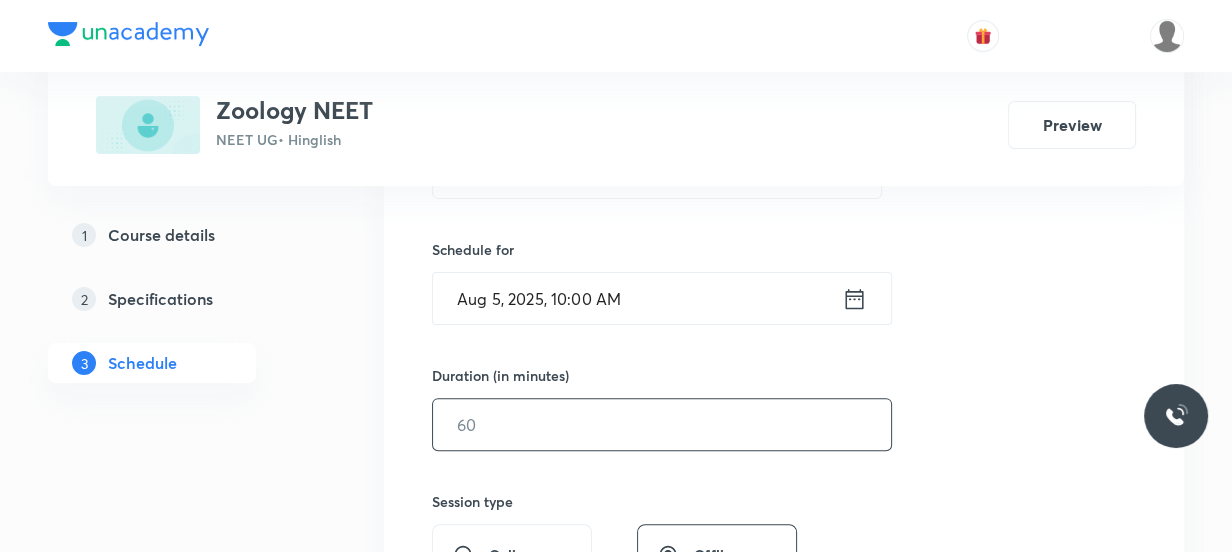 click at bounding box center [662, 424] 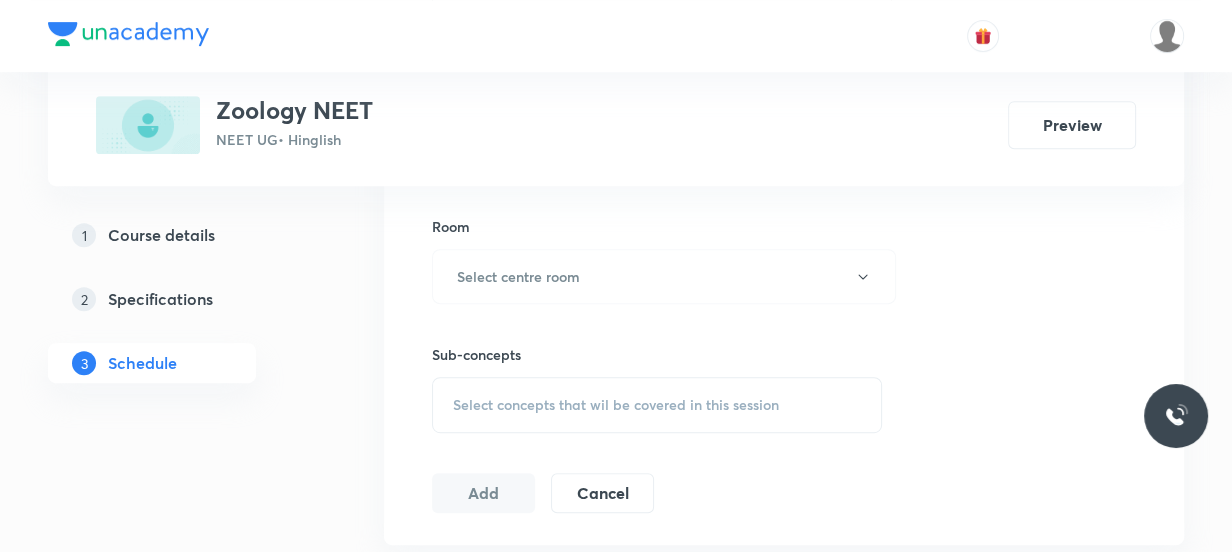 scroll, scrollTop: 818, scrollLeft: 0, axis: vertical 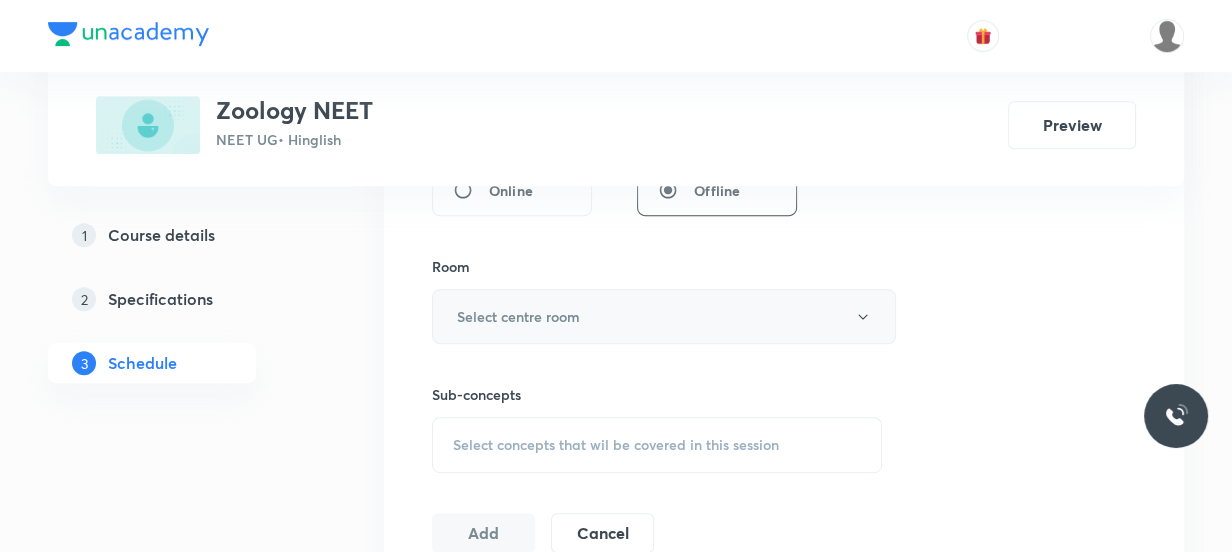 type on "80" 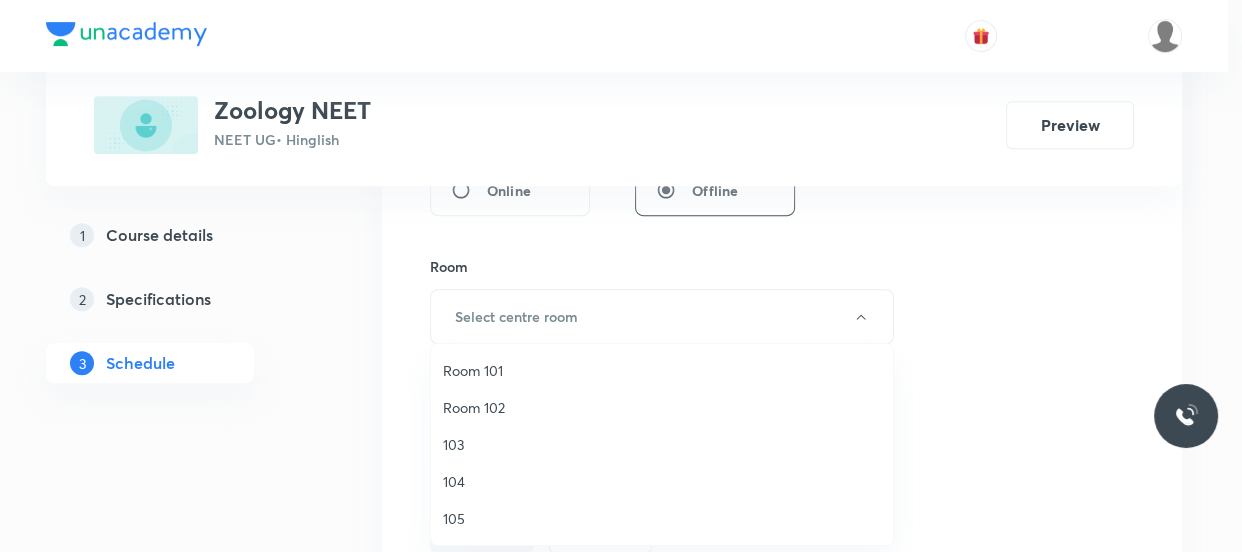 click on "Room 101" at bounding box center (662, 370) 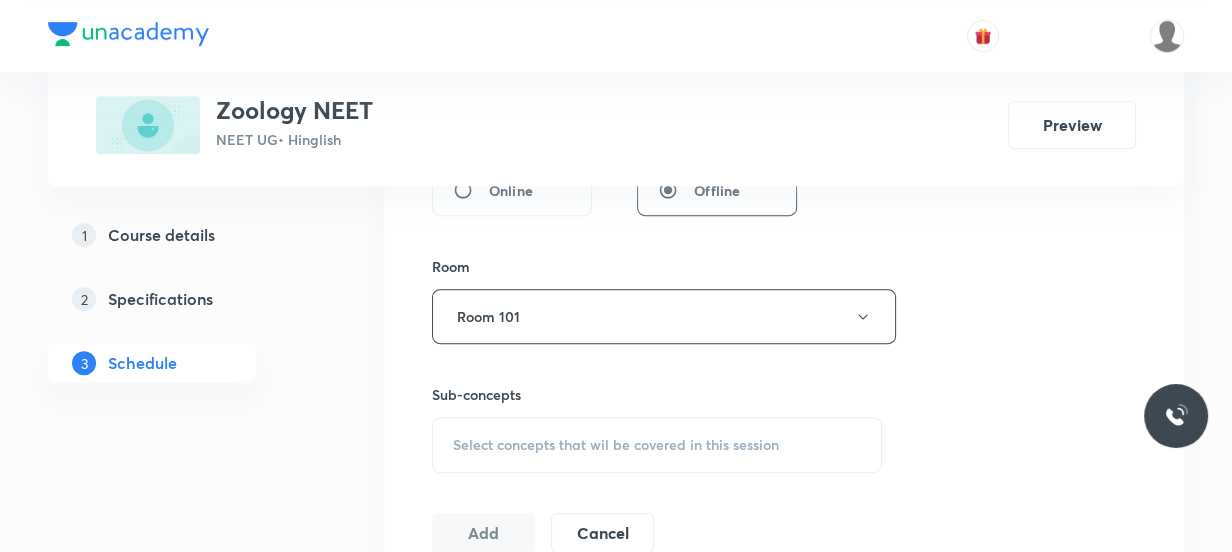 click on "Session  14 Live class Session title 23/99 Structural Organisation ​ Schedule for Aug 5, 2025, 10:00 AM ​ Duration (in minutes) 80 ​   Session type Online Offline Room Room 101 Sub-concepts Select concepts that wil be covered in this session Add Cancel" at bounding box center (784, 83) 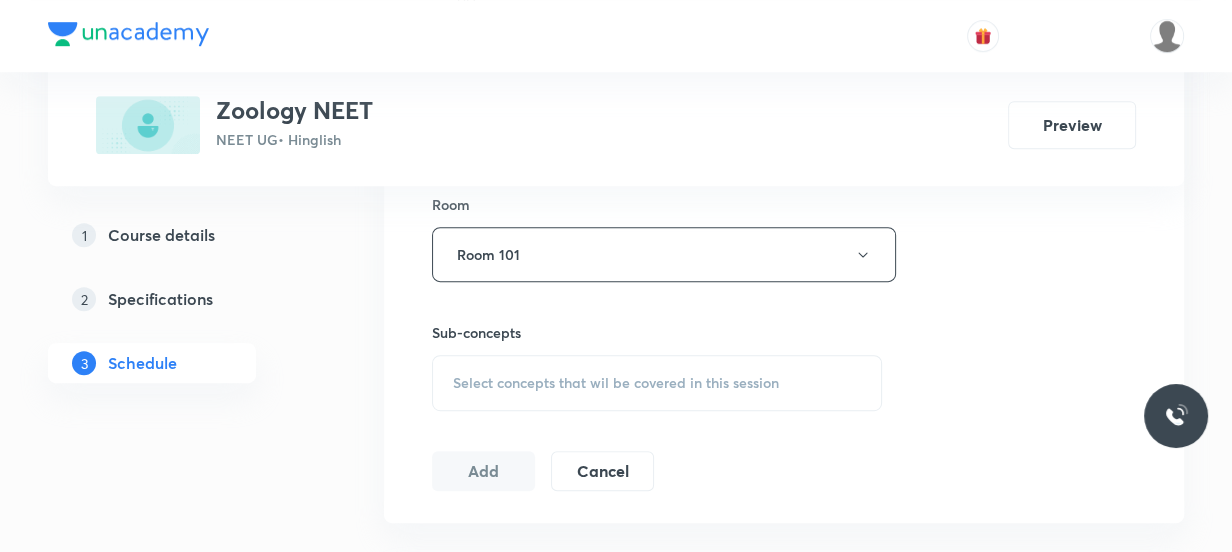 scroll, scrollTop: 909, scrollLeft: 0, axis: vertical 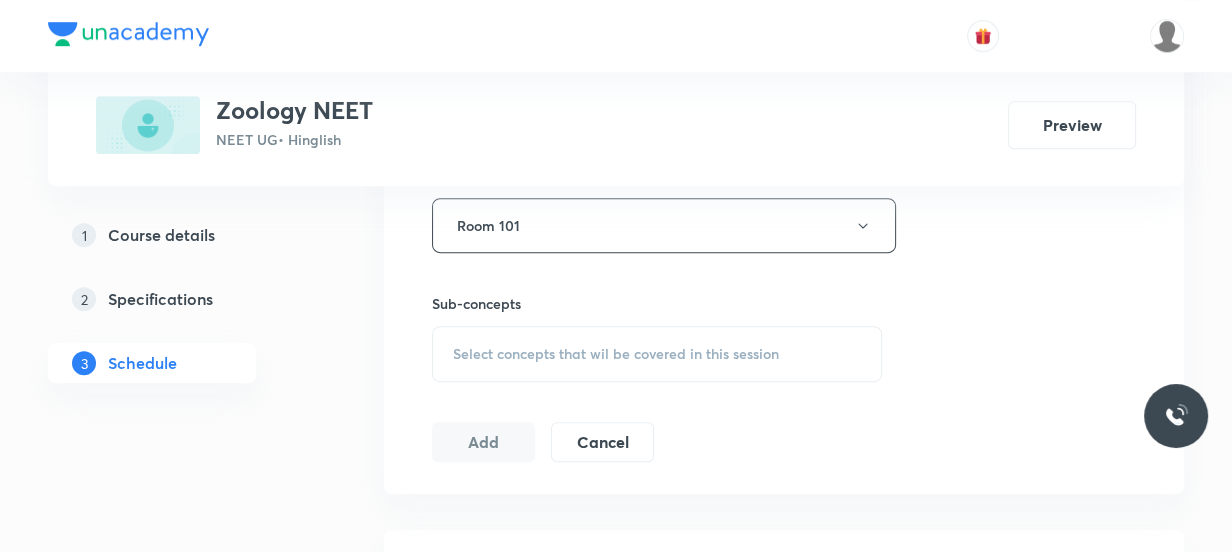 click on "Select concepts that wil be covered in this session" at bounding box center (657, 354) 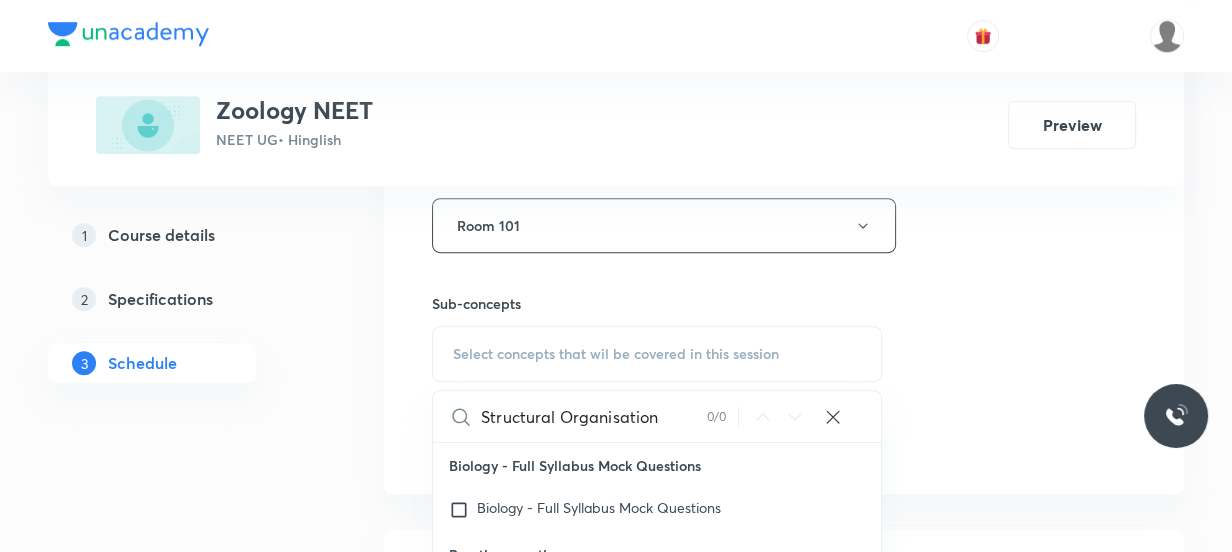 scroll, scrollTop: 1000, scrollLeft: 0, axis: vertical 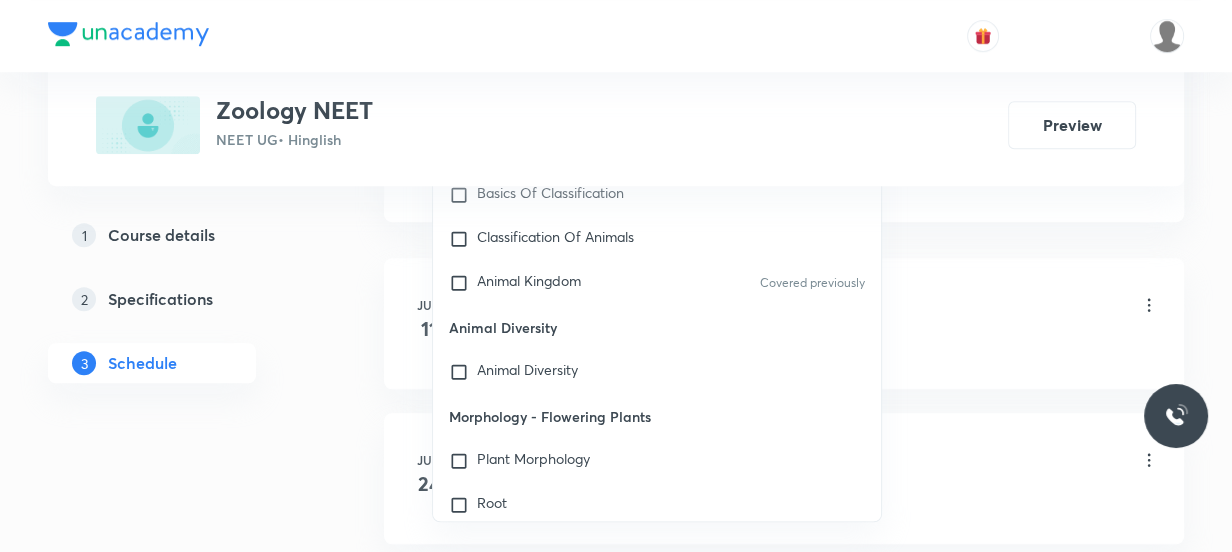 type on "Structural Organisatio" 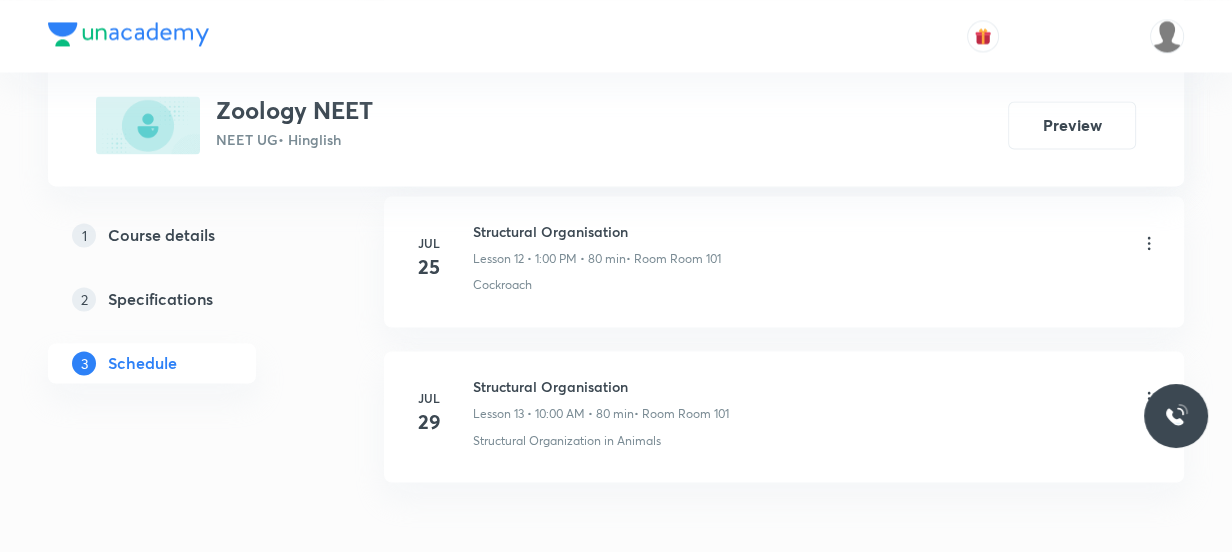 scroll, scrollTop: 3061, scrollLeft: 0, axis: vertical 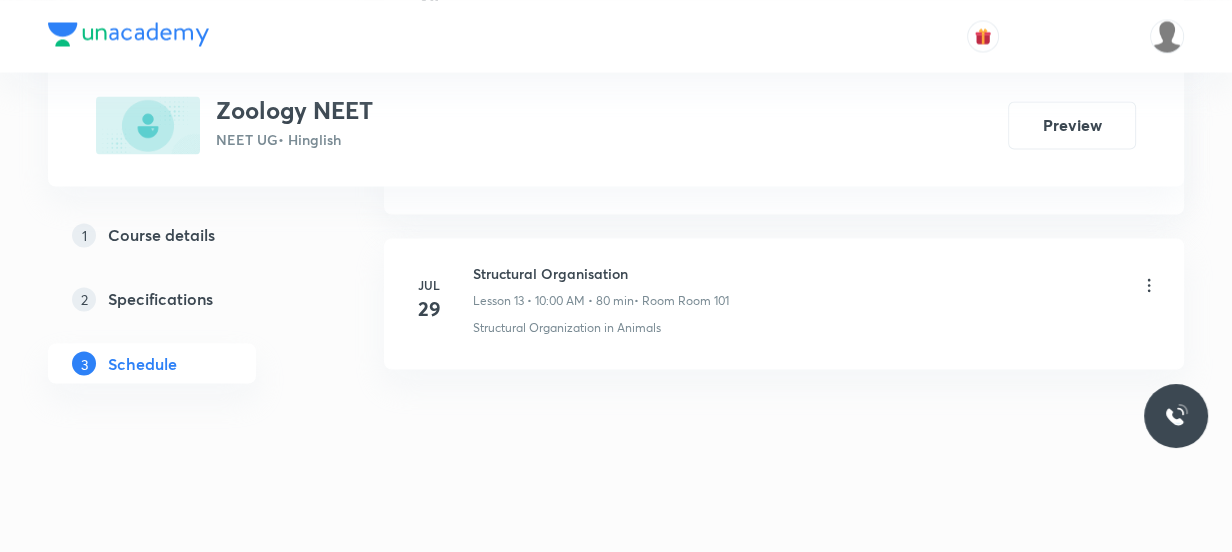click on "Schedule 13  classes Session  14 Live class Session title 23/99 Structural Organisation ​ Schedule for Aug 5, 2025, 10:00 AM ​ Duration (in minutes) 80 ​   Session type Online Offline Room Room 101 Sub-concepts Select concepts that wil be covered in this session Add Cancel Jun 11 Animal Kingdom Lesson 1 • 1:00 PM • 80 min  • Room Room 101 Animal Kingdom Jun 24 Animal Kingdom Lesson 2 • 10:00 AM • 80 min  • Room Room 102 Animal Kingdom Jul 2 Structural Organisation Lesson 3 • 1:00 PM • 80 min  • Room Room 102 Structural Organization in Animals Jul 3 Structural Organisation Lesson 4 • 10:00 AM • 80 min  • Room Room 102 Structural Organization in Animals Jul 7 Structural Organisation Lesson 5 • 10:00 AM • 80 min  • Room Room 102 Structural Organization in Animals Jul 8 Structural Organisation Lesson 6 • 10:00 AM • 80 min  • Room Room 102 Structural Organization in Animals Jul 10 Structural Organisation Lesson 7 • 10:05 AM • 75 min  • Room Room 102 Jul 15 Jul" at bounding box center [784, -1101] 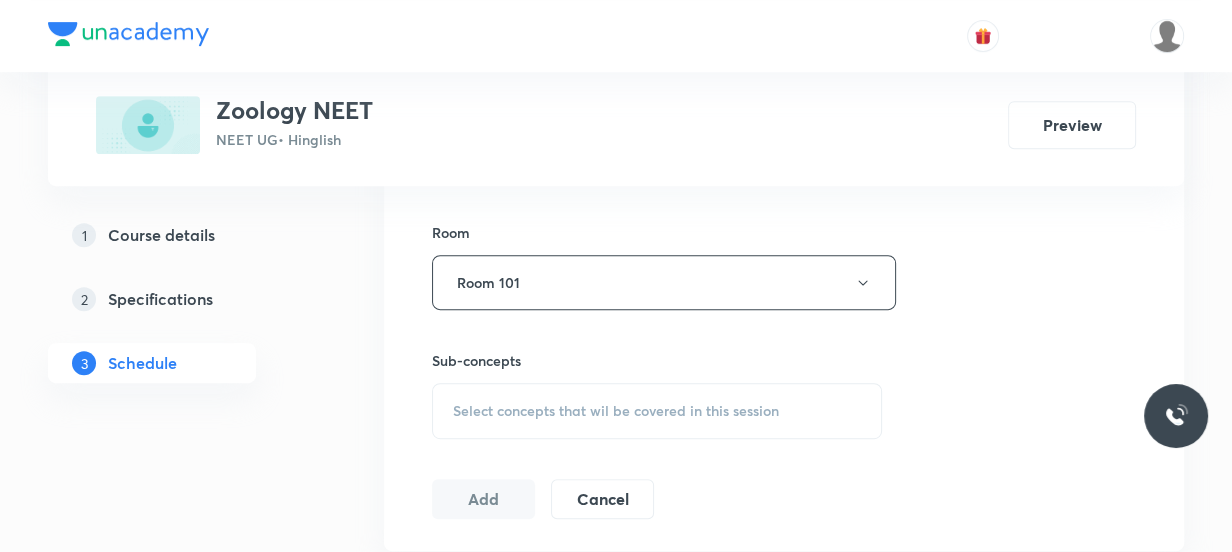 scroll, scrollTop: 880, scrollLeft: 0, axis: vertical 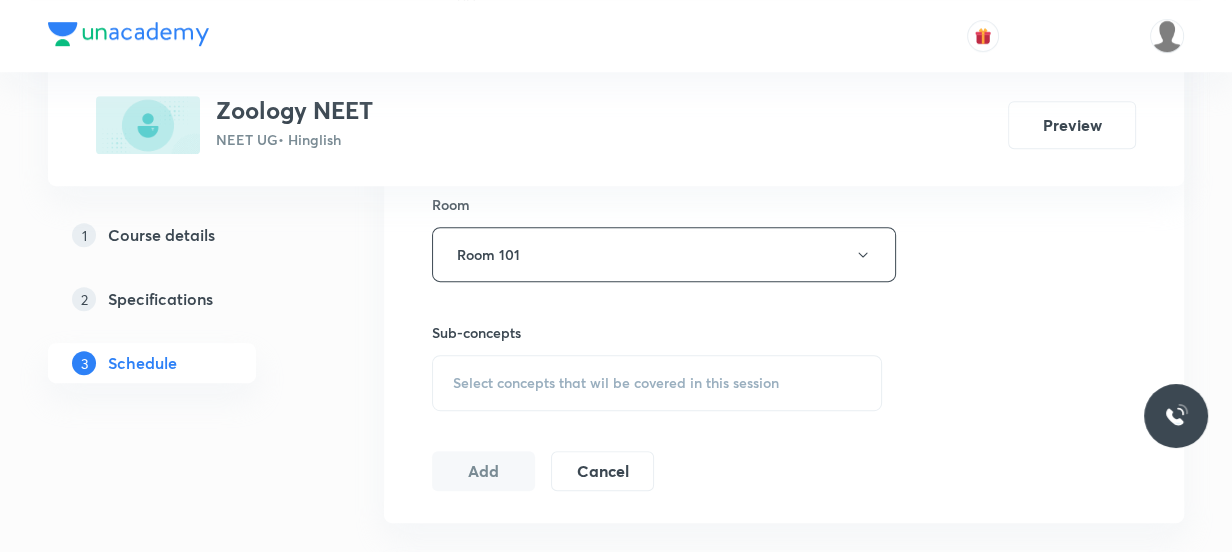 click on "Select concepts that wil be covered in this session" at bounding box center [657, 383] 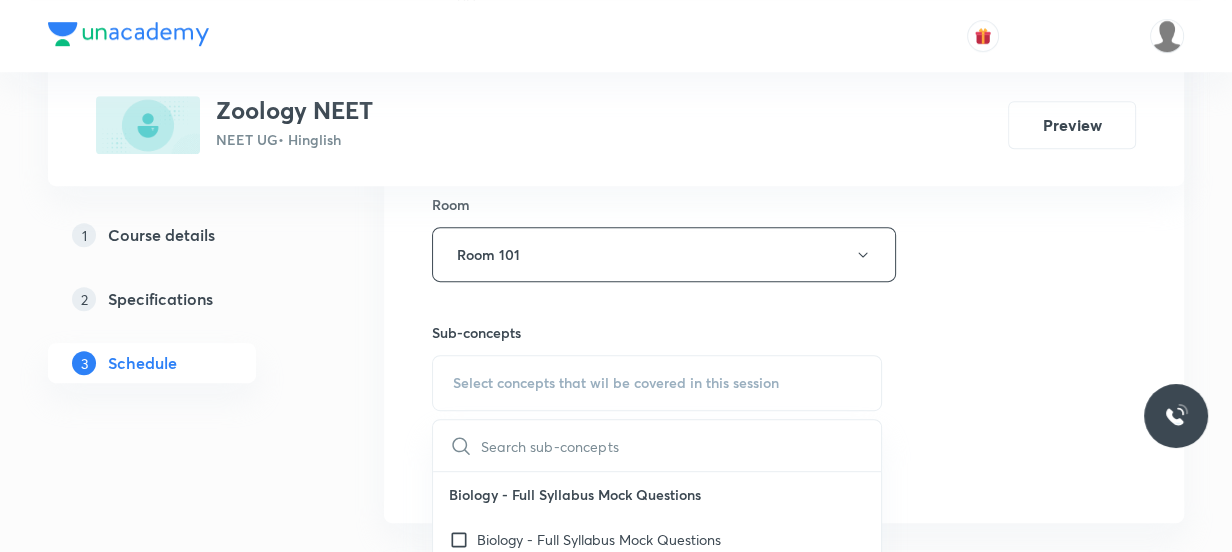 click at bounding box center [681, 445] 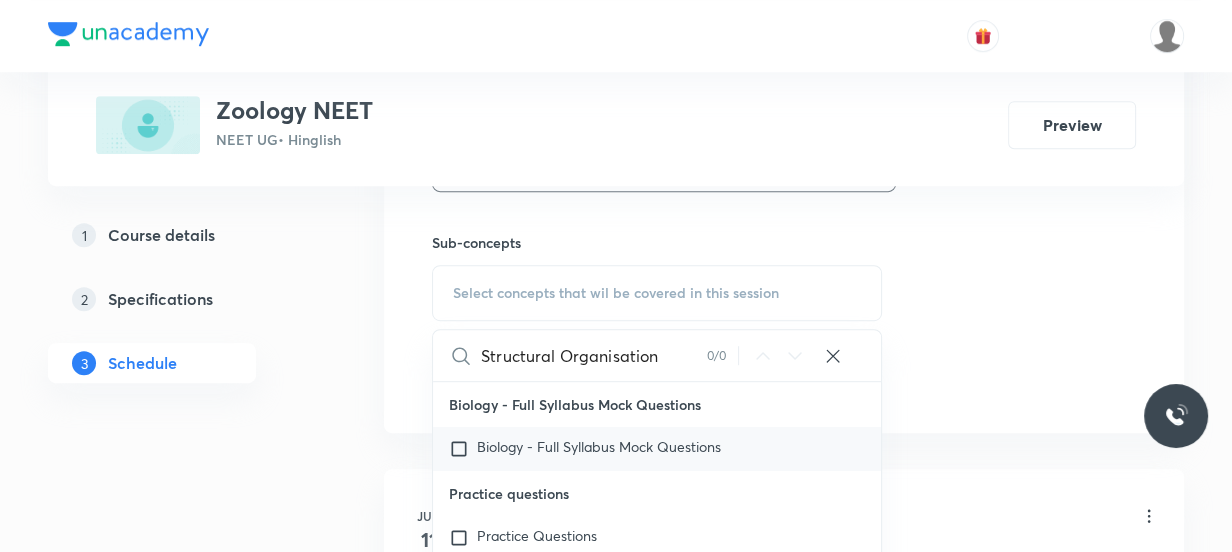 scroll, scrollTop: 970, scrollLeft: 0, axis: vertical 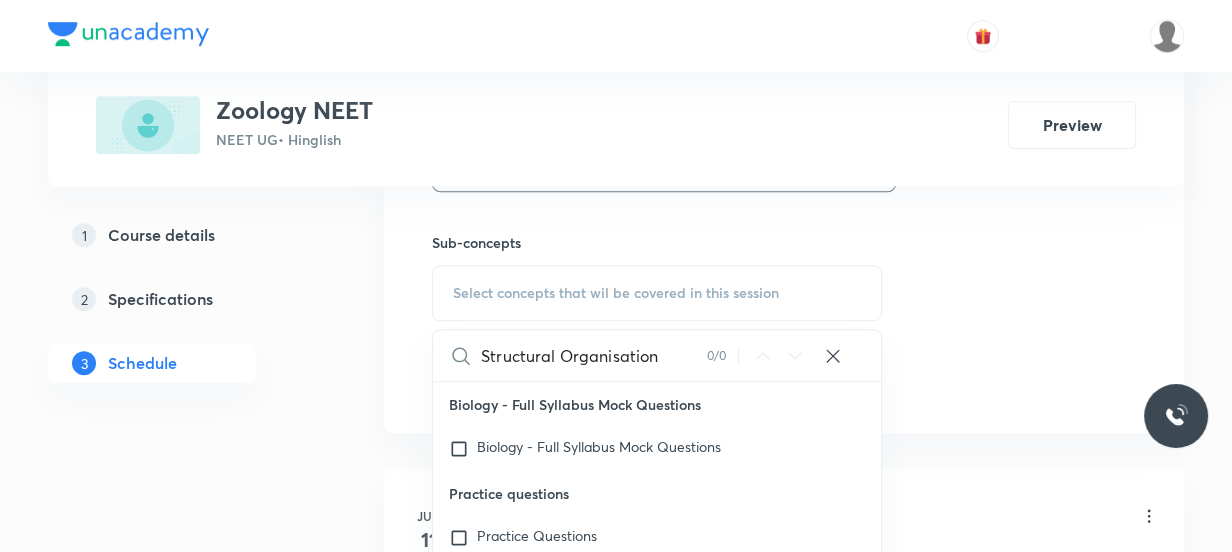 click on "Structural Organisation" at bounding box center [593, 355] 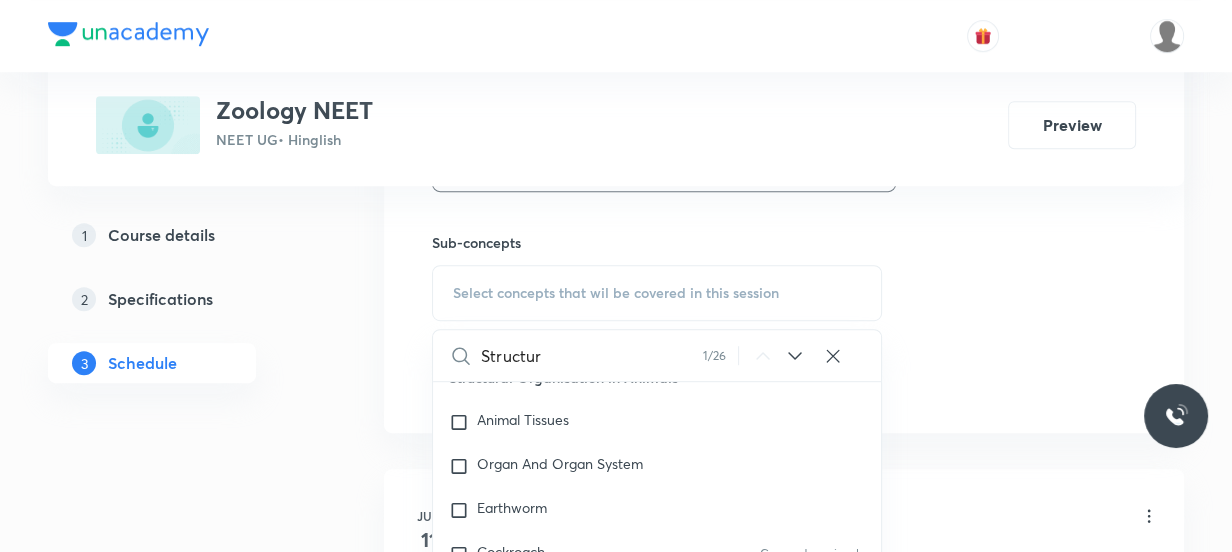 scroll, scrollTop: 2601, scrollLeft: 0, axis: vertical 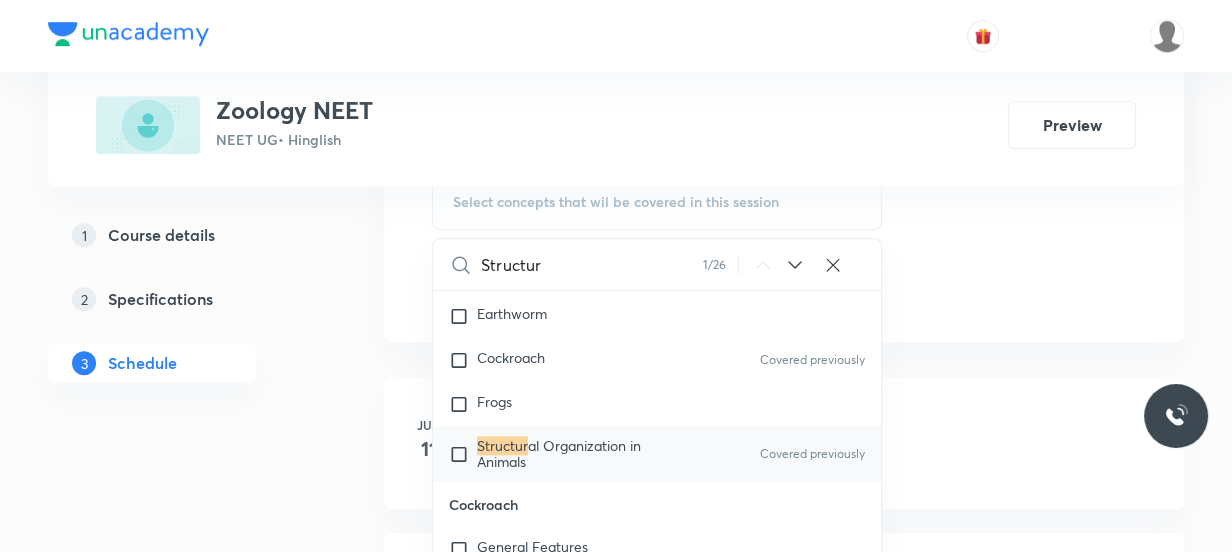 type on "Structur" 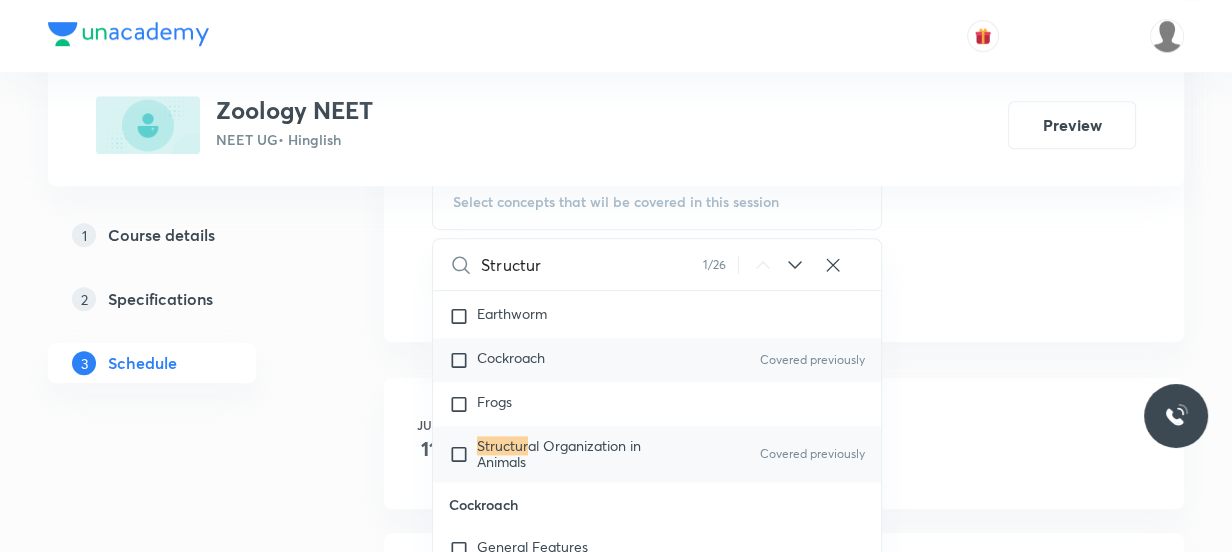 checkbox on "true" 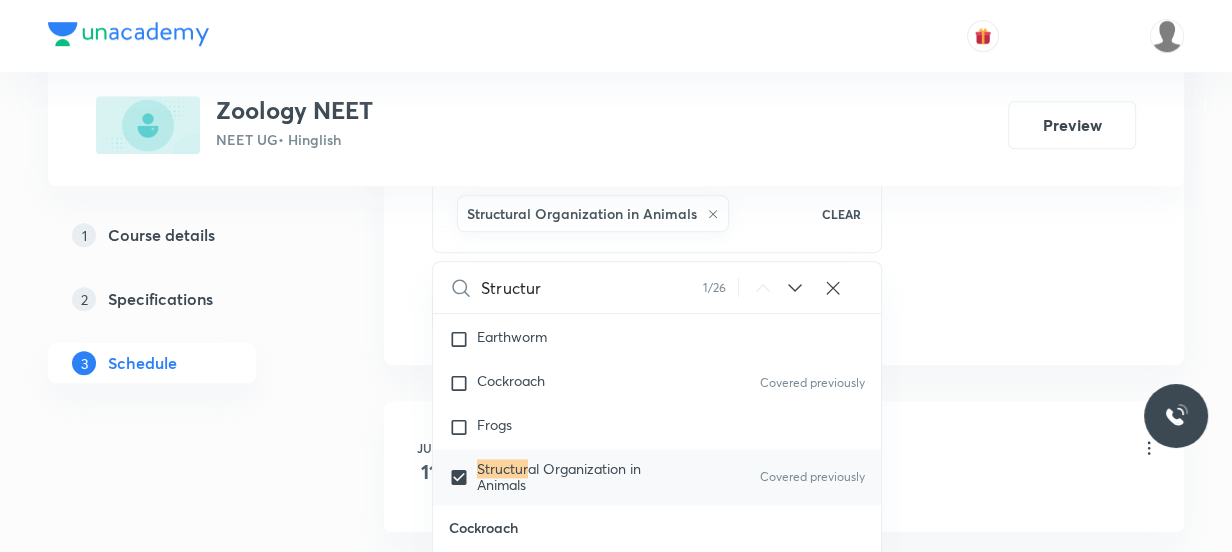 click on "Session  14 Live class Session title 23/99 Structural Organisation ​ Schedule for Aug 5, 2025, 10:00 AM ​ Duration (in minutes) 80 ​   Session type Online Offline Room Room 101 Sub-concepts Structural Organization in Animals CLEAR Structur 1 / 26 ​ Biology - Full Syllabus Mock Questions Biology - Full Syllabus Mock Questions Practice questions Practice Questions Biology Previous Year Questions Maths Previous Year Questions Living World What Is Living? Diversity In The Living World Systematics Types Of Taxonomy Fundamental Components Of Taxonomy Taxonomic Categories Taxonomical Aids The Three Domains Of Life Biological Nomenclature  Biological Classification System Of Classification Kingdom Monera Kingdom Protista Kingdom Fungi Kingdom Plantae Kingdom Animalia Linchens Mycorrhiza Virus Prions Viroids Plant Kingdom Algae Bryophytes Pteridophytes Gymnosperms Angiosperms Animal Kingdom Basics Of Classification Classification Of Animals Animal Kingdom Covered previously Animal Diversity Animal Diversity ER" at bounding box center [784, -148] 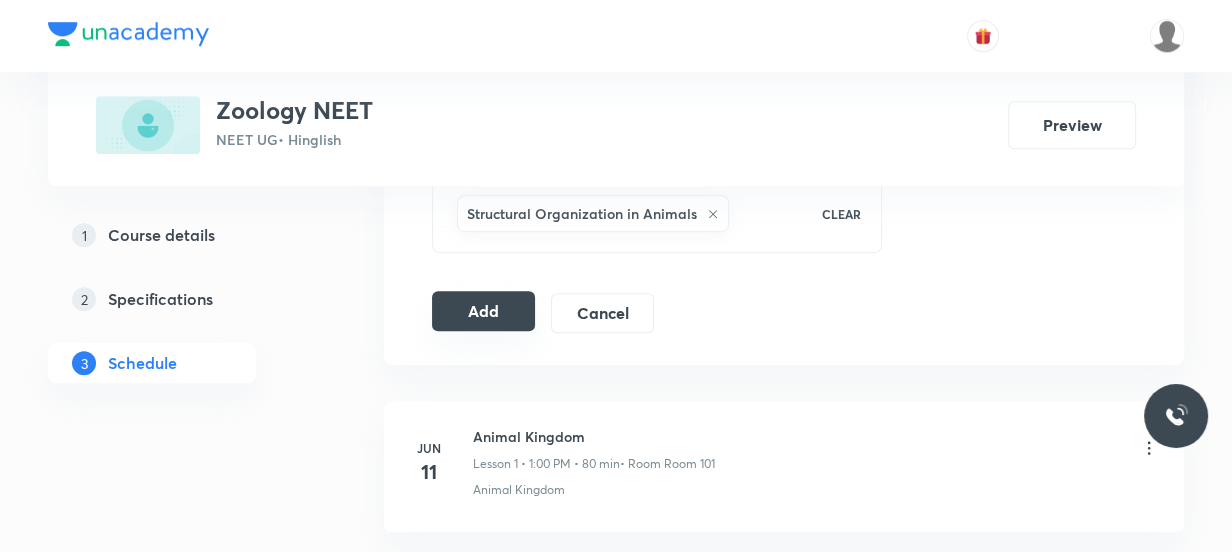 click on "Add" at bounding box center (483, 311) 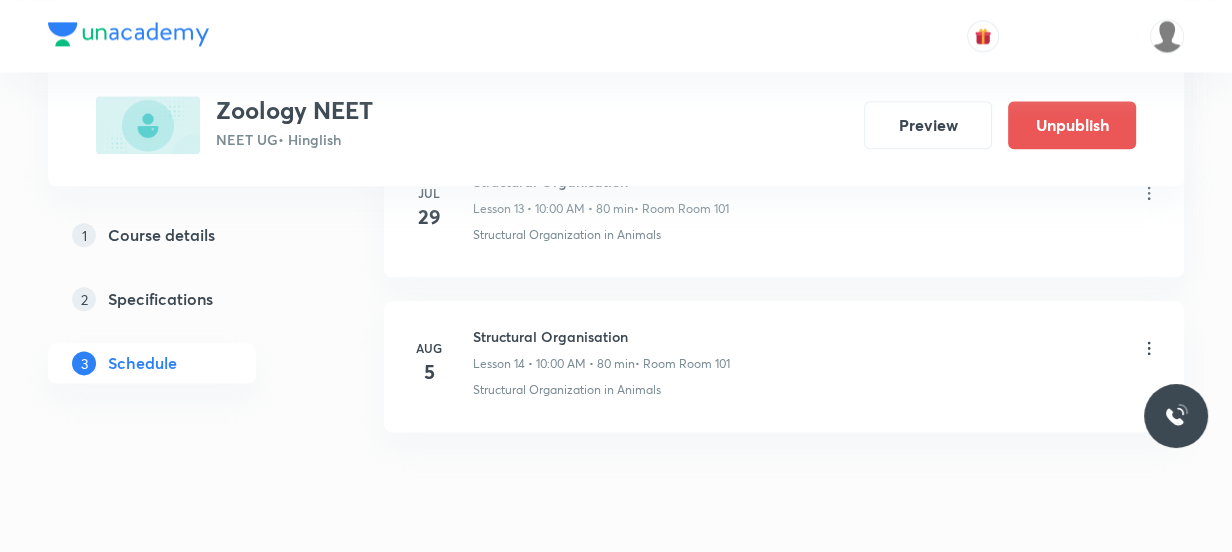 scroll, scrollTop: 2208, scrollLeft: 0, axis: vertical 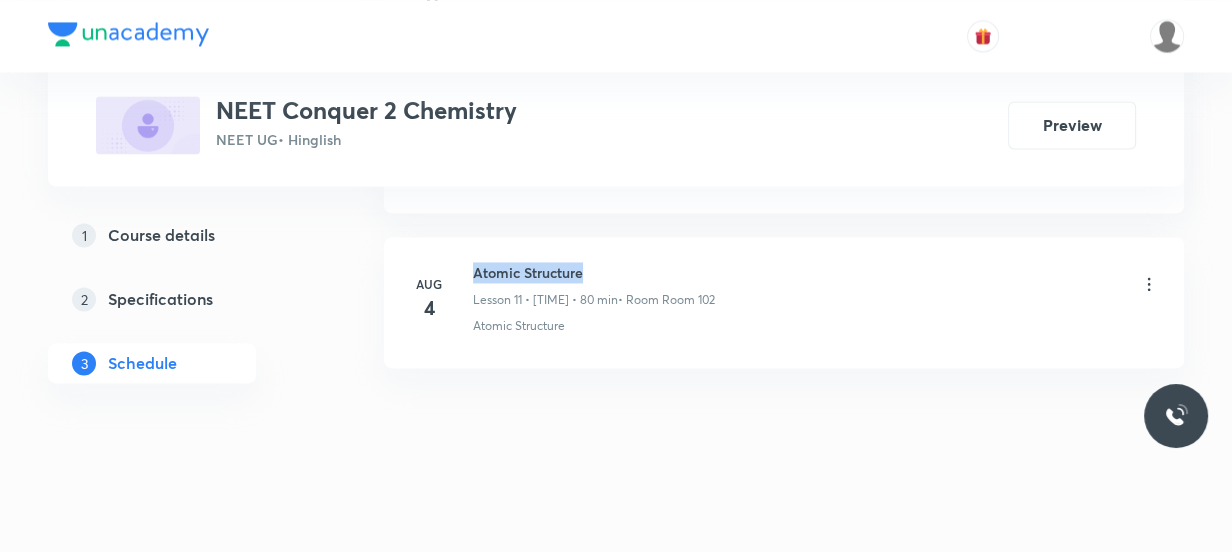 drag, startPoint x: 596, startPoint y: 275, endPoint x: 472, endPoint y: 271, distance: 124.0645 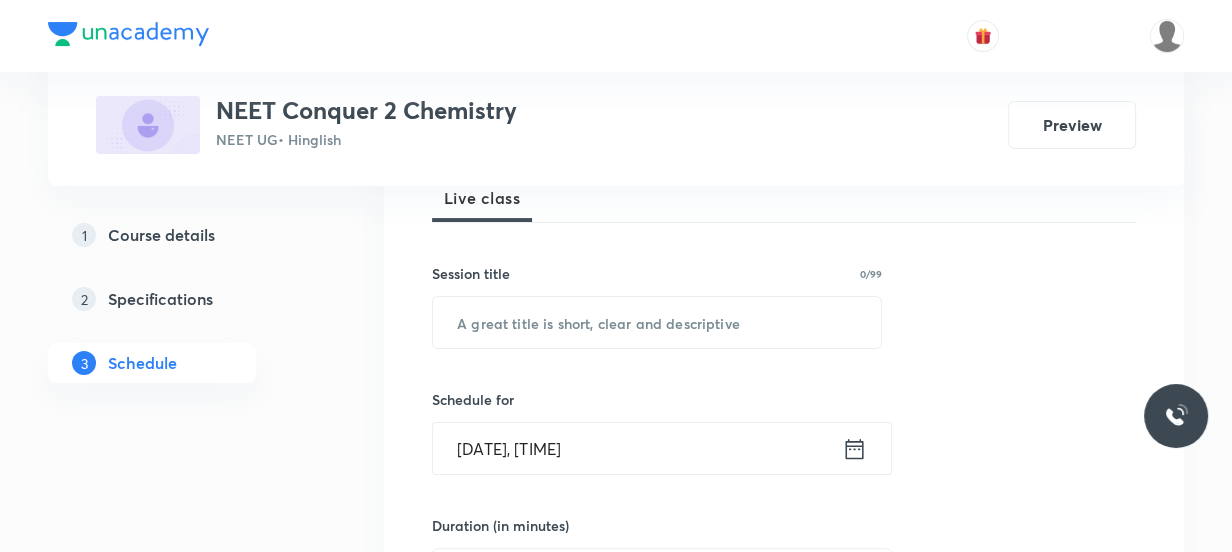 scroll, scrollTop: 0, scrollLeft: 0, axis: both 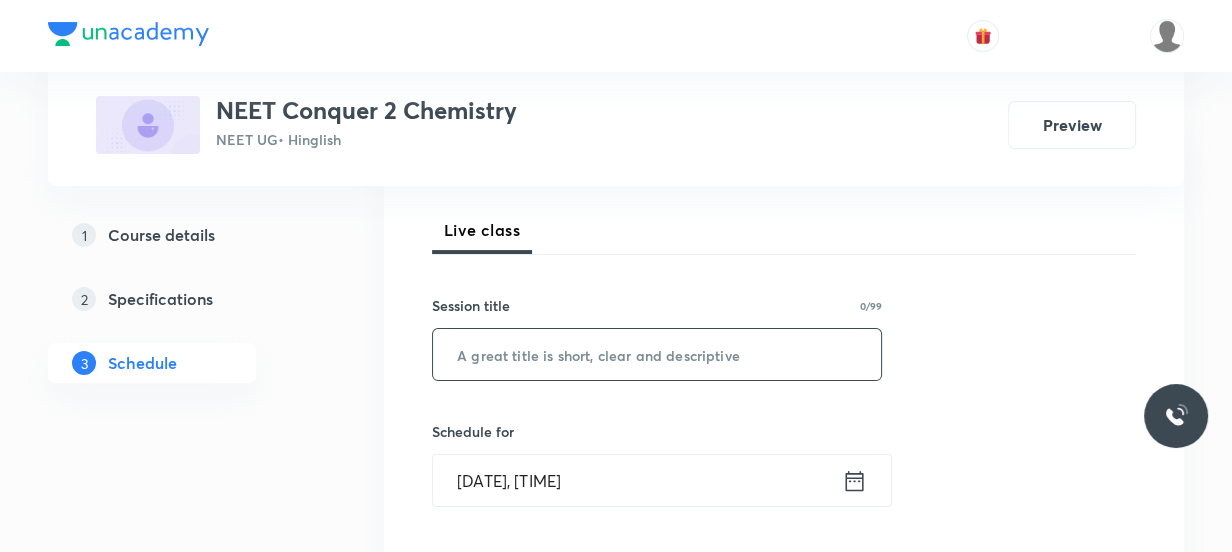 click at bounding box center (657, 354) 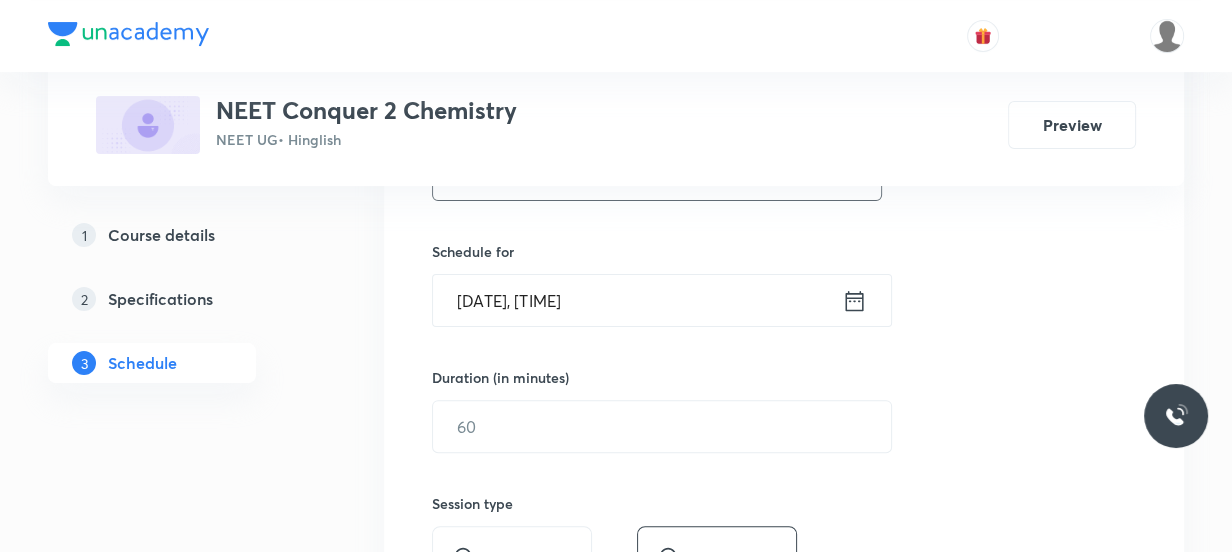 scroll, scrollTop: 454, scrollLeft: 0, axis: vertical 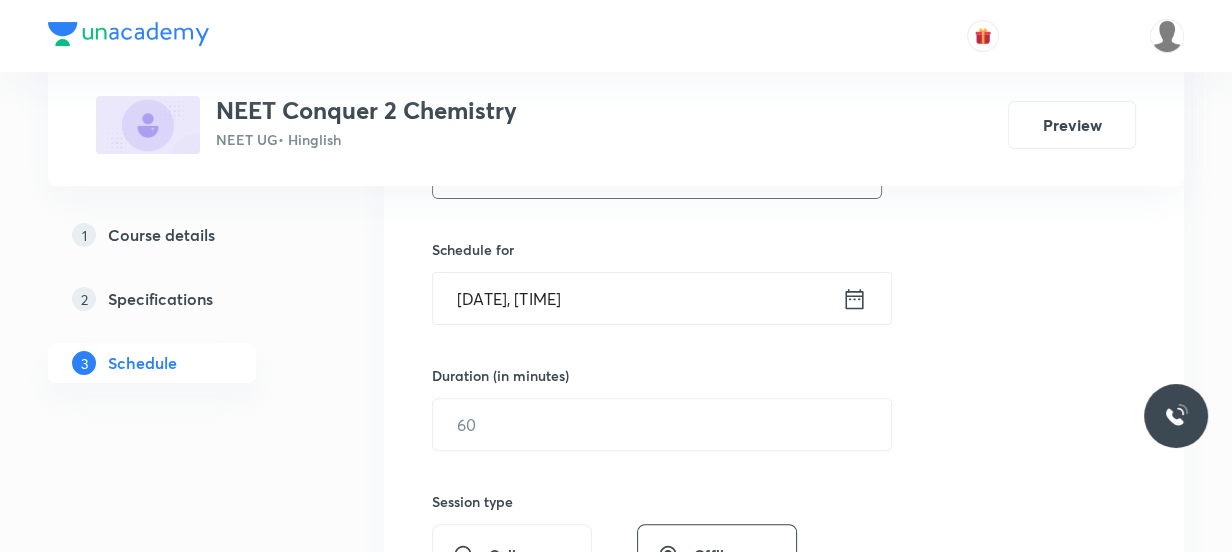 type on "Atomic Structure" 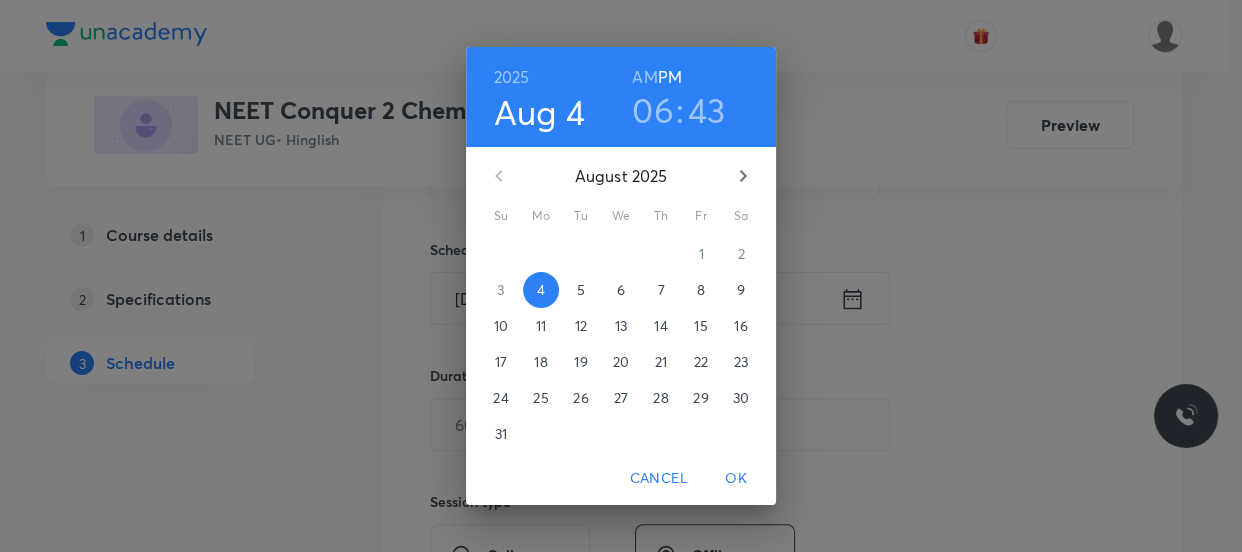 click on "5" at bounding box center (581, 290) 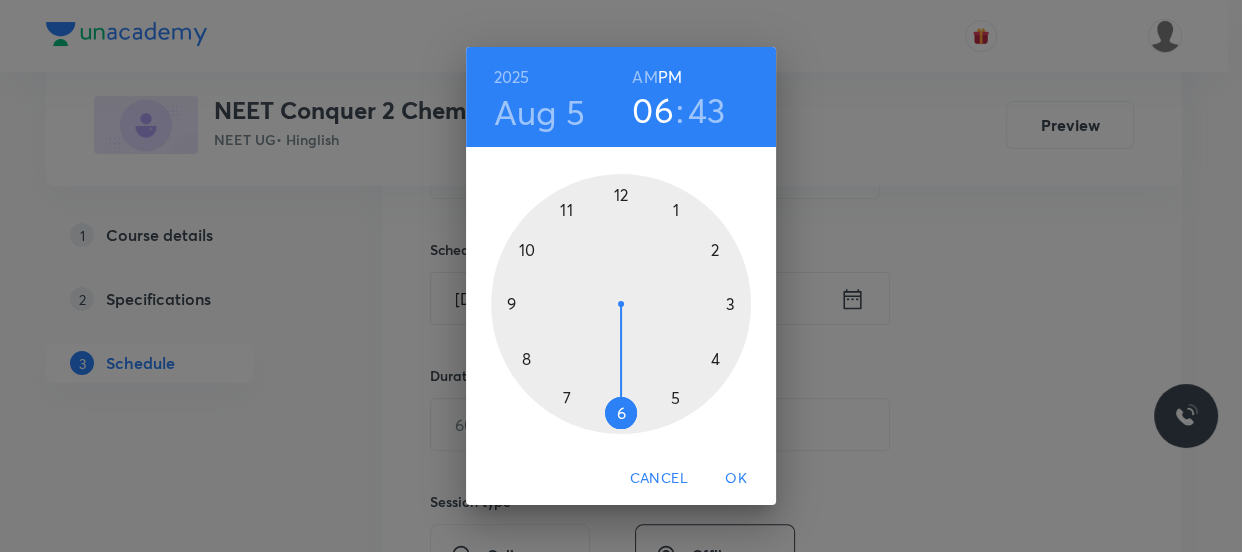 click at bounding box center [621, 304] 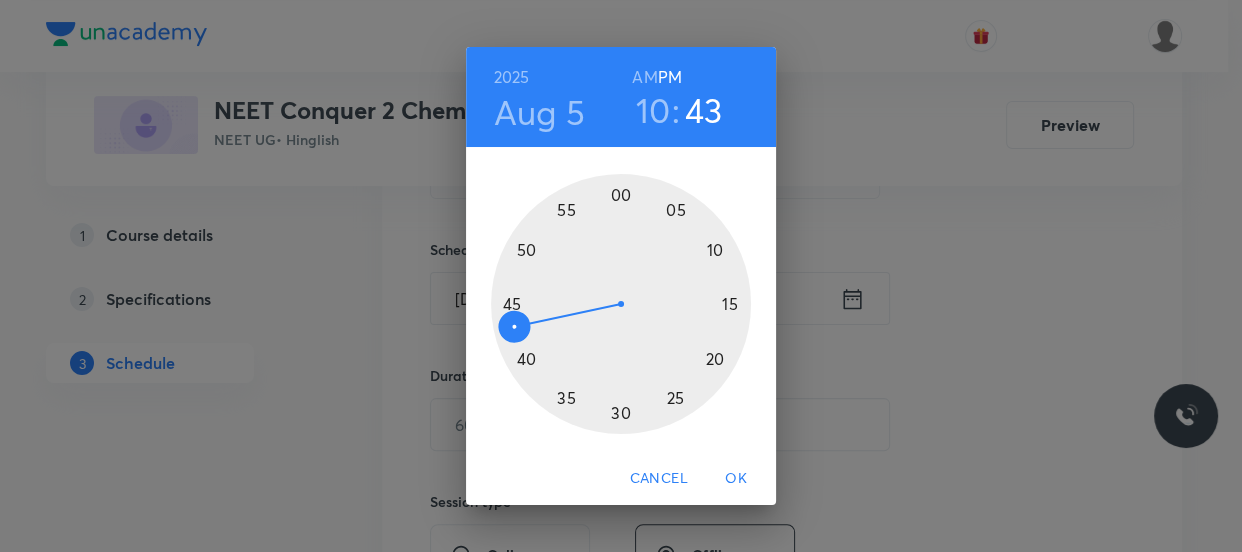 click at bounding box center [621, 304] 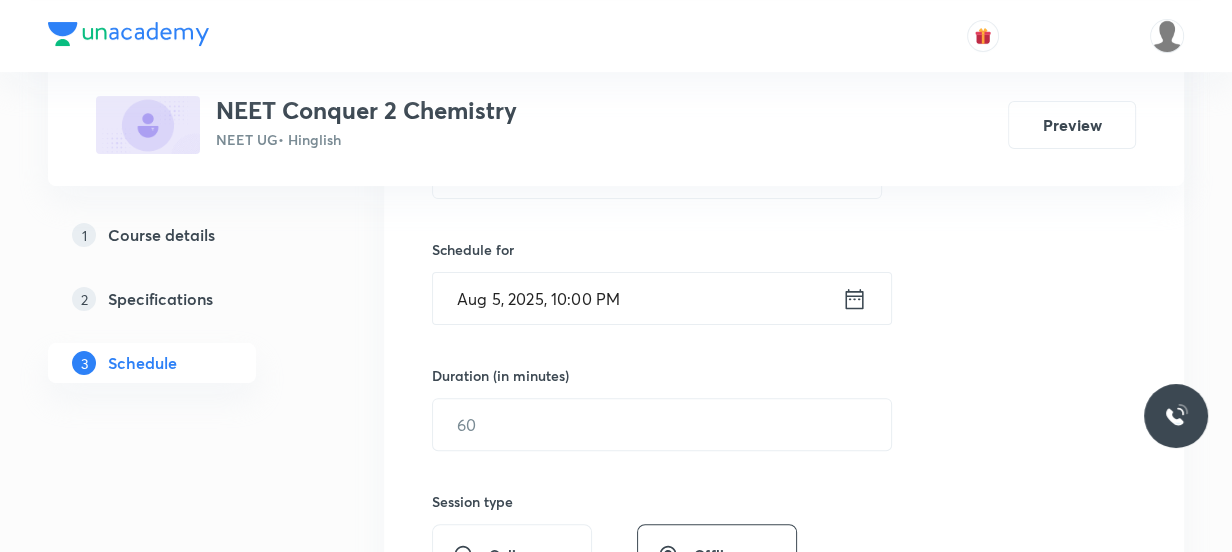 click 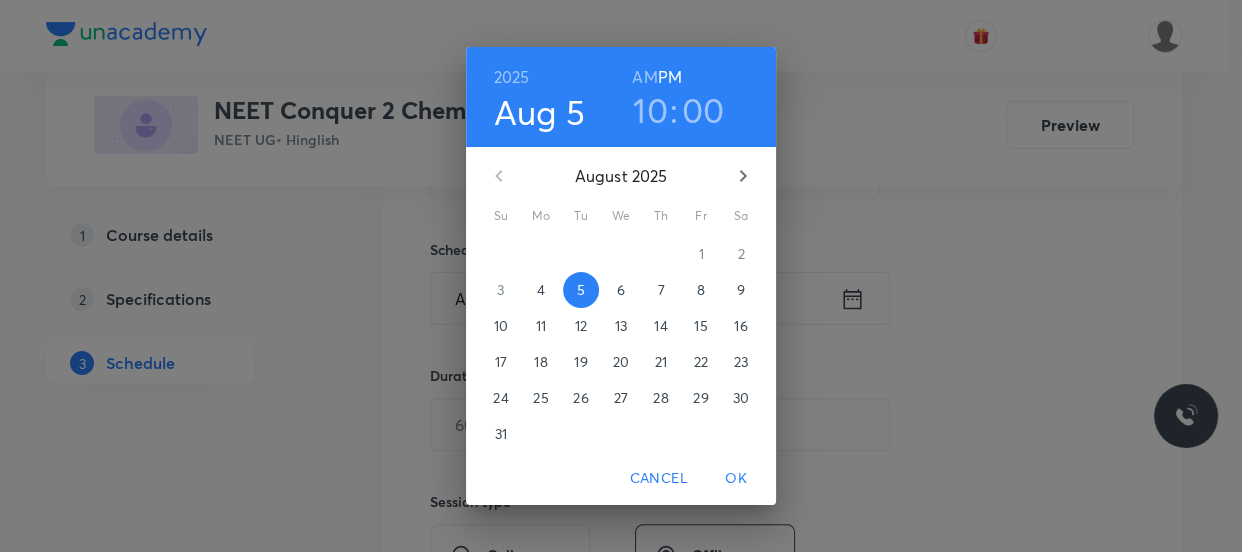 click on "AM" at bounding box center (644, 77) 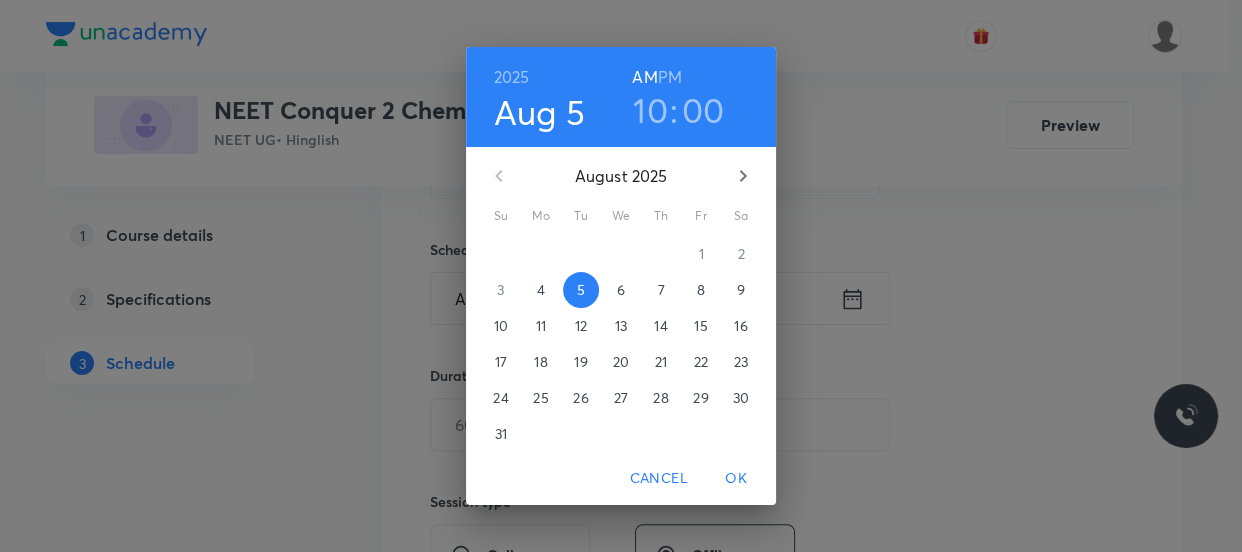 click on "OK" at bounding box center [736, 478] 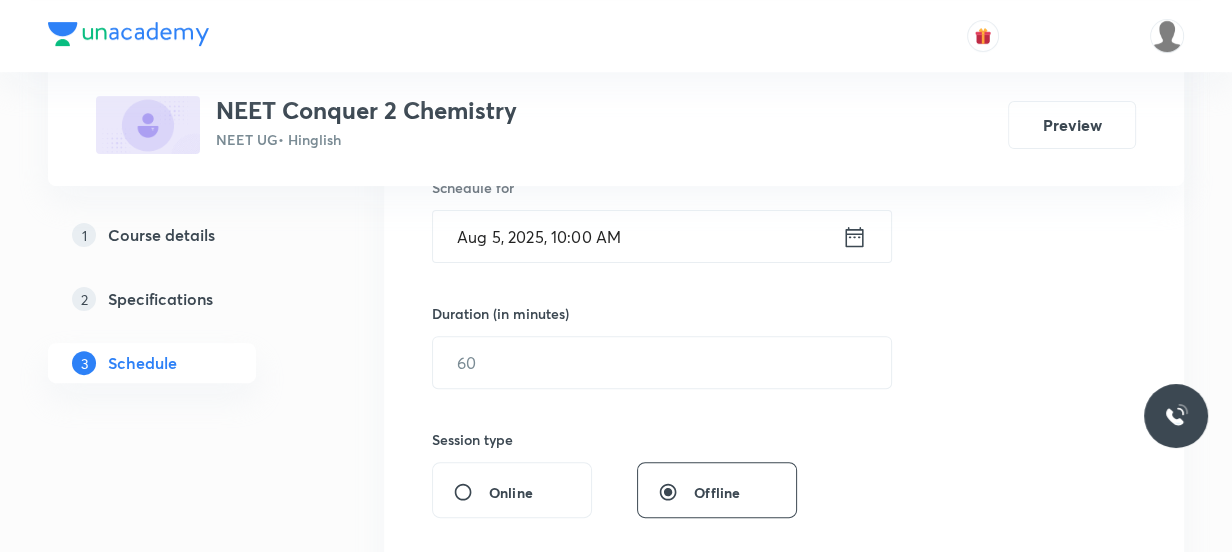 scroll, scrollTop: 545, scrollLeft: 0, axis: vertical 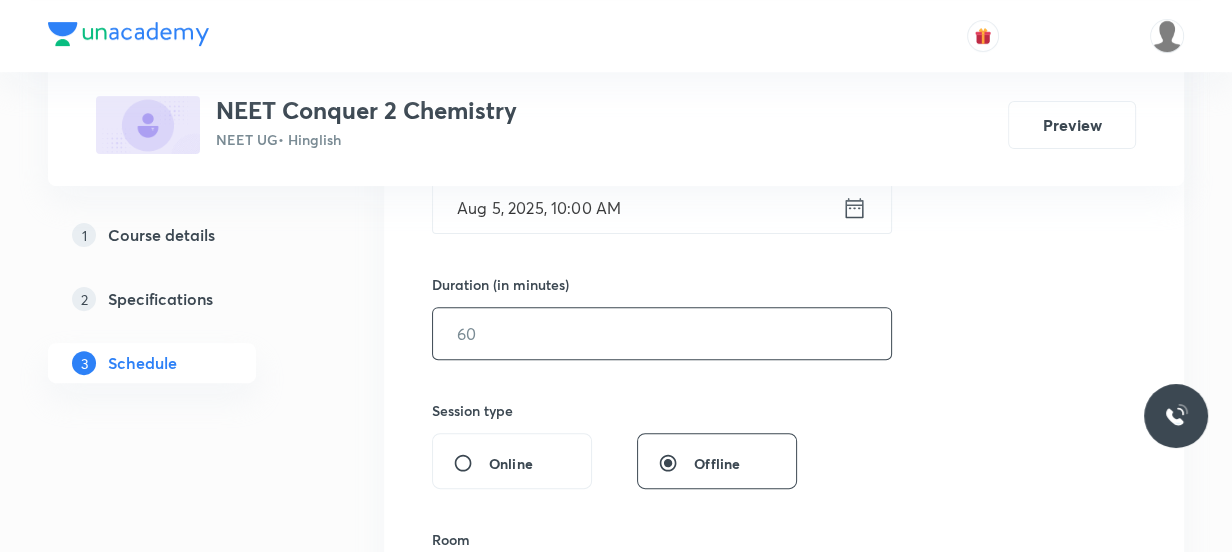 click at bounding box center (662, 333) 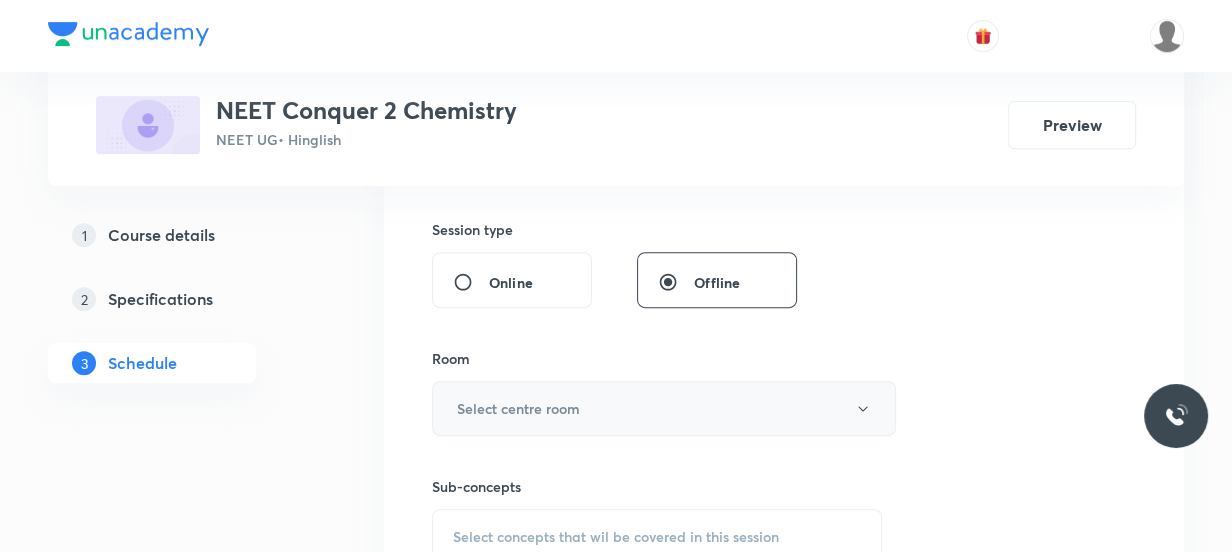 scroll, scrollTop: 727, scrollLeft: 0, axis: vertical 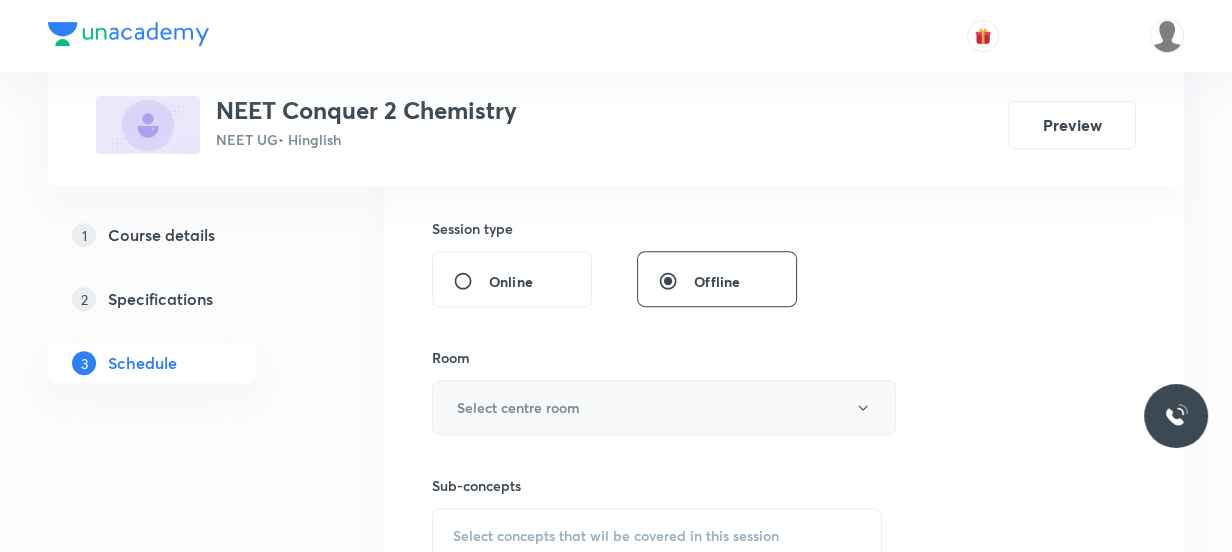 type on "80" 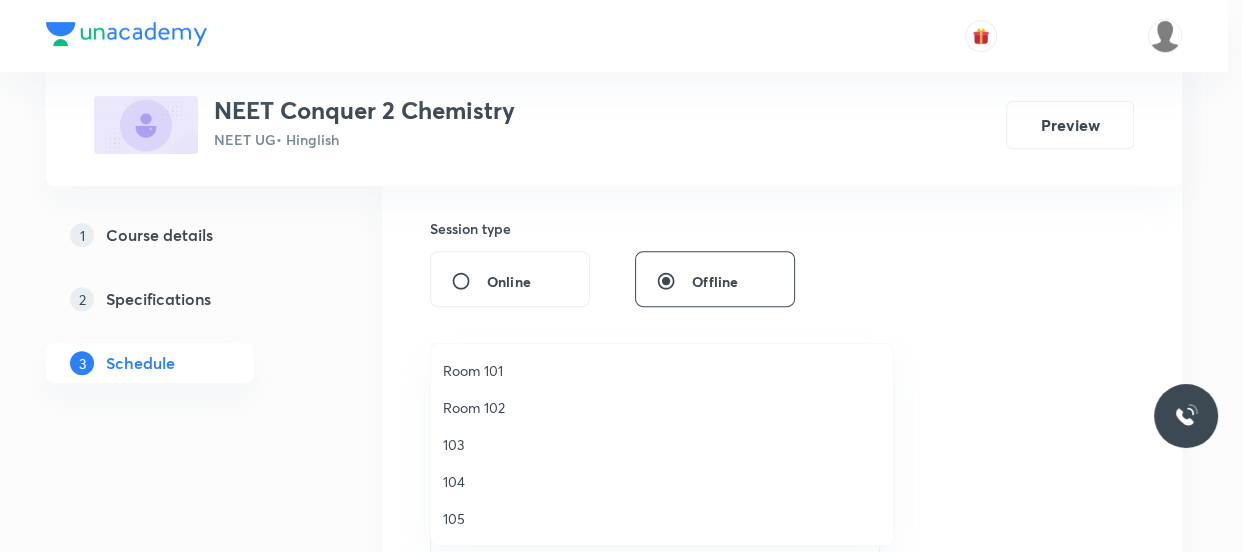 click on "Room 101" at bounding box center (662, 370) 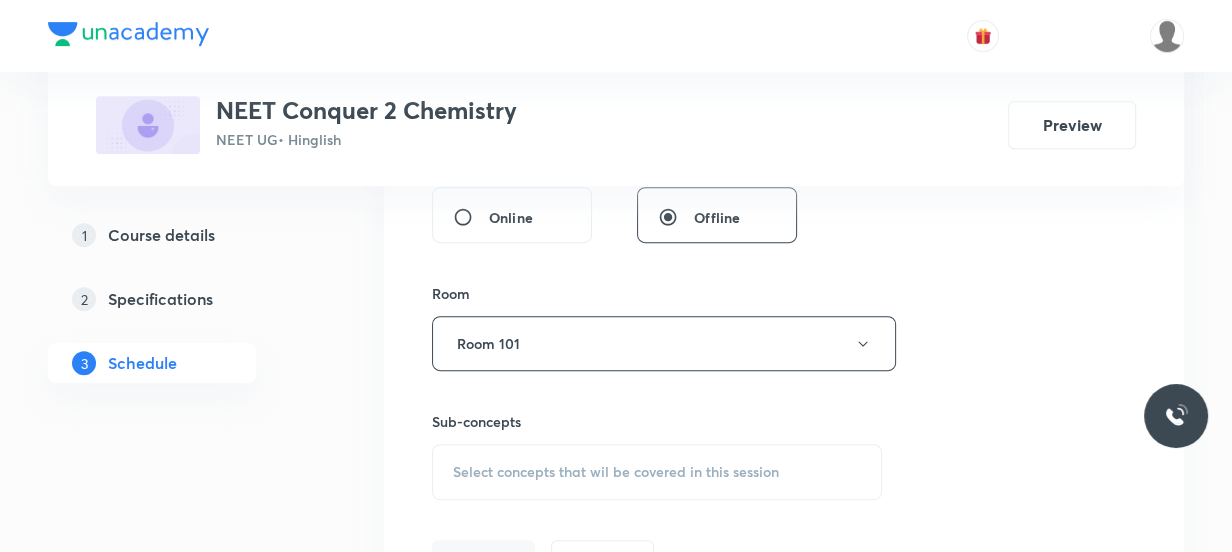 scroll, scrollTop: 818, scrollLeft: 0, axis: vertical 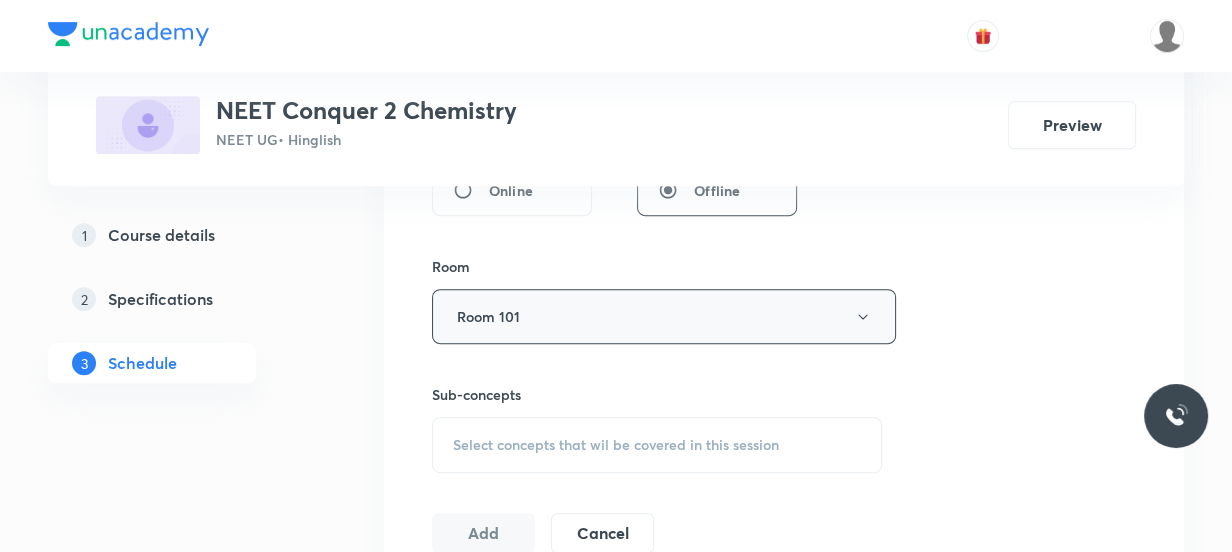 click on "Room 101" at bounding box center (664, 316) 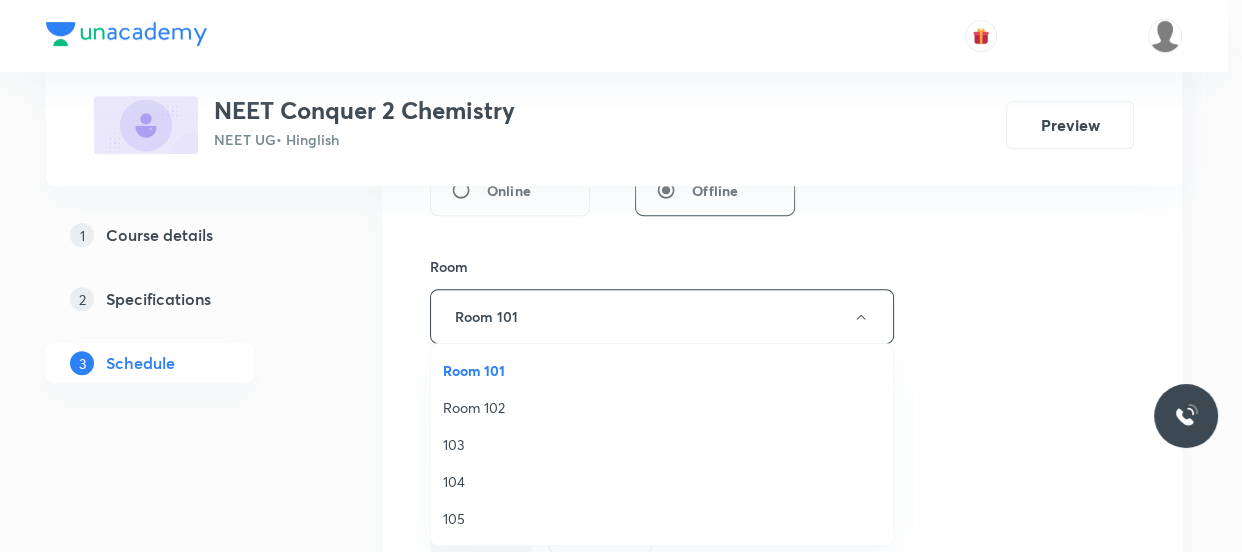click on "Room 102" at bounding box center [662, 407] 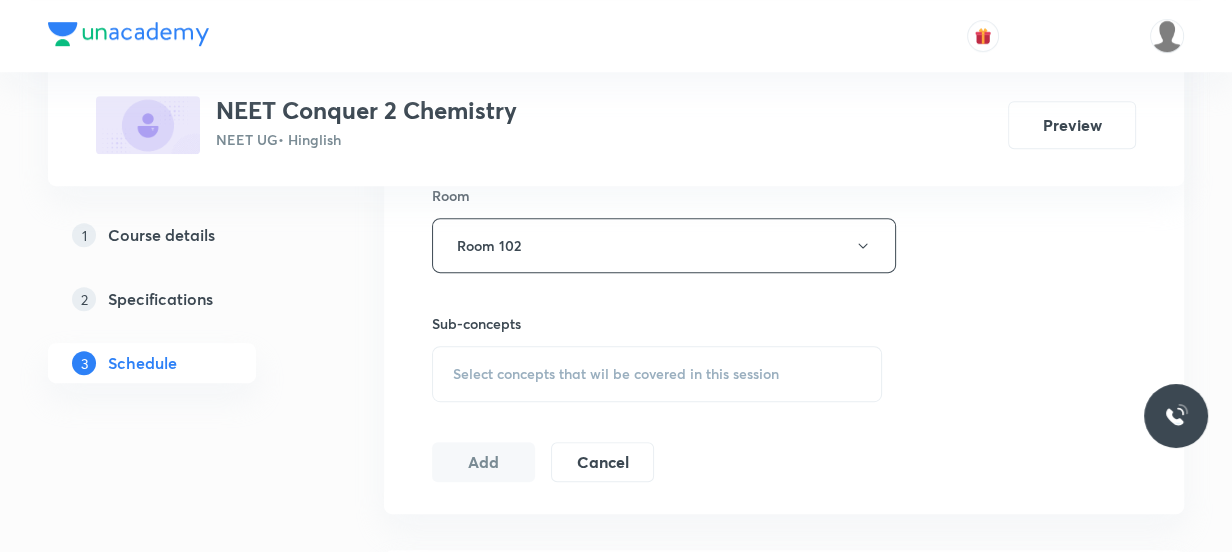 scroll, scrollTop: 909, scrollLeft: 0, axis: vertical 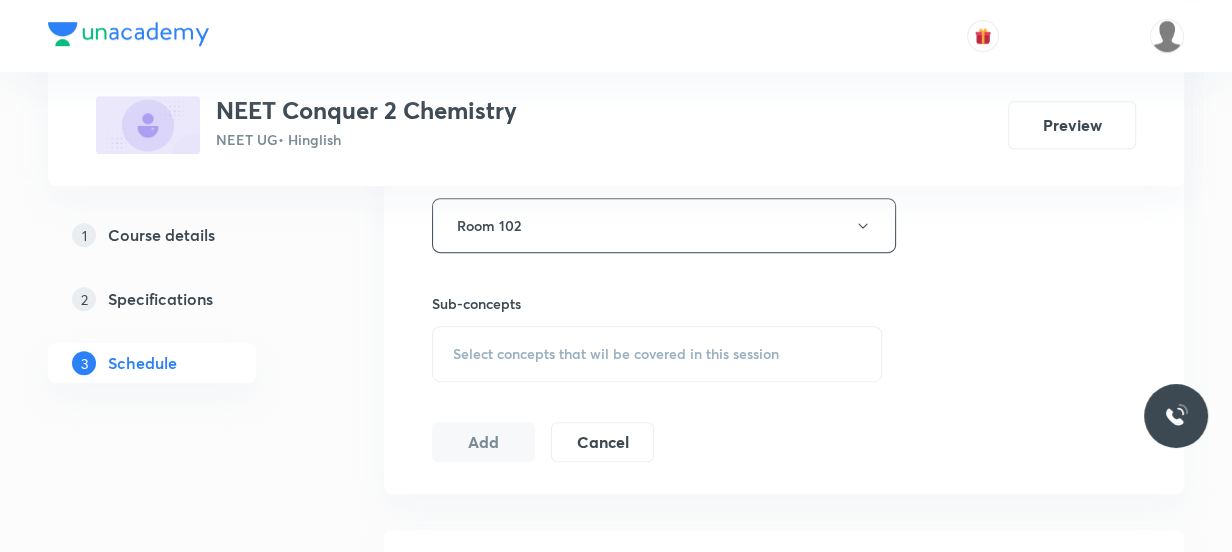 click on "Select concepts that wil be covered in this session" at bounding box center [657, 354] 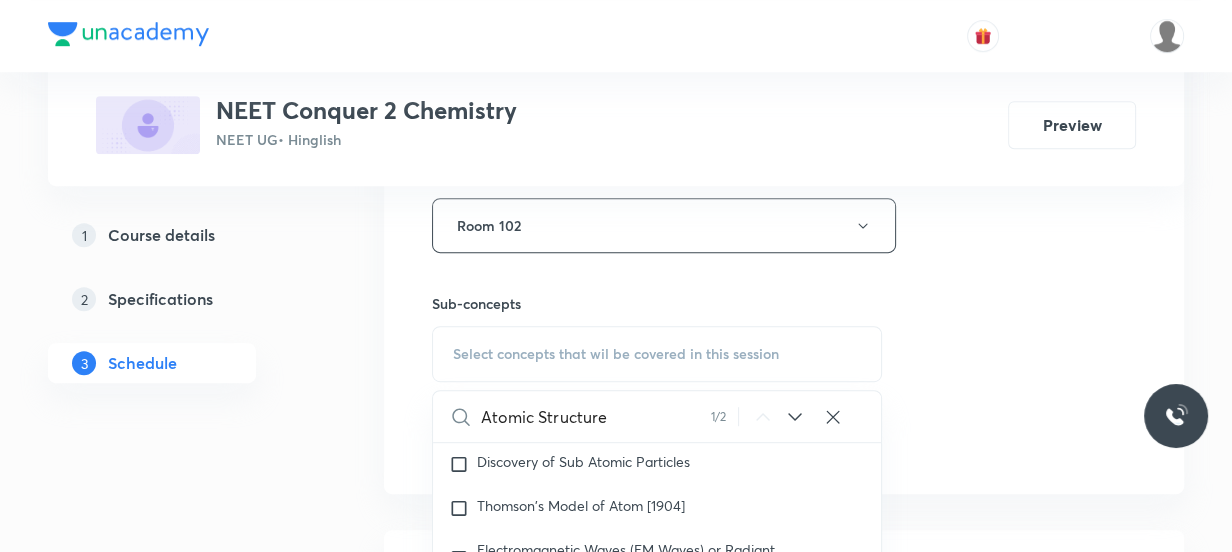 scroll, scrollTop: 3002, scrollLeft: 0, axis: vertical 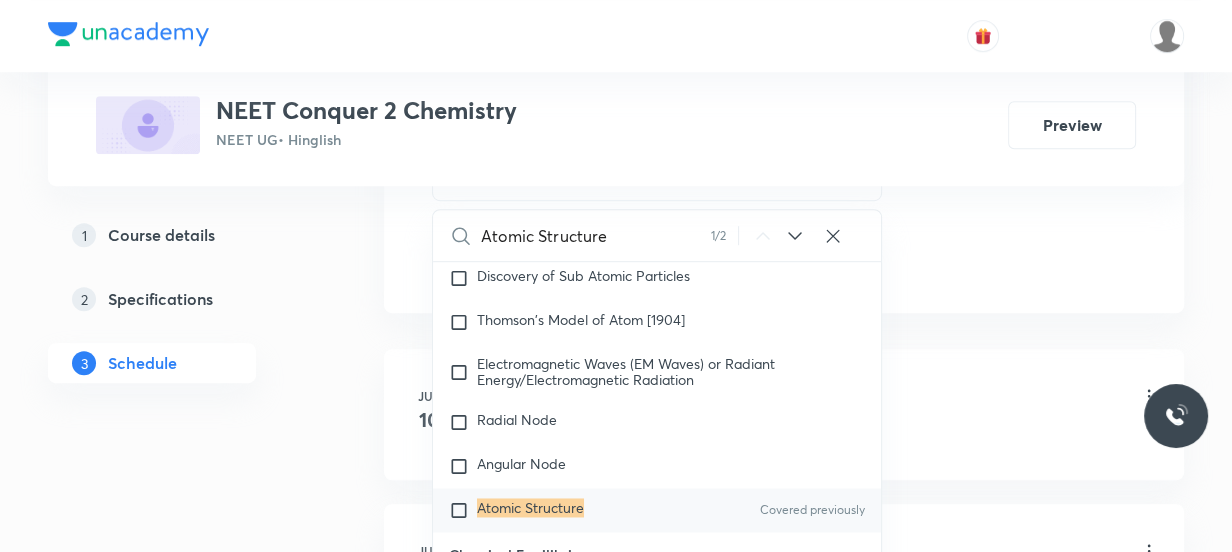 type on "Atomic Structure" 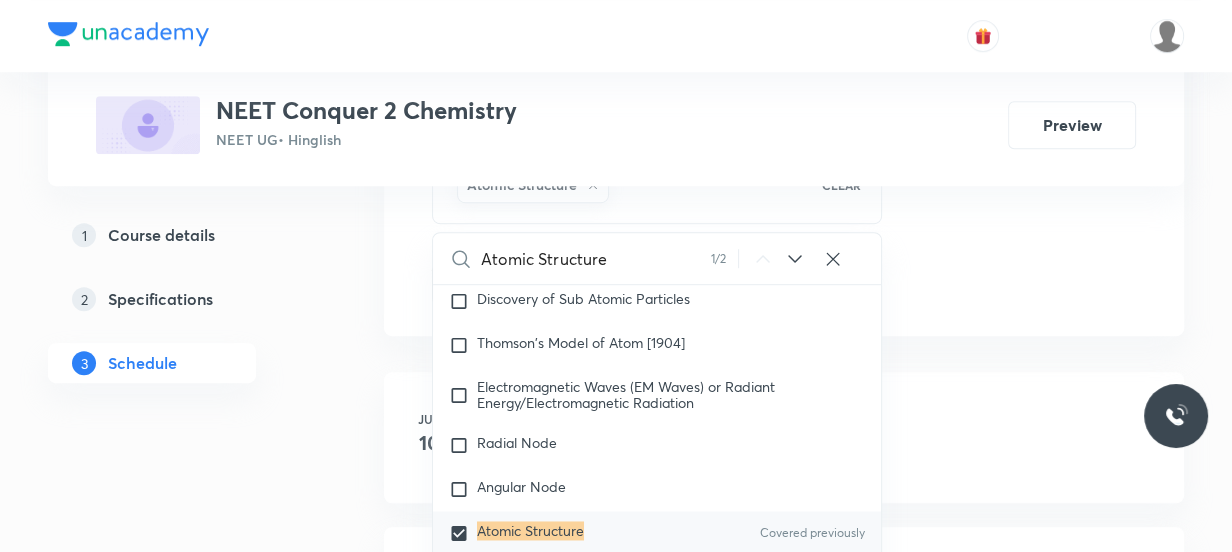 click on "Session  12 Live class Session title 16/99 Atomic Structure ​ Schedule for Aug 5, 2025, 10:00 AM ​ Duration (in minutes) 80 ​   Session type Online Offline Room Room 102 Sub-concepts Atomic Structure CLEAR Atomic Structure 1 / 2 ​ Chemistry - Full Syllabus Mock Questions Chemistry - Full Syllabus Mock Questions Chemistry Previous Year Chemistry Previous Year Questions Chemistry Previous Year Questions General Topics & Mole Concept Basic Concepts Mole – Basic Introduction Covered previously Percentage Composition Stoichiometry Principle of Atom Conservation (POAC) Relation between Stoichiometric Quantities Application of Mole Concept: Gravimetric Analysis Electronic Configuration Of Atoms (Hund's rule)  Quantum Numbers (Magnetic Quantum no.) Quantum Numbers(Pauli's Exclusion law) Mean Molar Mass or Molecular Mass Variation of Conductivity with Concentration Mechanism of Corrosion Atomic Structure Discovery Of Electron Some Prerequisites of Physics Discovery Of Protons And Neutrons Atomic Models Wave" at bounding box center (784, -177) 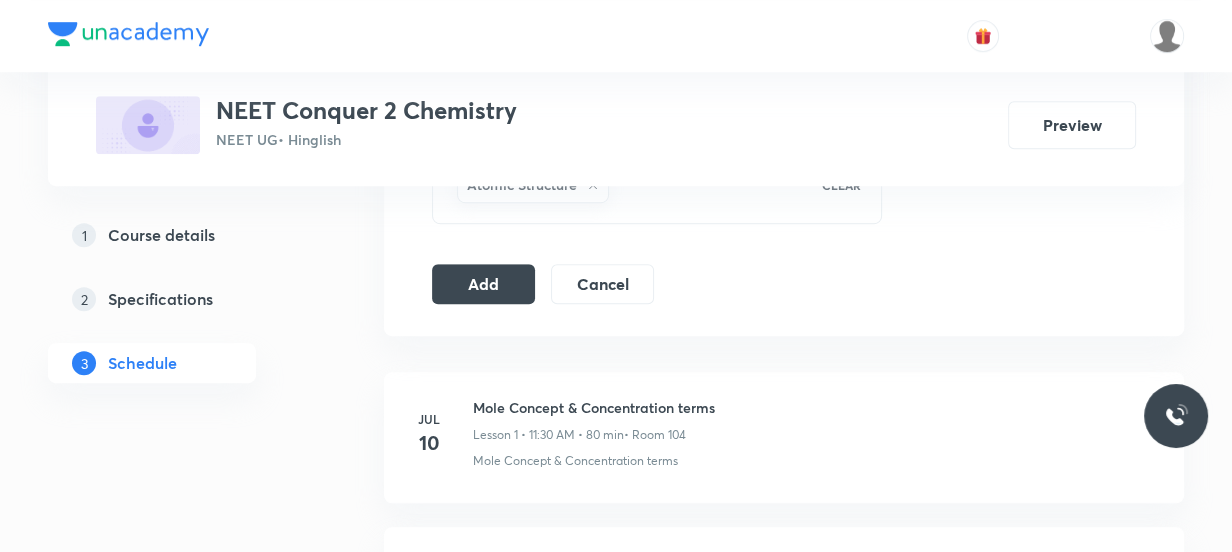 click on "Session  12 Live class Session title 16/99 Atomic Structure ​ Schedule for Aug 5, 2025, 10:00 AM ​ Duration (in minutes) 80 ​   Session type Online Offline Room Room 102 Sub-concepts Atomic Structure CLEAR Add Cancel" at bounding box center [784, -177] 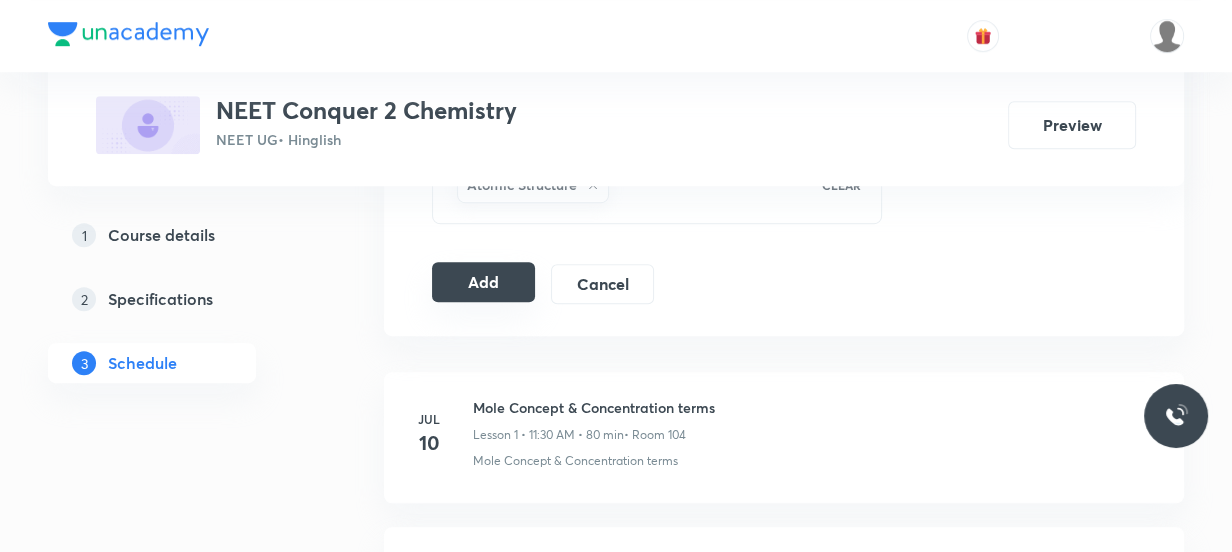 click on "Add" at bounding box center [483, 282] 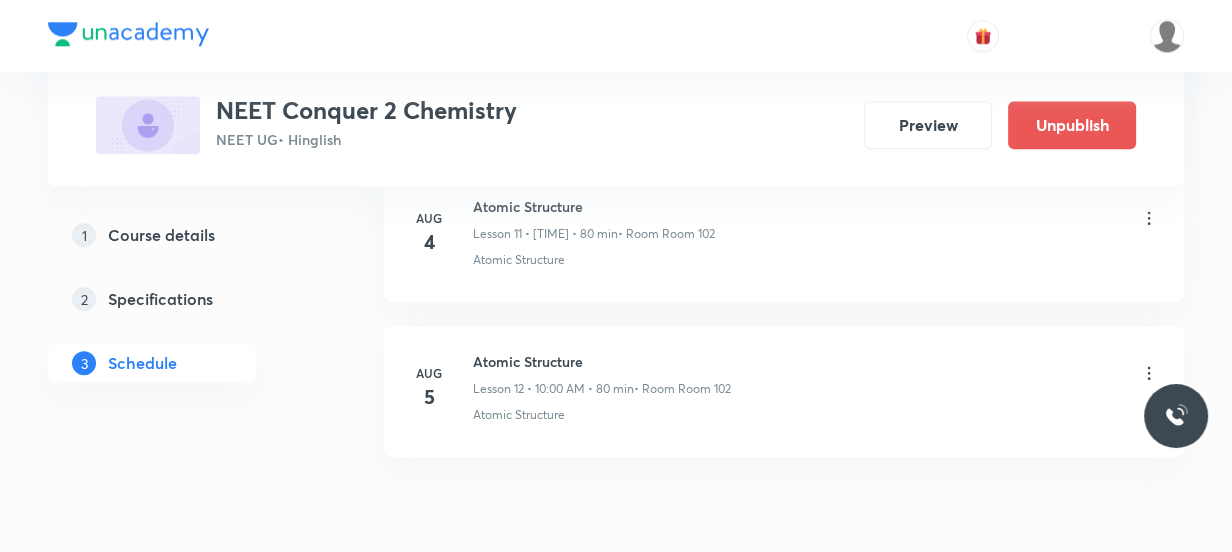 scroll, scrollTop: 1989, scrollLeft: 0, axis: vertical 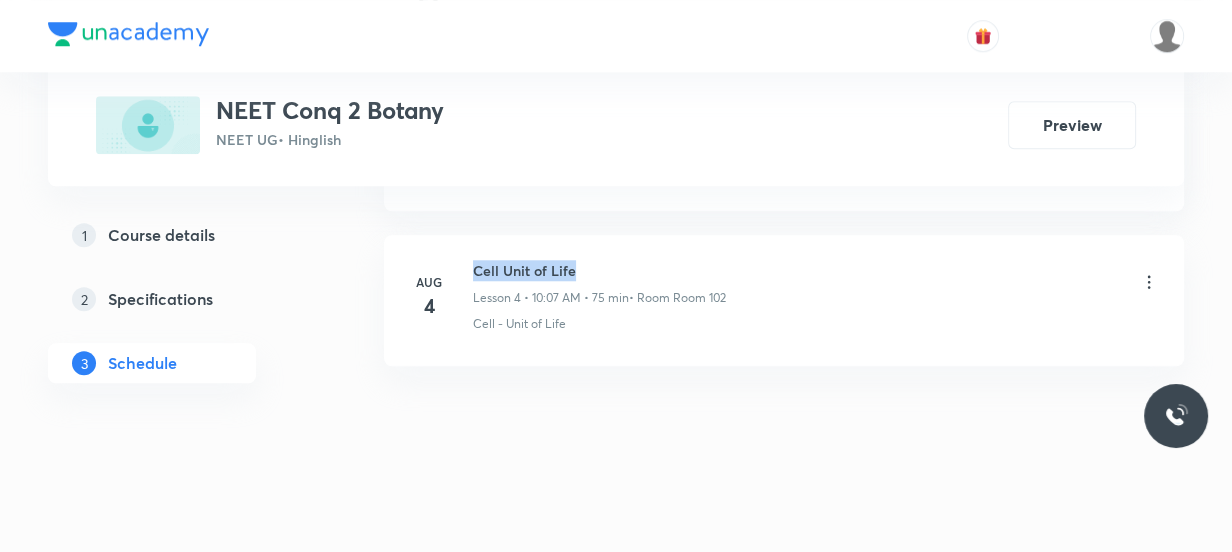 drag, startPoint x: 609, startPoint y: 270, endPoint x: 465, endPoint y: 241, distance: 146.89111 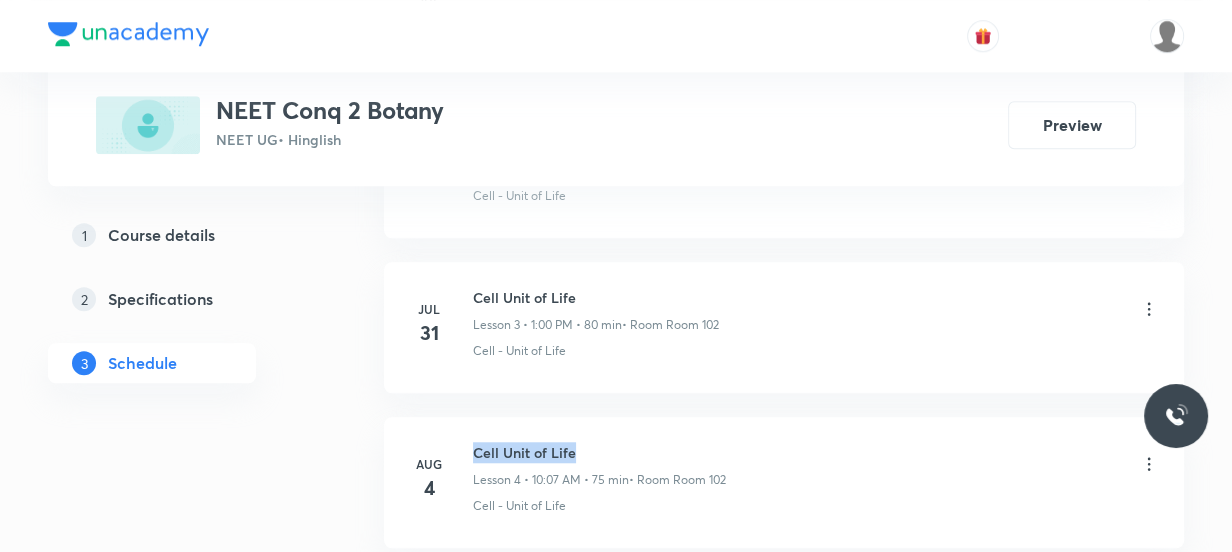 scroll, scrollTop: 1669, scrollLeft: 0, axis: vertical 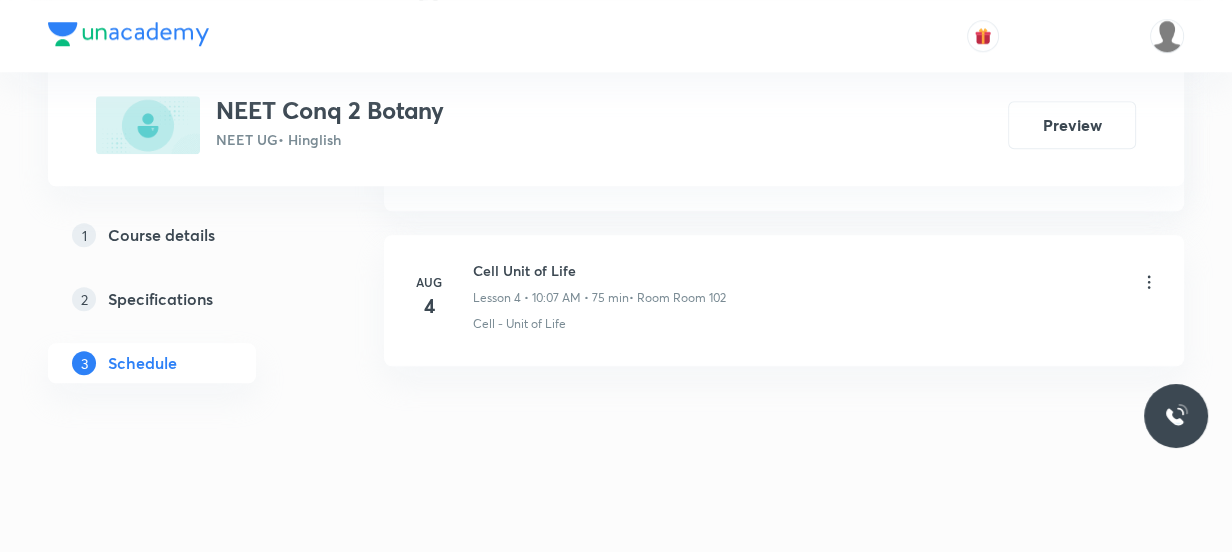 click on "Schedule 4  classes Session  5 Live class Session title 0/99 ​ Schedule for [DATE], [TIME] ​ Duration (in minutes) ​   Session type Online Offline Room Select centre room Sub-concepts Select concepts that wil be covered in this session Add Cancel [MONTH] 10 Cell Unit of Life Lesson 1 • [TIME] • 80 min  • Room 104 Cell - The Unit of Life [MONTH] 29 Cell Unit of Life Lesson 2 • [TIME] • 80 min  • Room Room 102 Cell - Unit of Life [MONTH] 31 Cell Unit of Life Lesson 3 • [TIME] • 80 min  • Room Room 102 Cell - Unit of Life [MONTH] 4 Cell Unit of Life Lesson 4 • [TIME] • 75 min  • Room Room 102 Cell - Unit of Life" at bounding box center [784, -407] 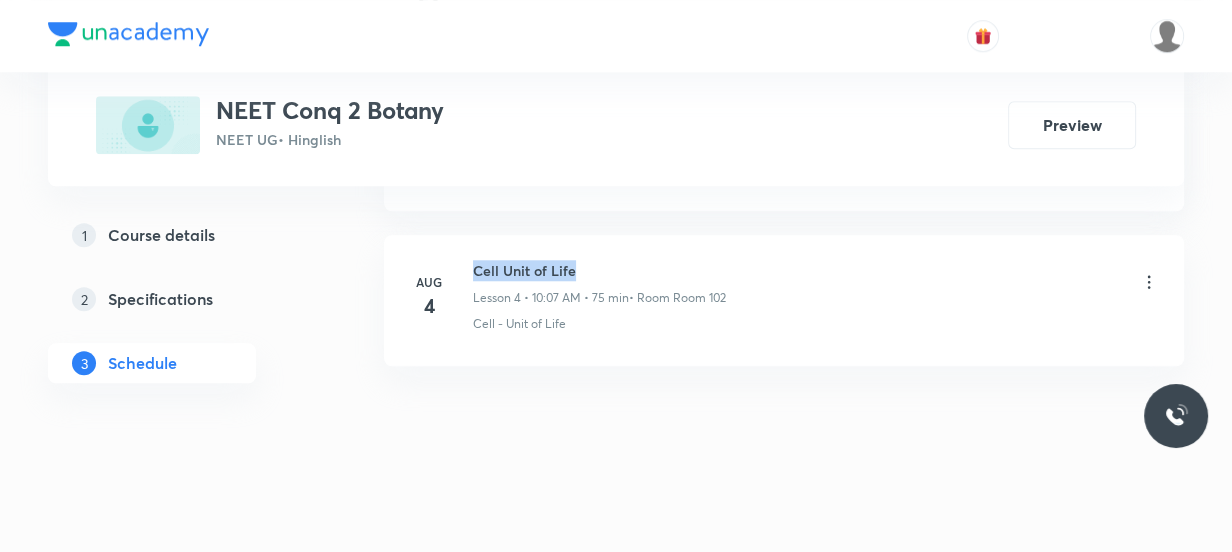 drag, startPoint x: 583, startPoint y: 257, endPoint x: 469, endPoint y: 260, distance: 114.03947 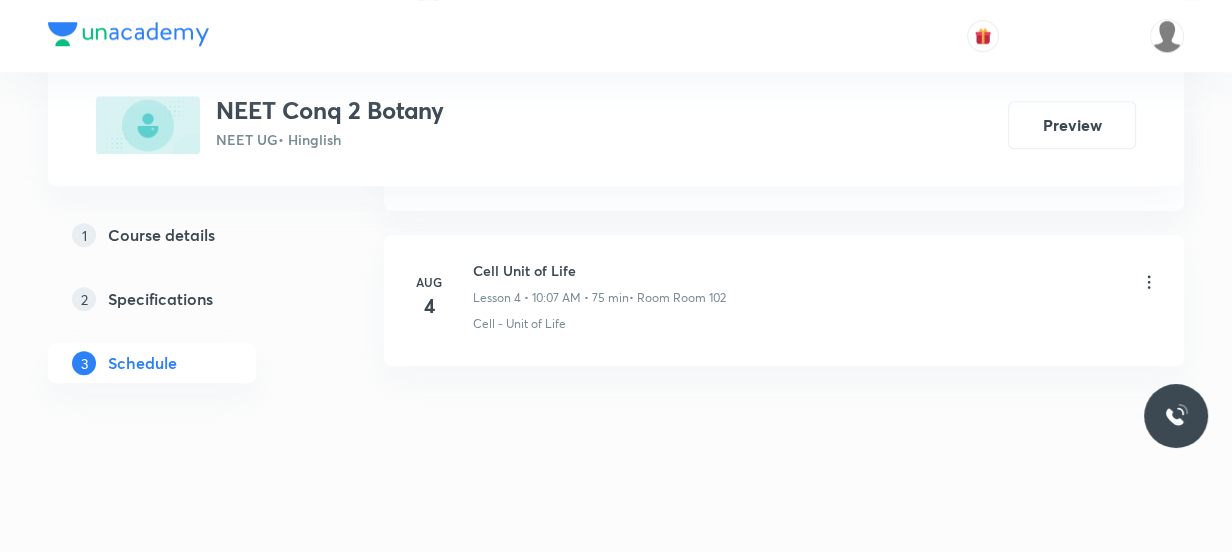 click on "Schedule 4  classes Session  5 Live class Session title 0/99 ​ Schedule for [DATE], [TIME] ​ Duration (in minutes) ​   Session type Online Offline Room Select centre room Sub-concepts Select concepts that wil be covered in this session Add Cancel [MONTH] 10 Cell Unit of Life Lesson 1 • [TIME] • 80 min  • Room 104 Cell - The Unit of Life [MONTH] 29 Cell Unit of Life Lesson 2 • [TIME] • 80 min  • Room Room 102 Cell - Unit of Life [MONTH] 31 Cell Unit of Life Lesson 3 • [TIME] • 80 min  • Room Room 102 Cell - Unit of Life [MONTH] 4 Cell Unit of Life Lesson 4 • [TIME] • 75 min  • Room Room 102 Cell - Unit of Life" at bounding box center (784, -407) 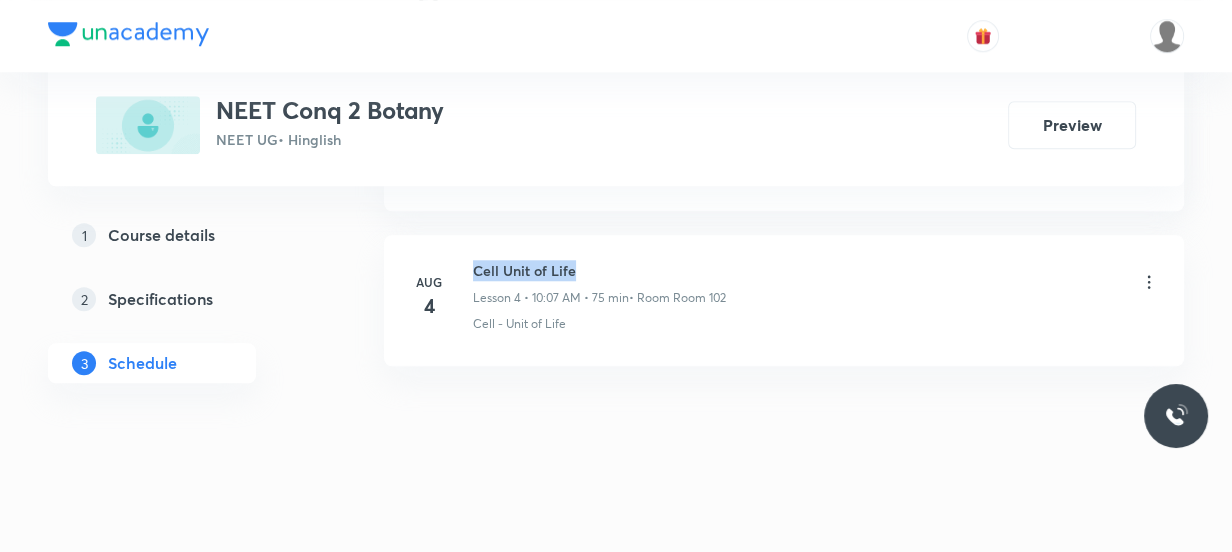 drag, startPoint x: 588, startPoint y: 274, endPoint x: 475, endPoint y: 272, distance: 113.0177 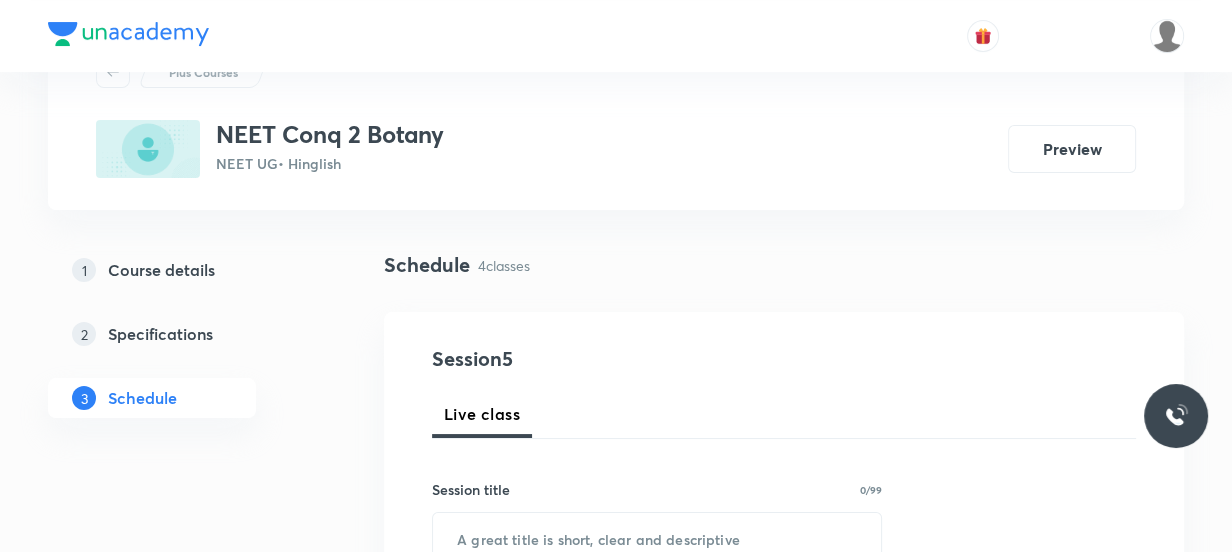 scroll, scrollTop: 0, scrollLeft: 0, axis: both 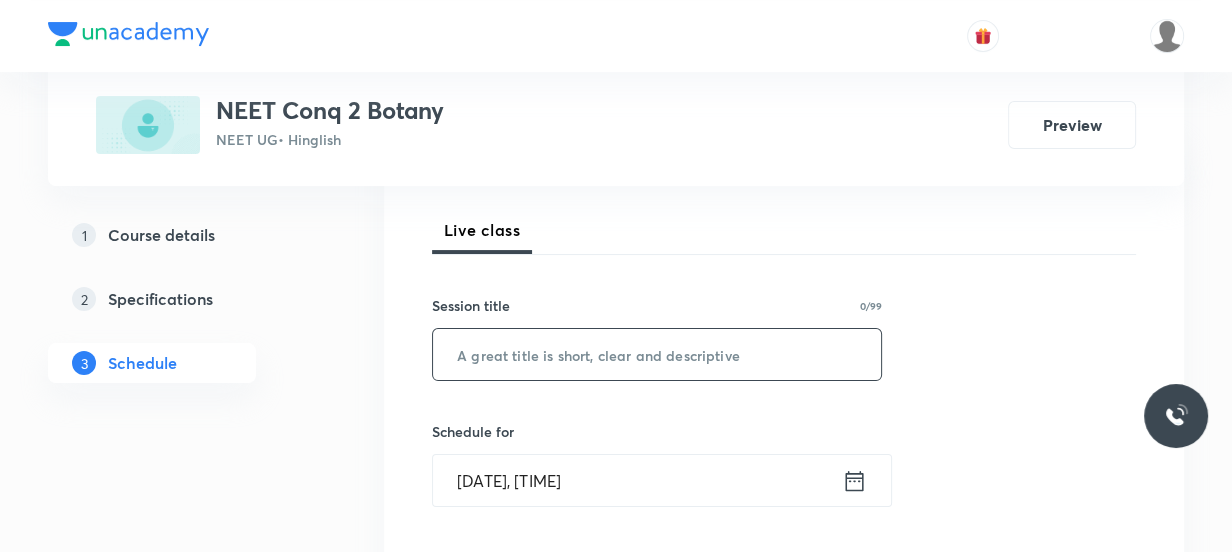 click at bounding box center [657, 354] 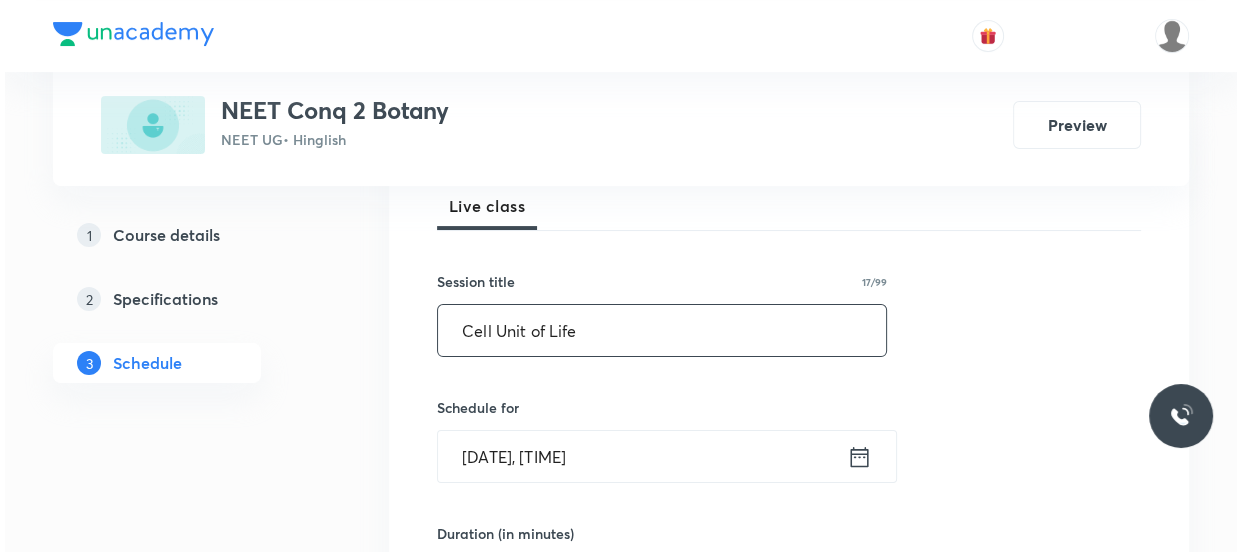 scroll, scrollTop: 454, scrollLeft: 0, axis: vertical 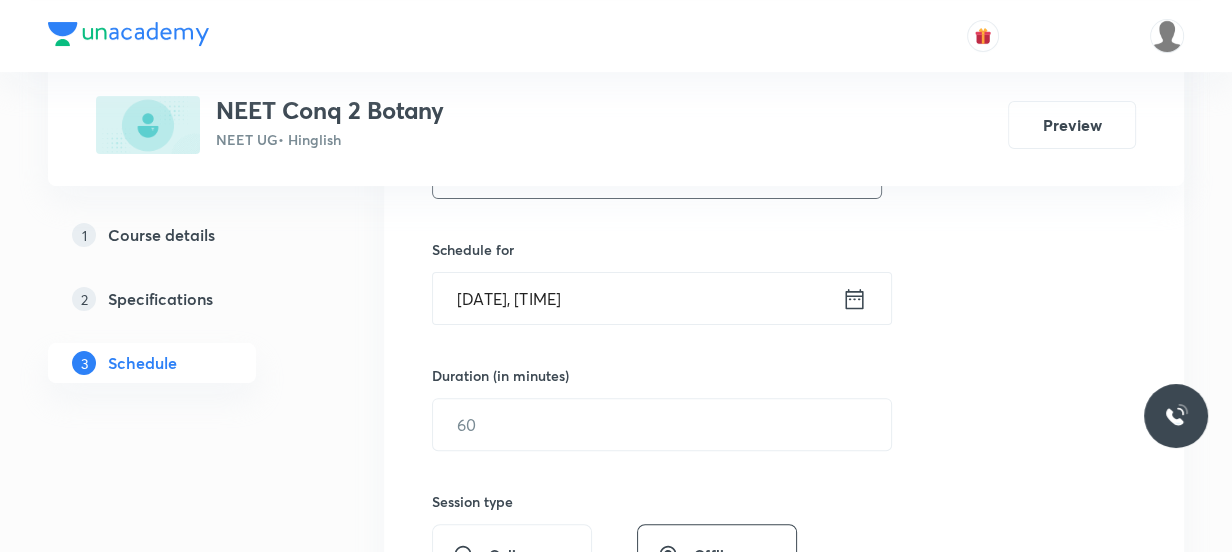type on "Cell Unit of Life" 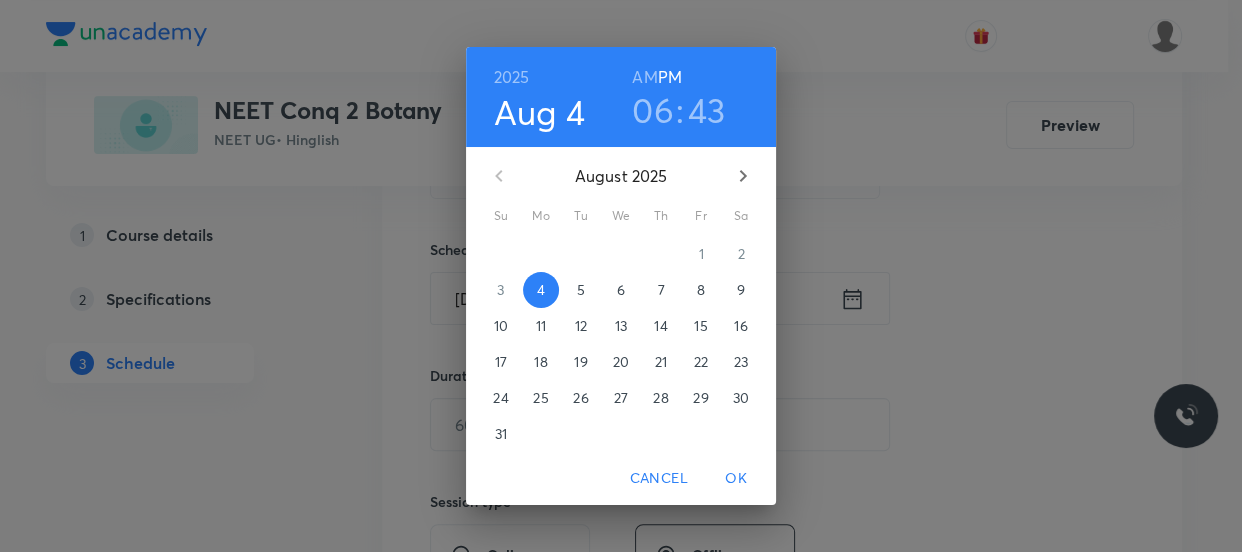 click on "5" at bounding box center [581, 290] 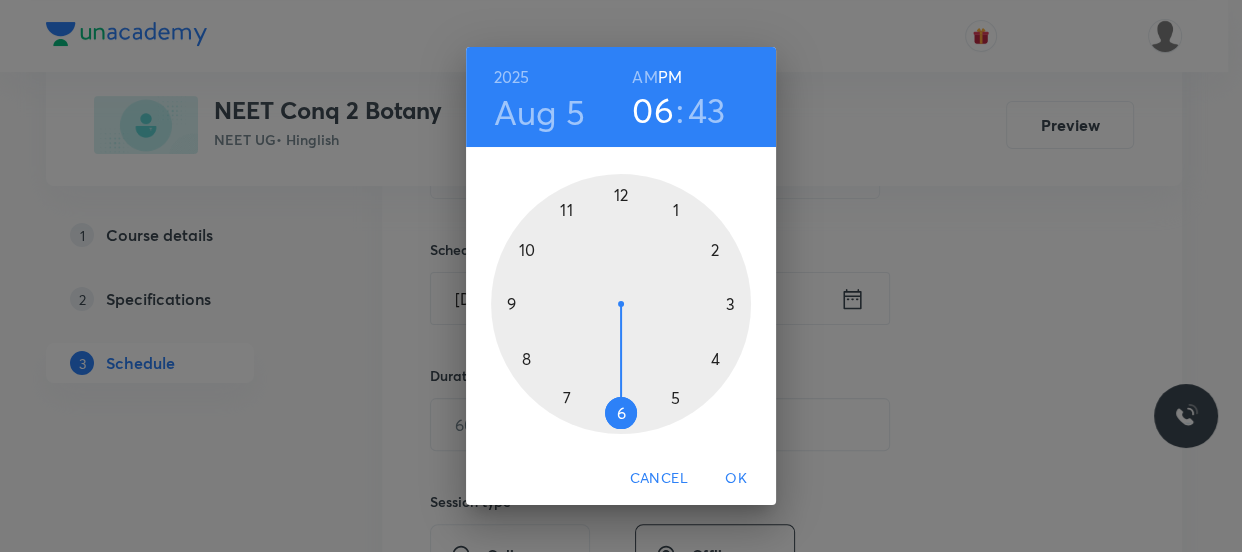 click at bounding box center [621, 304] 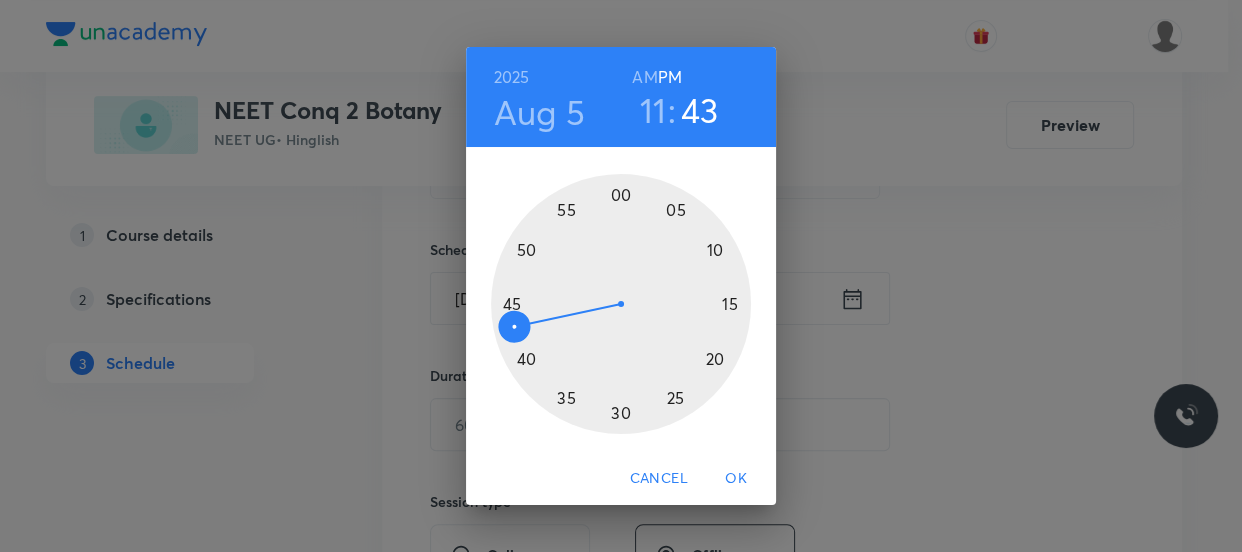 click at bounding box center (621, 304) 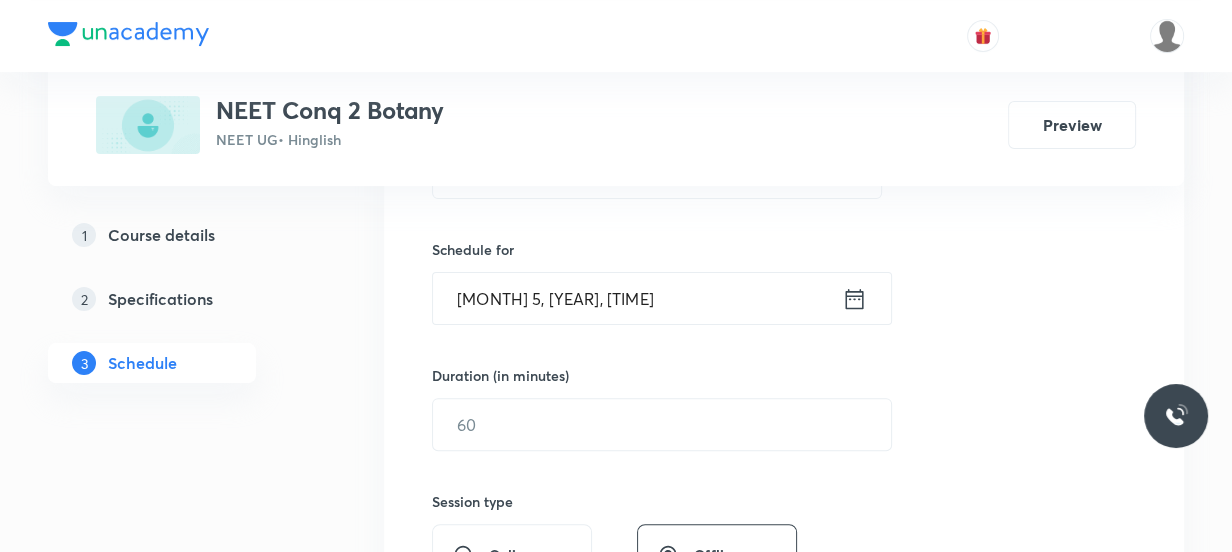 click on "Aug 5, 2025, 11:30 PM" at bounding box center [637, 298] 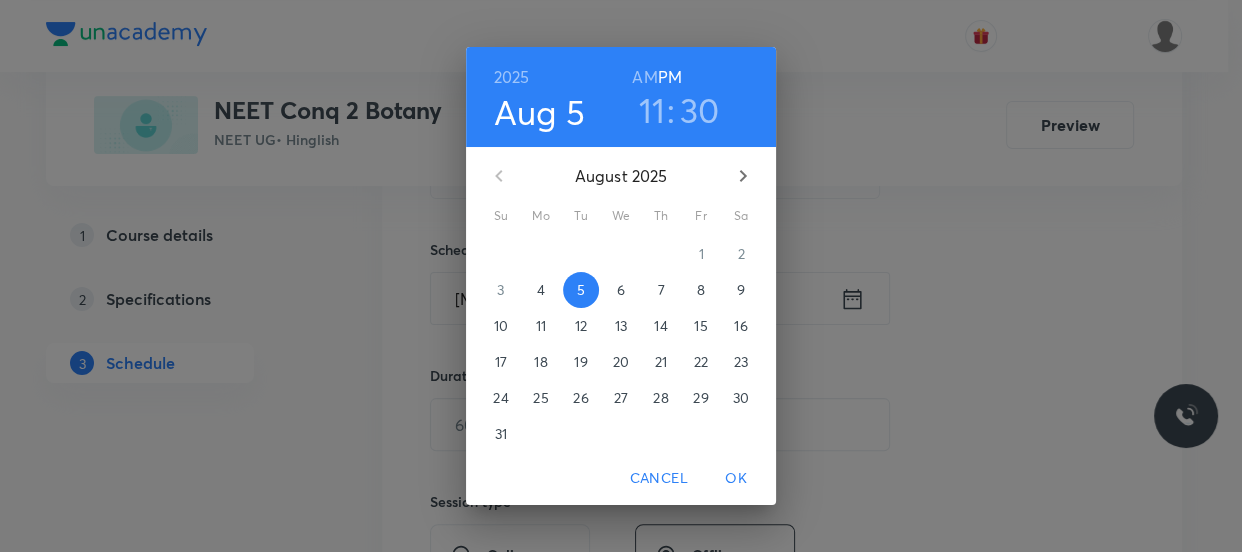 click on "AM" at bounding box center [644, 77] 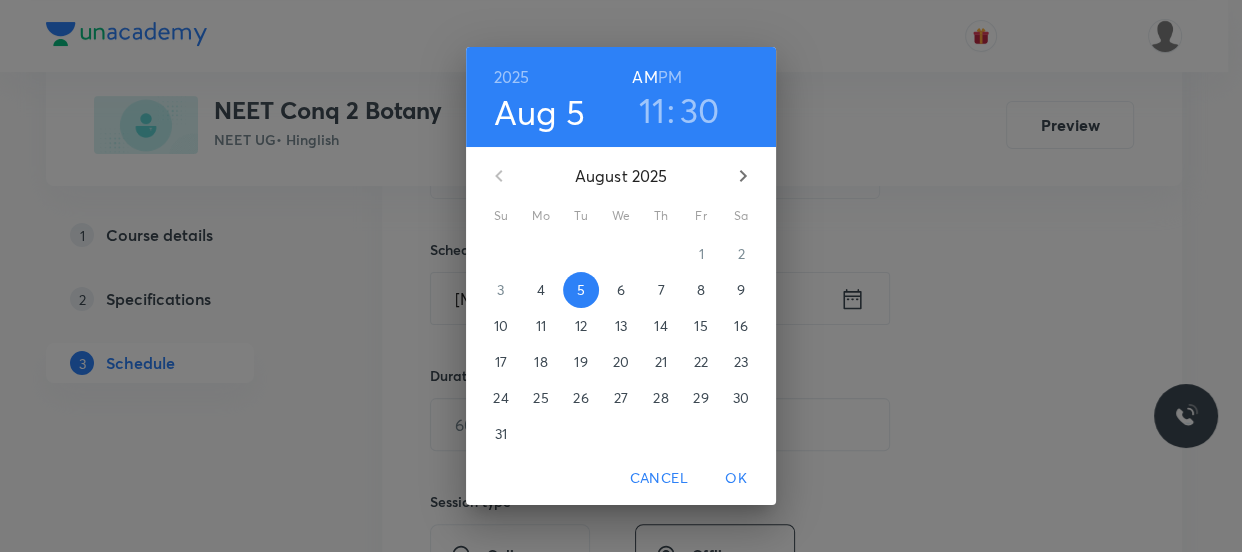 drag, startPoint x: 735, startPoint y: 477, endPoint x: 745, endPoint y: 454, distance: 25.079872 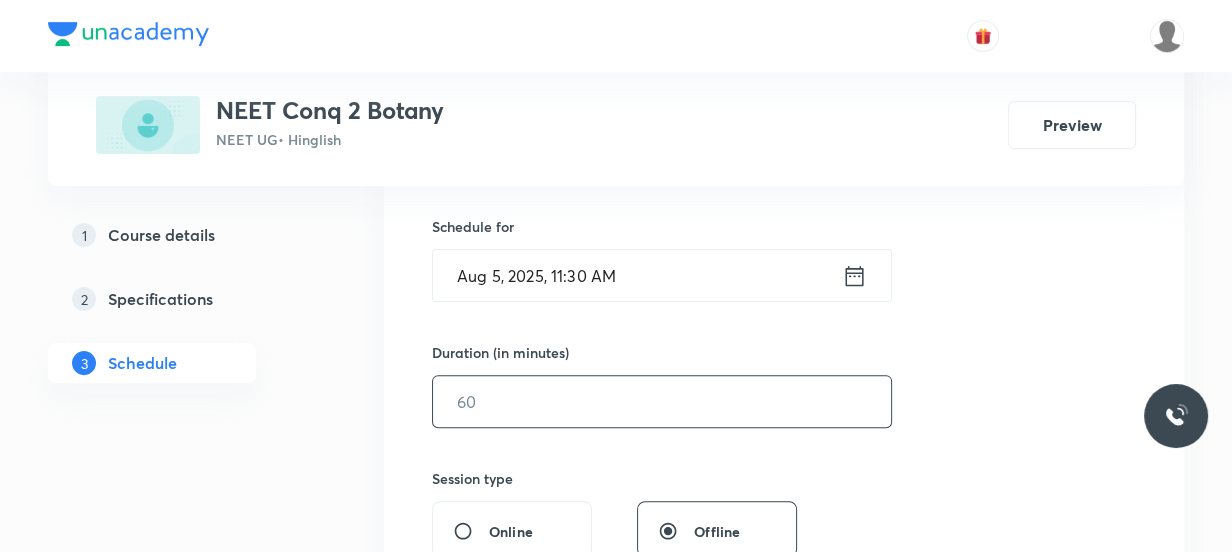 scroll, scrollTop: 545, scrollLeft: 0, axis: vertical 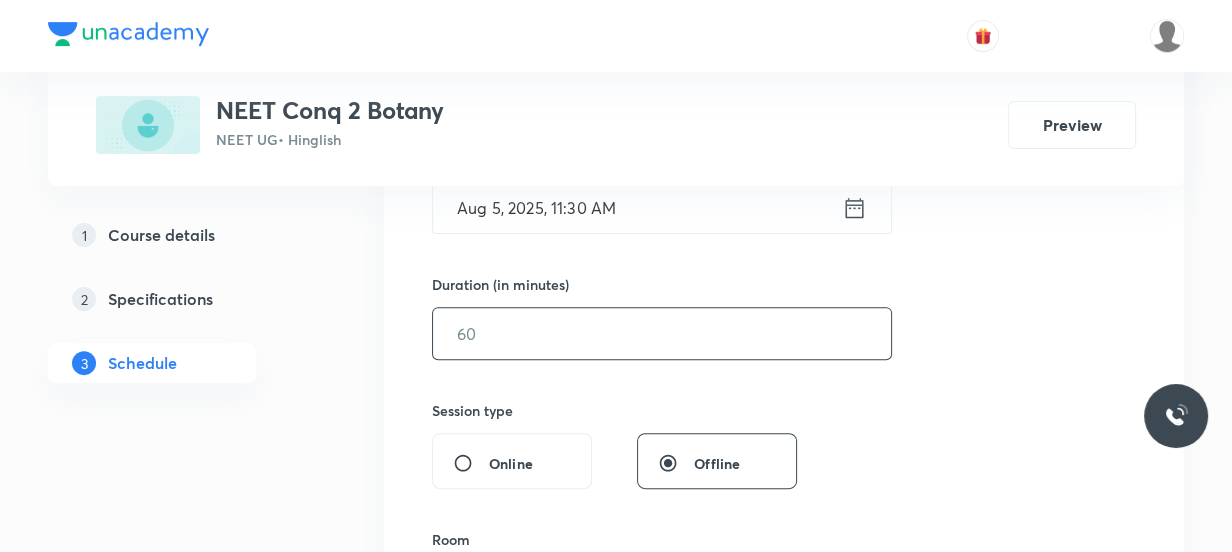 click at bounding box center [662, 333] 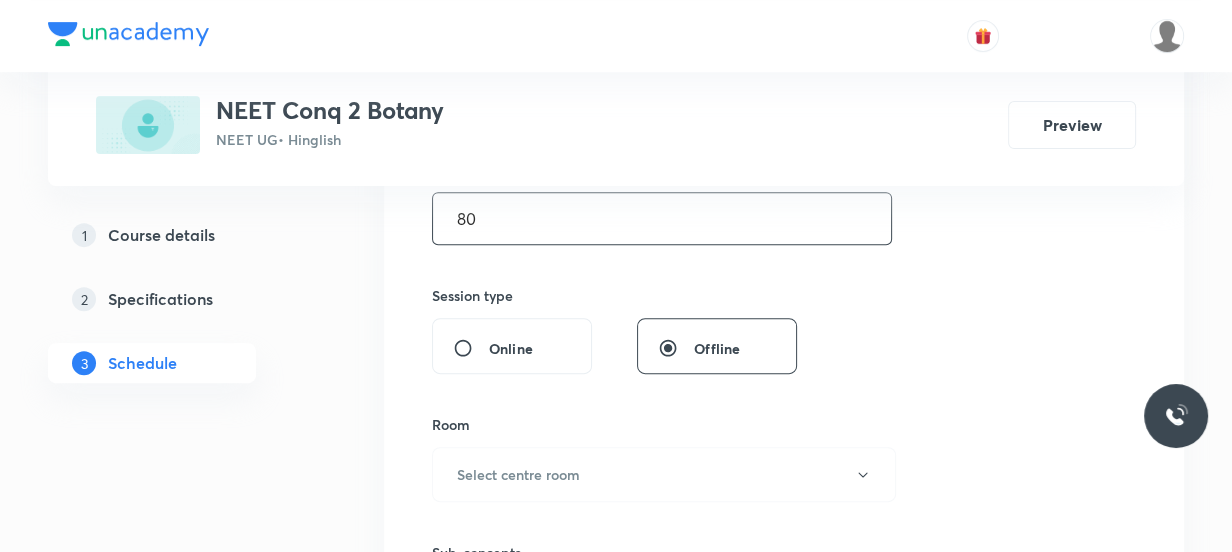 scroll, scrollTop: 727, scrollLeft: 0, axis: vertical 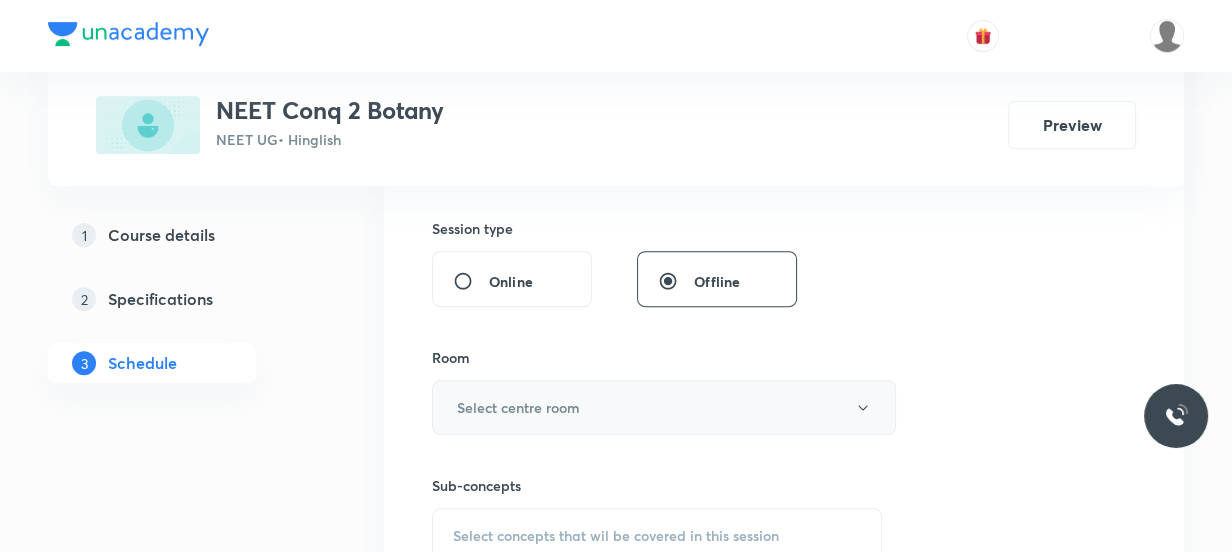 type on "80" 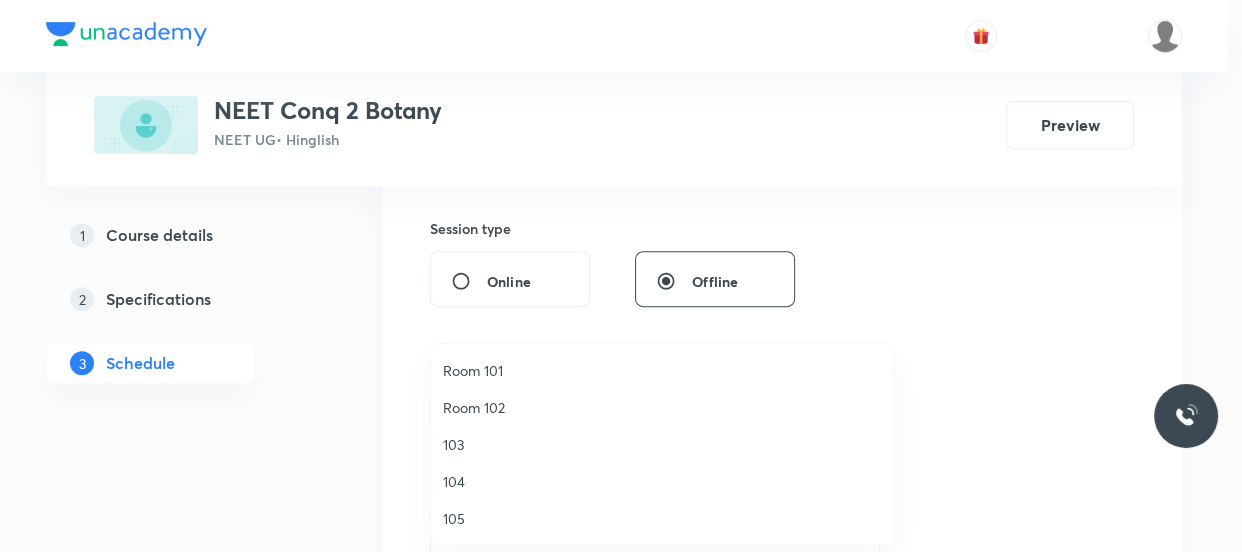 click on "Room 102" at bounding box center [662, 407] 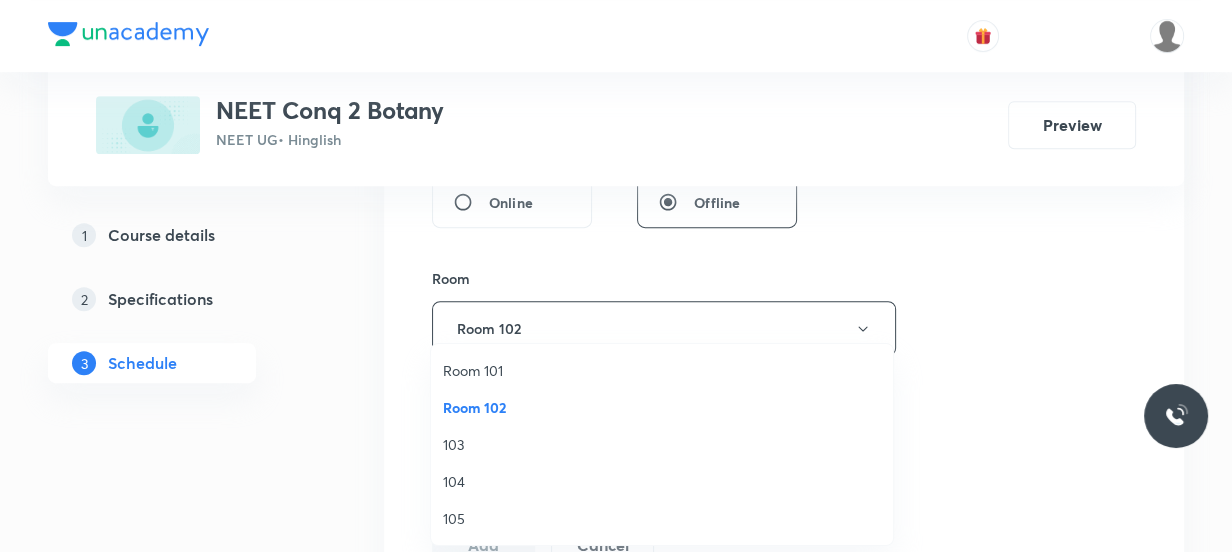 scroll, scrollTop: 909, scrollLeft: 0, axis: vertical 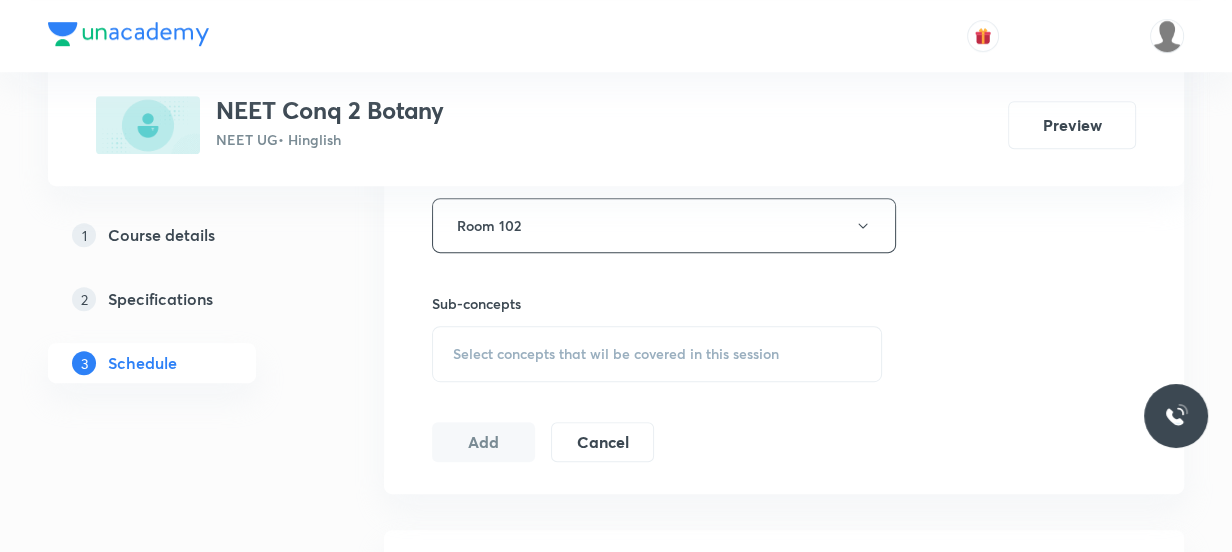 click on "Select concepts that wil be covered in this session" at bounding box center (657, 354) 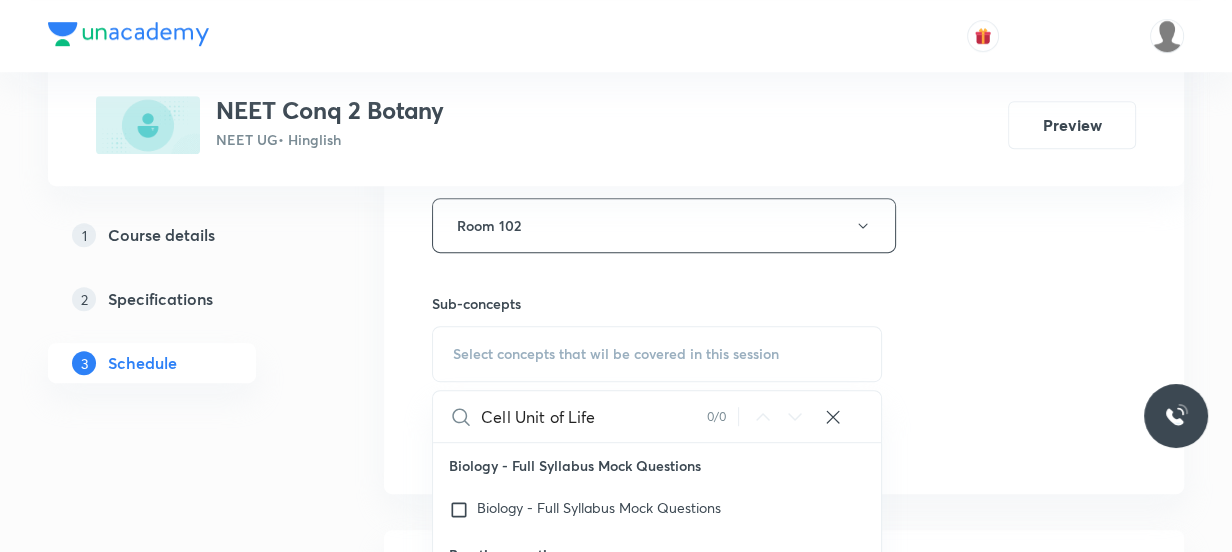 scroll, scrollTop: 181, scrollLeft: 0, axis: vertical 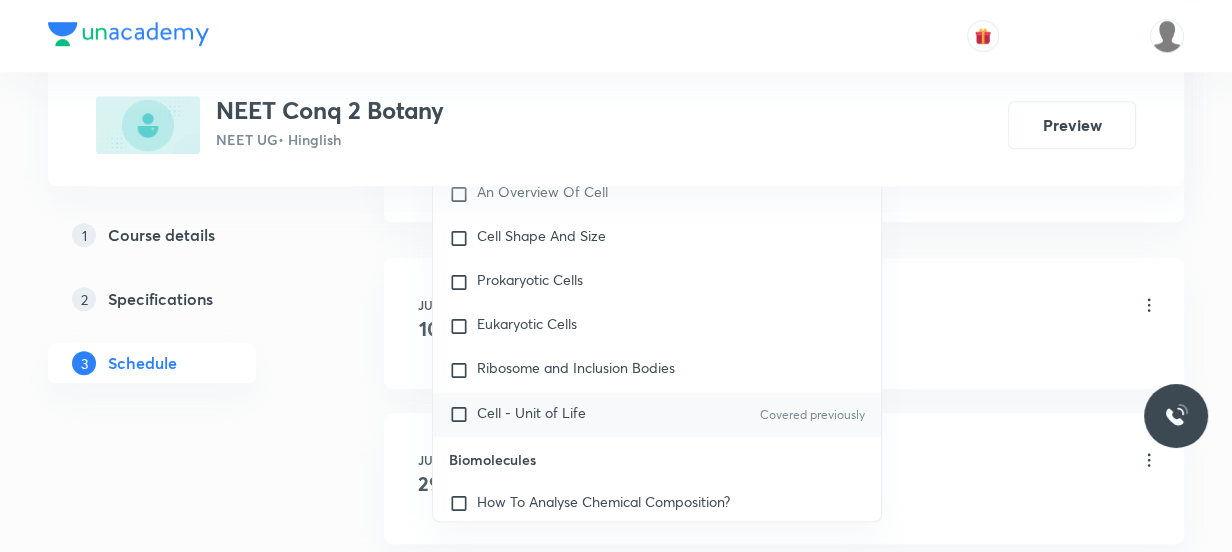type on "Cell Unit of Life" 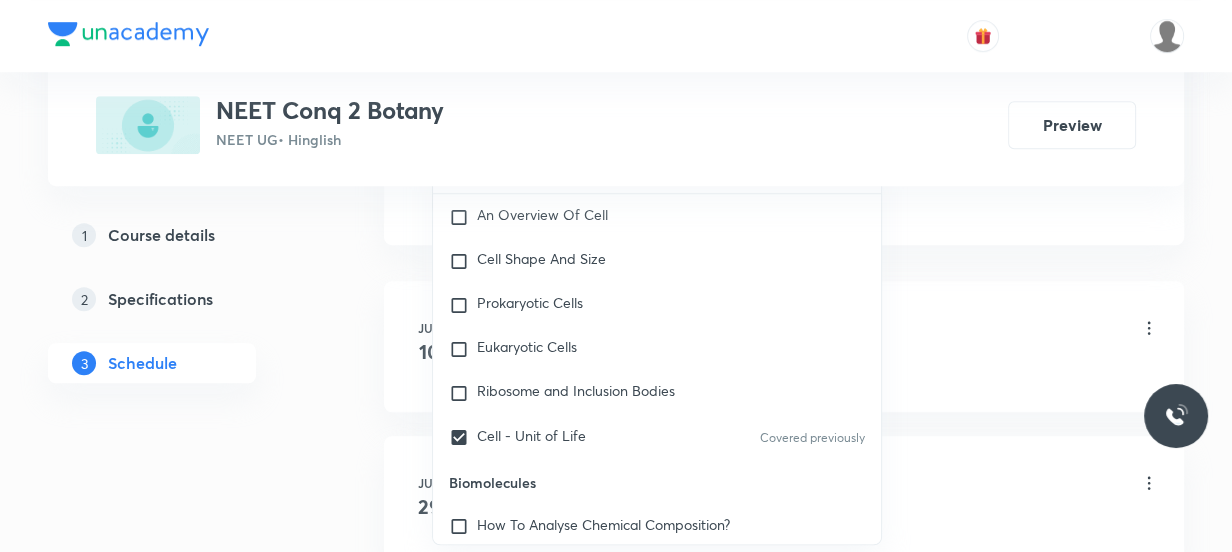 click on "Cell Unit of Life Lesson 1 • 1:00 PM • 80 min  • Room 104" at bounding box center (816, 329) 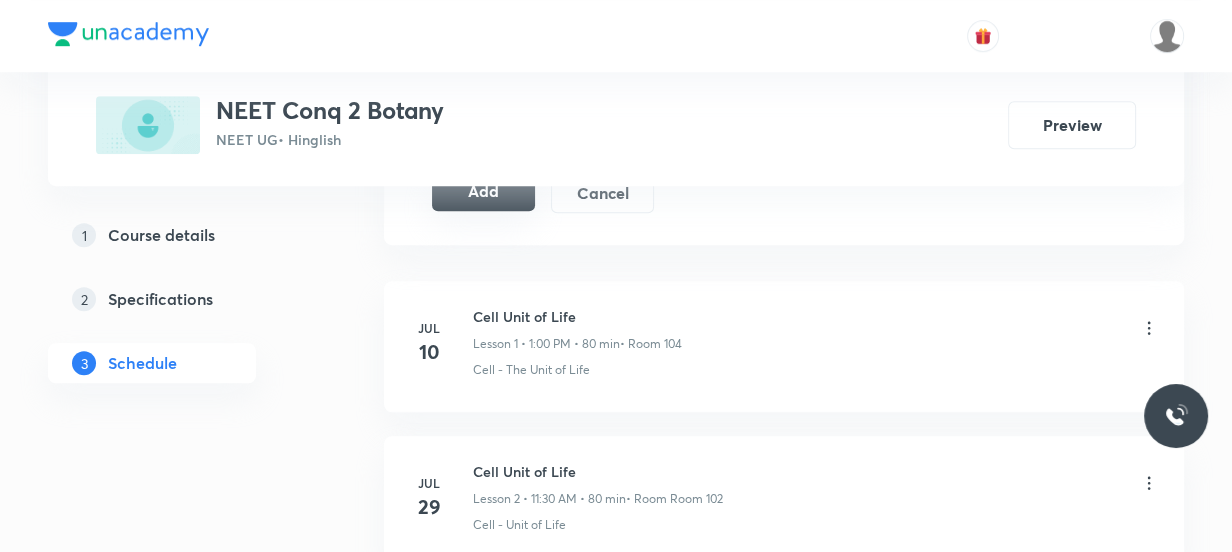 click on "Add" at bounding box center [483, 191] 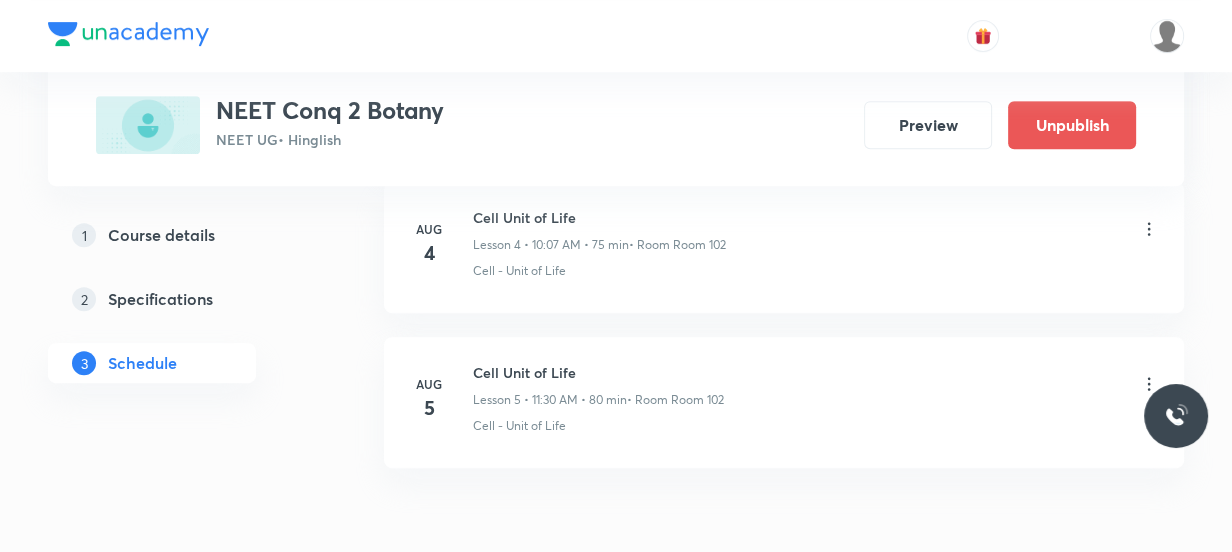 scroll, scrollTop: 906, scrollLeft: 0, axis: vertical 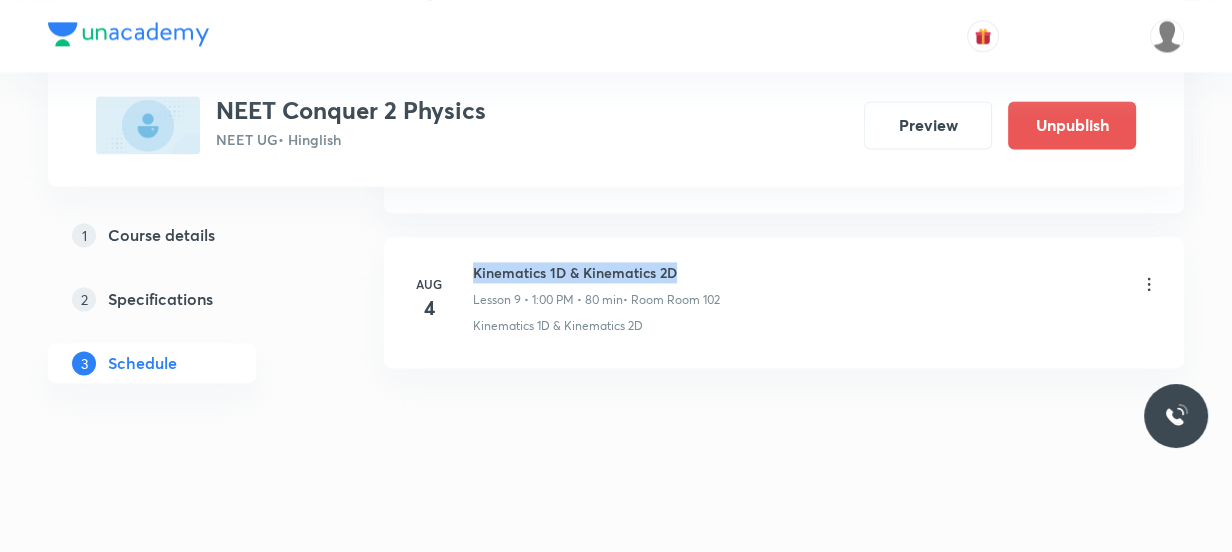 drag, startPoint x: 682, startPoint y: 265, endPoint x: 459, endPoint y: 251, distance: 223.43903 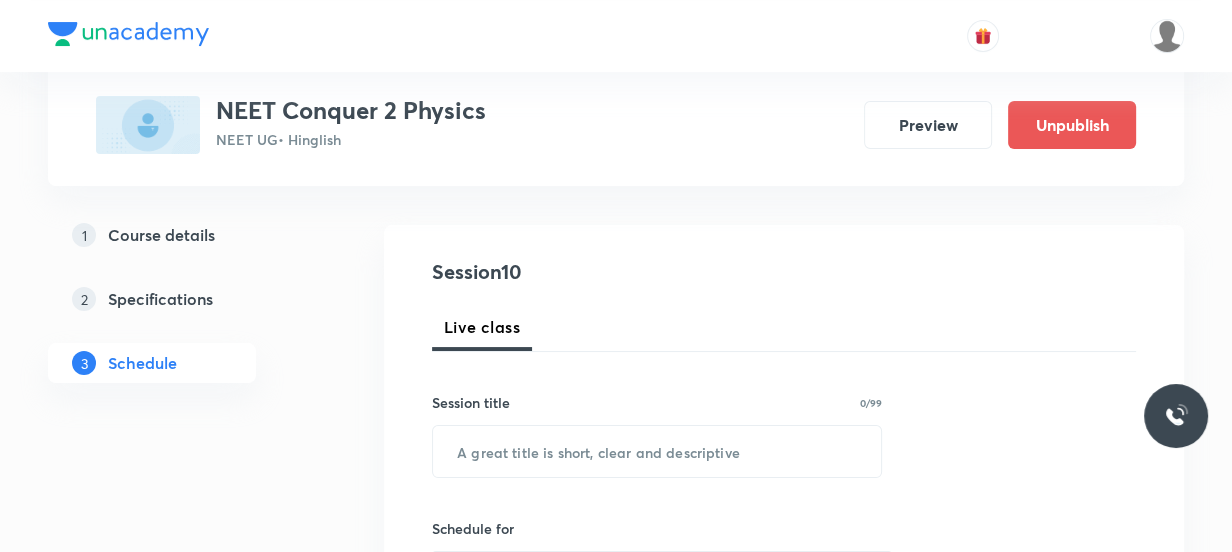 scroll, scrollTop: 363, scrollLeft: 0, axis: vertical 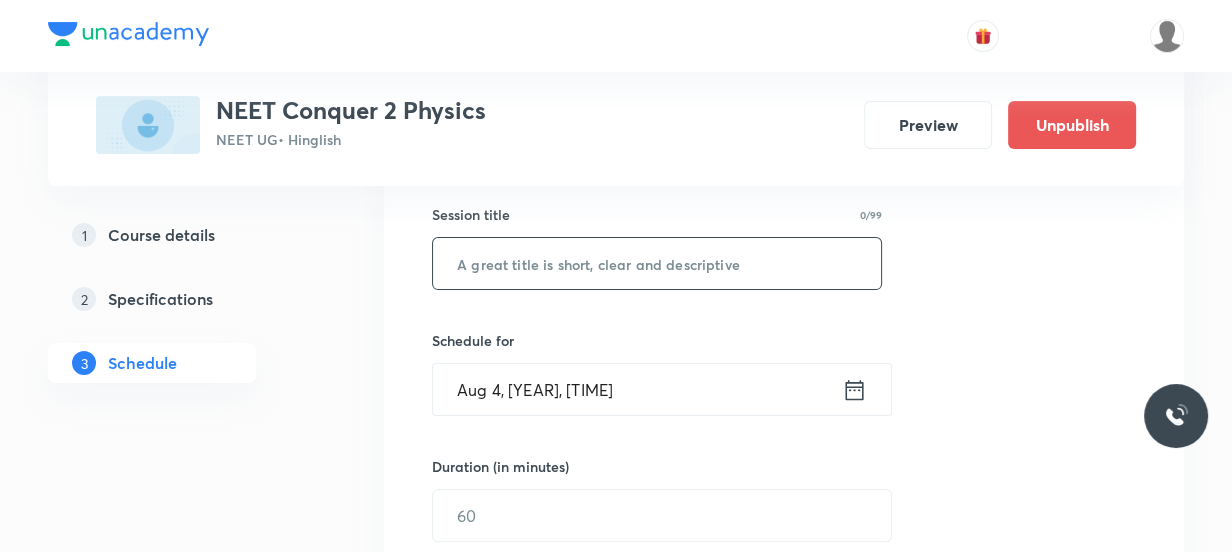 click on "​" at bounding box center (657, 263) 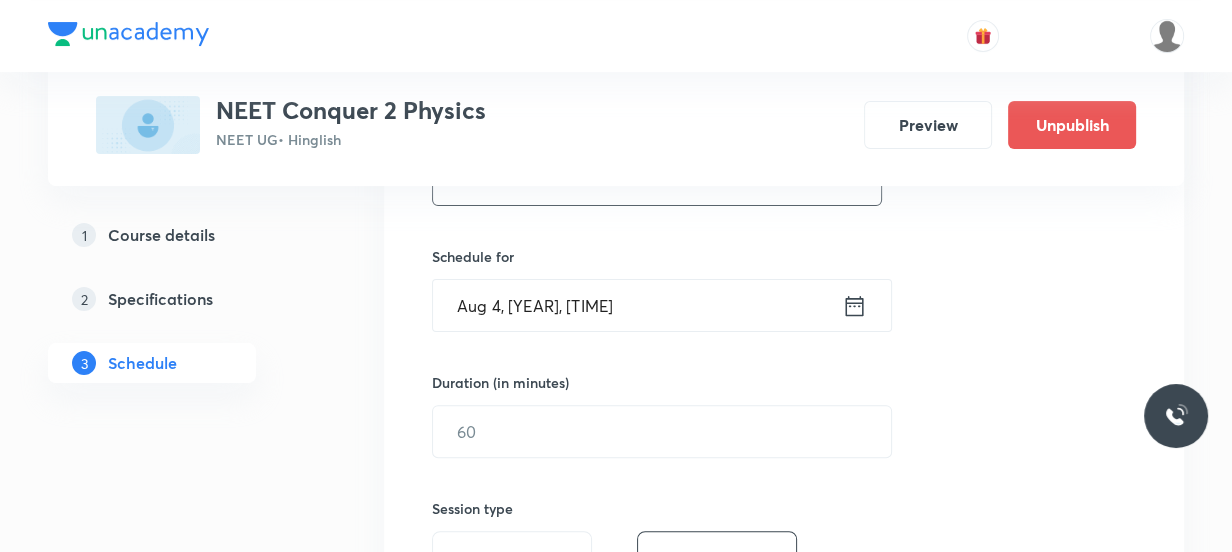 scroll, scrollTop: 545, scrollLeft: 0, axis: vertical 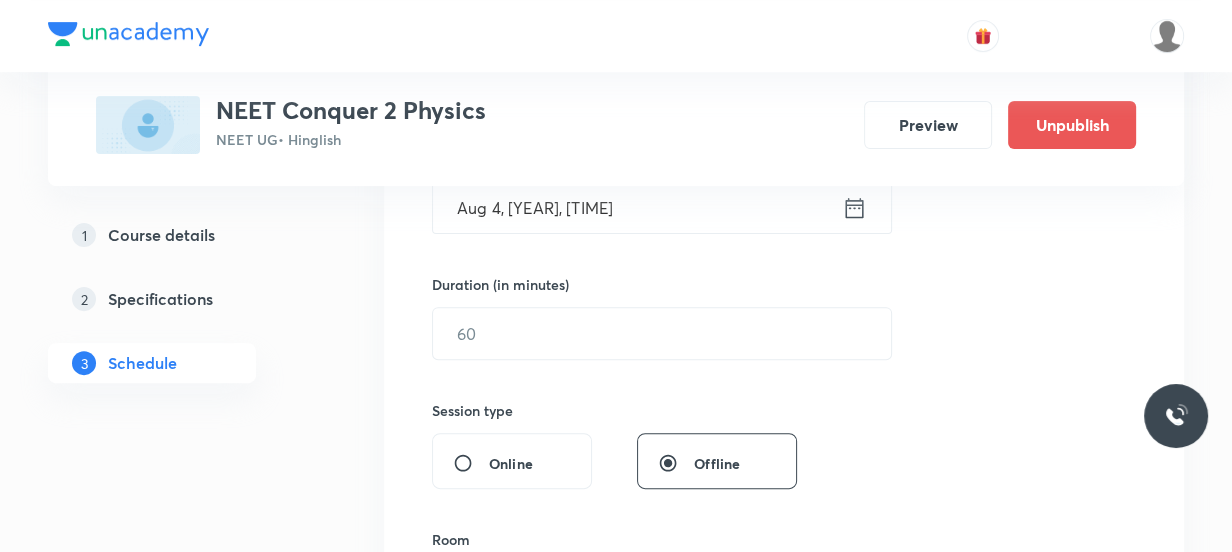 type on "Kinematics 1D & Kinematics 2D" 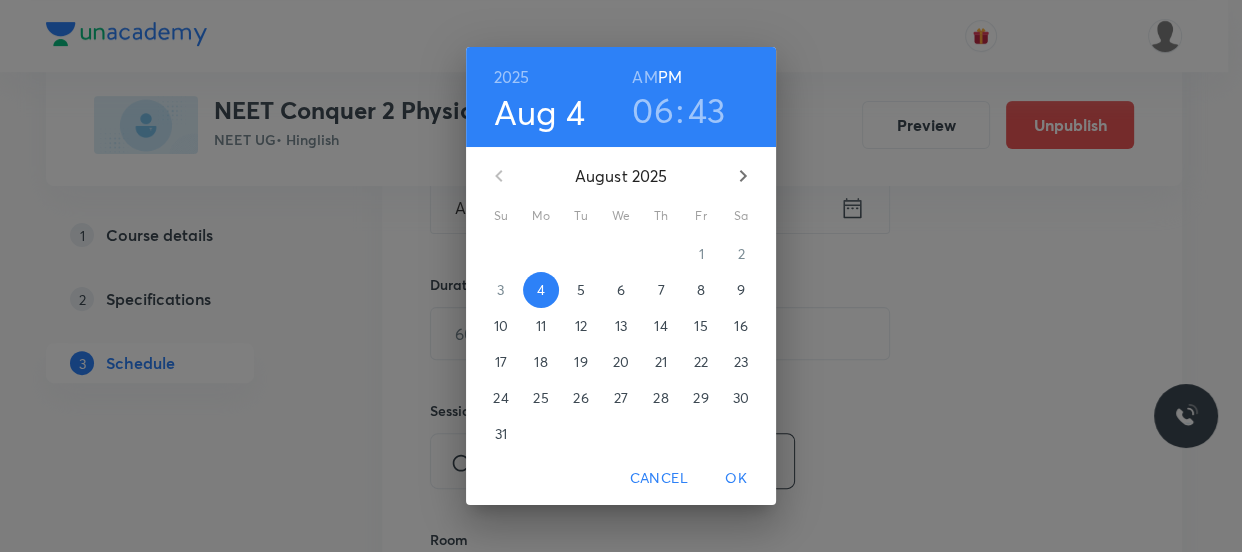click on "5" at bounding box center (581, 290) 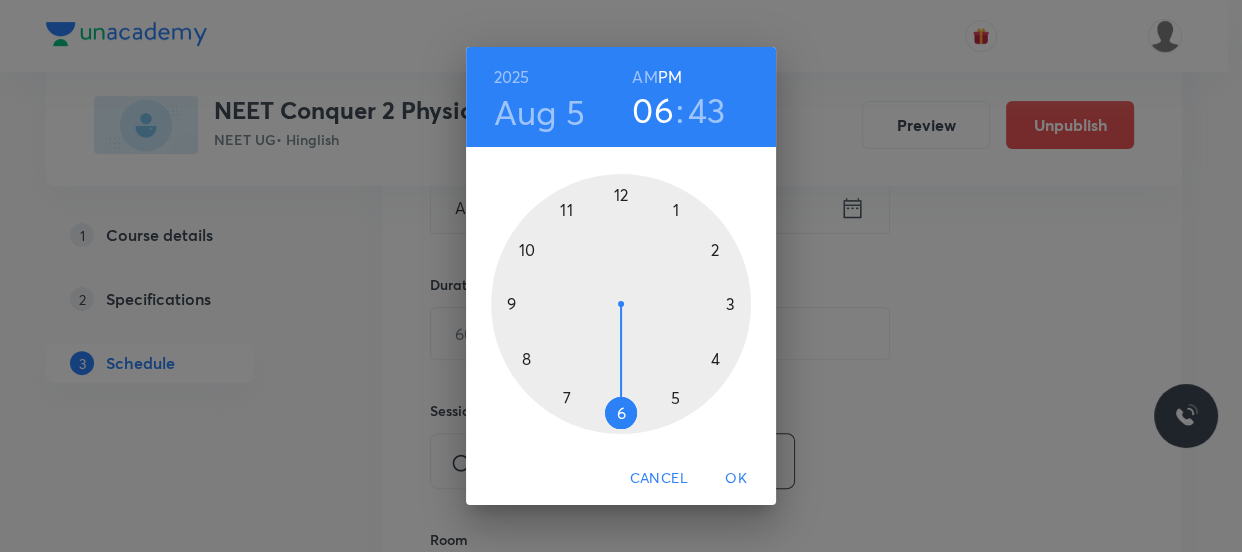 click at bounding box center [621, 304] 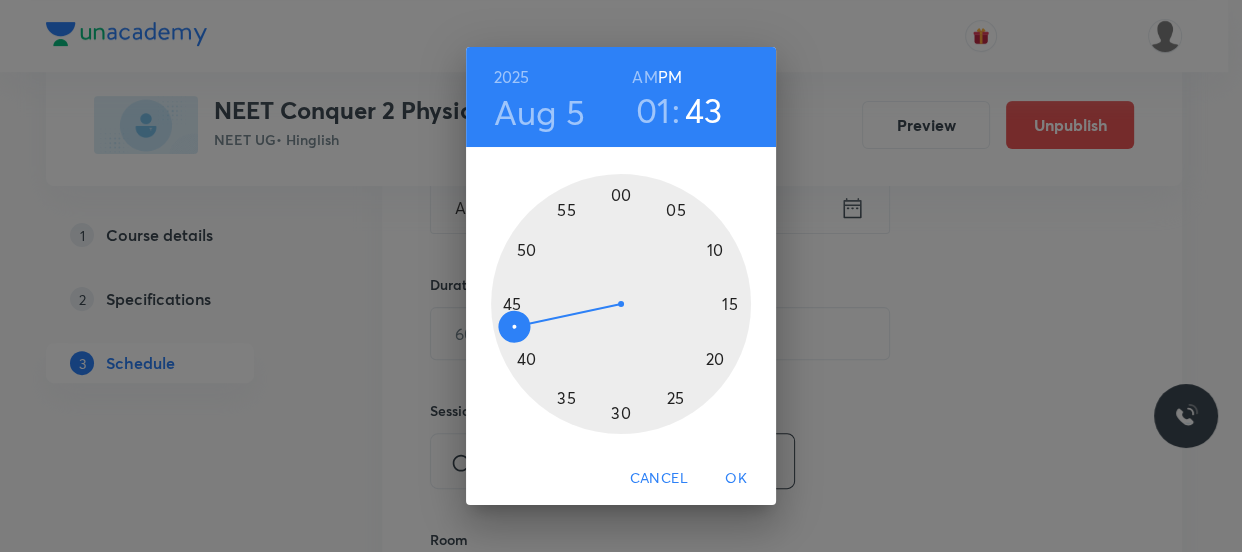 click at bounding box center (621, 304) 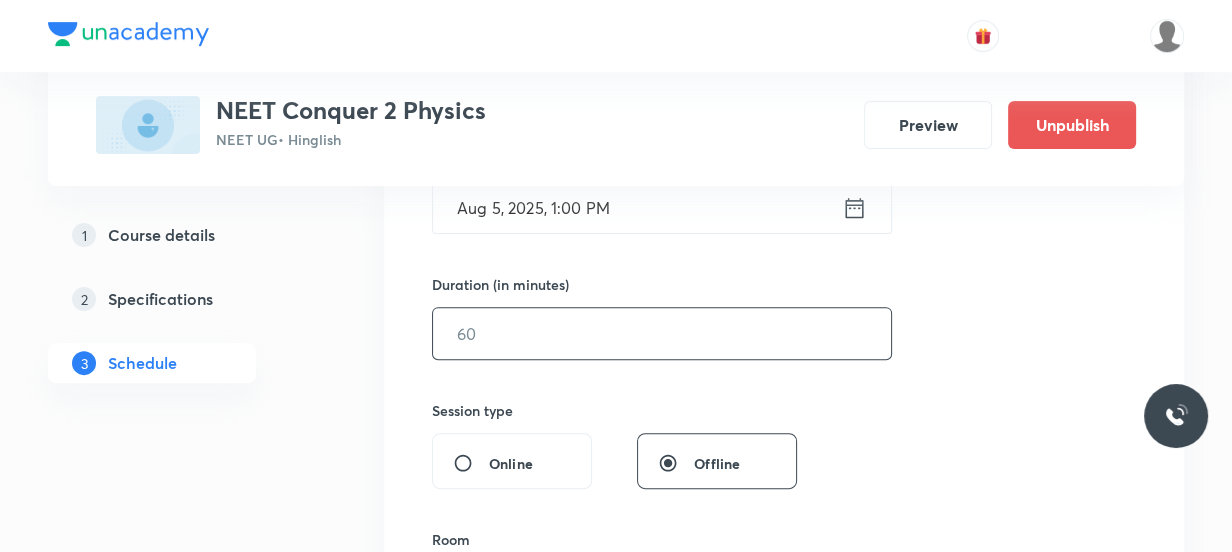 click at bounding box center [662, 333] 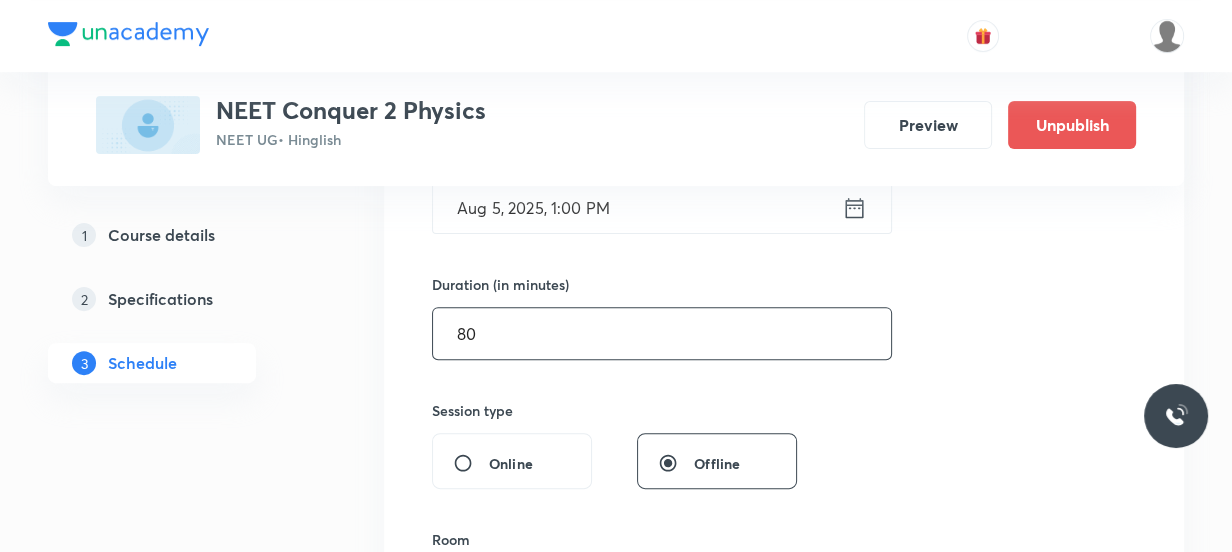 scroll, scrollTop: 727, scrollLeft: 0, axis: vertical 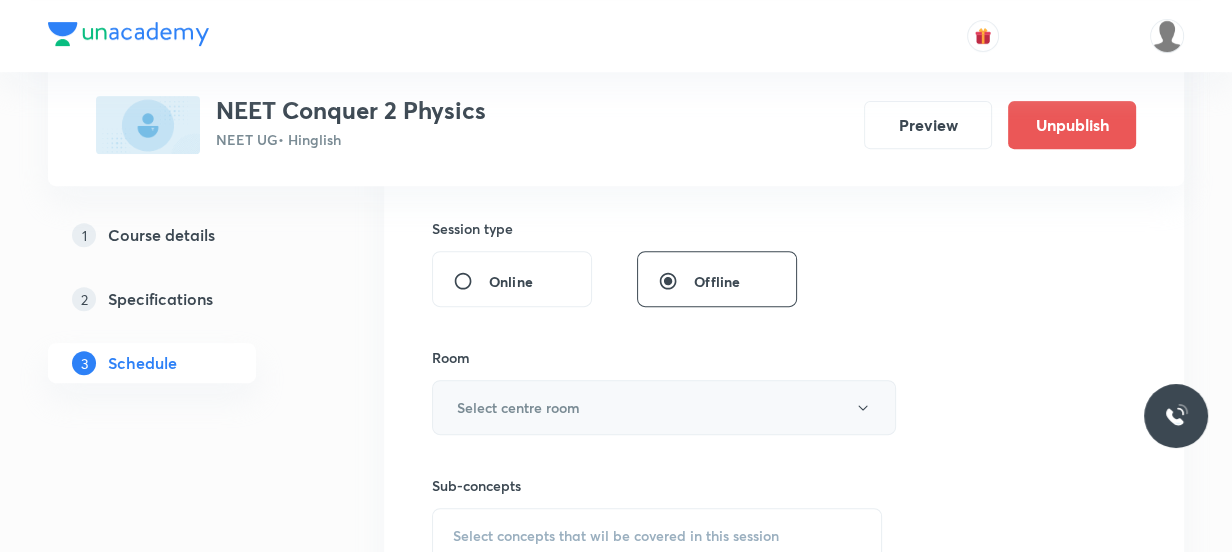 type on "80" 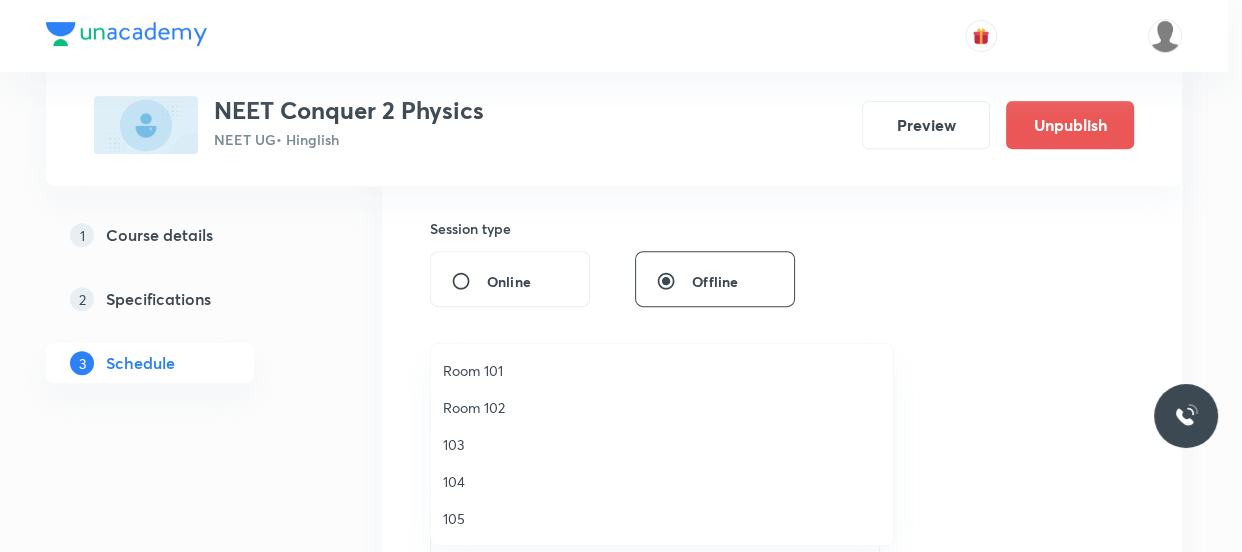 click on "Room 102" at bounding box center [662, 407] 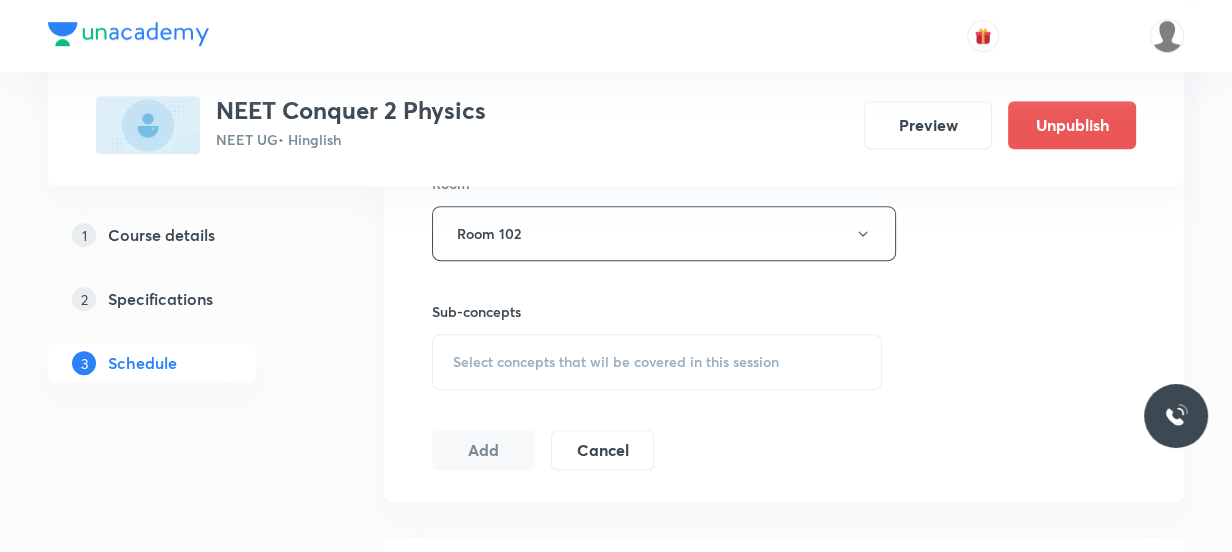 scroll, scrollTop: 909, scrollLeft: 0, axis: vertical 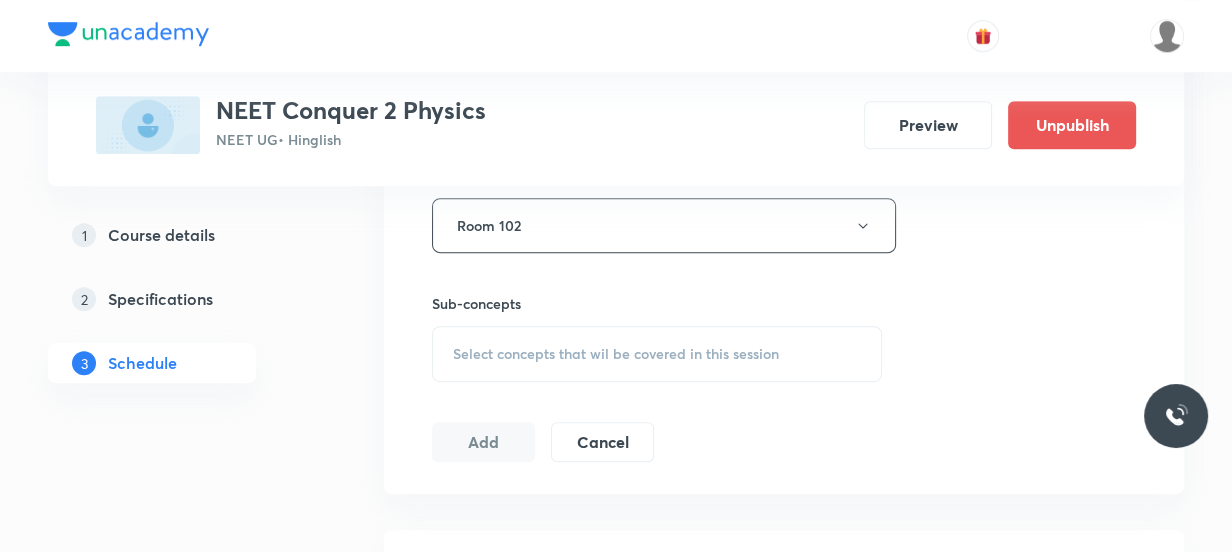 click on "Select concepts that wil be covered in this session" at bounding box center [657, 354] 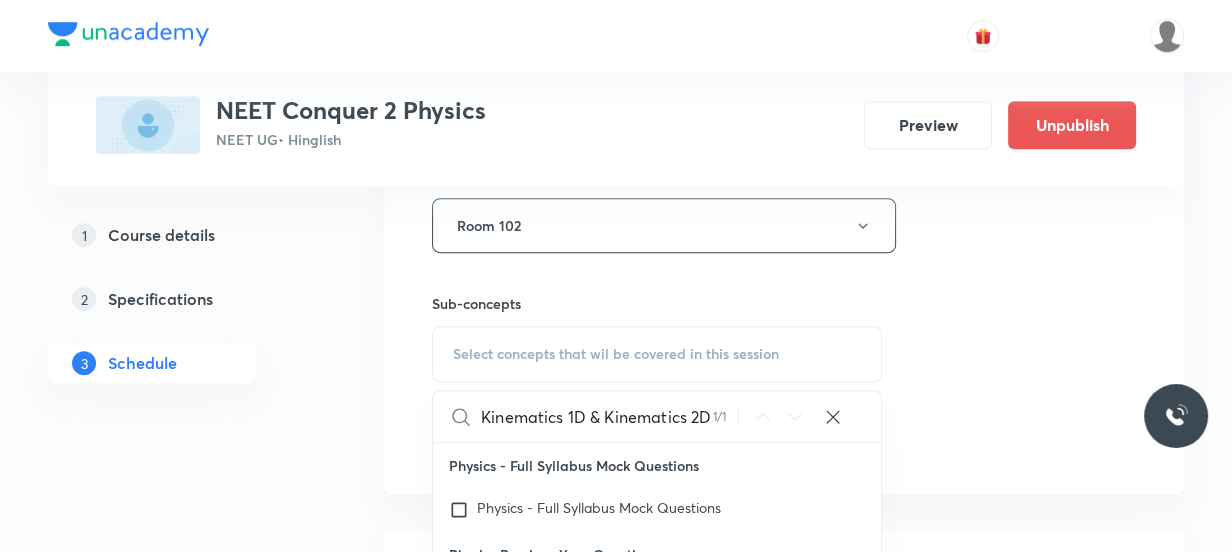 scroll, scrollTop: 0, scrollLeft: 0, axis: both 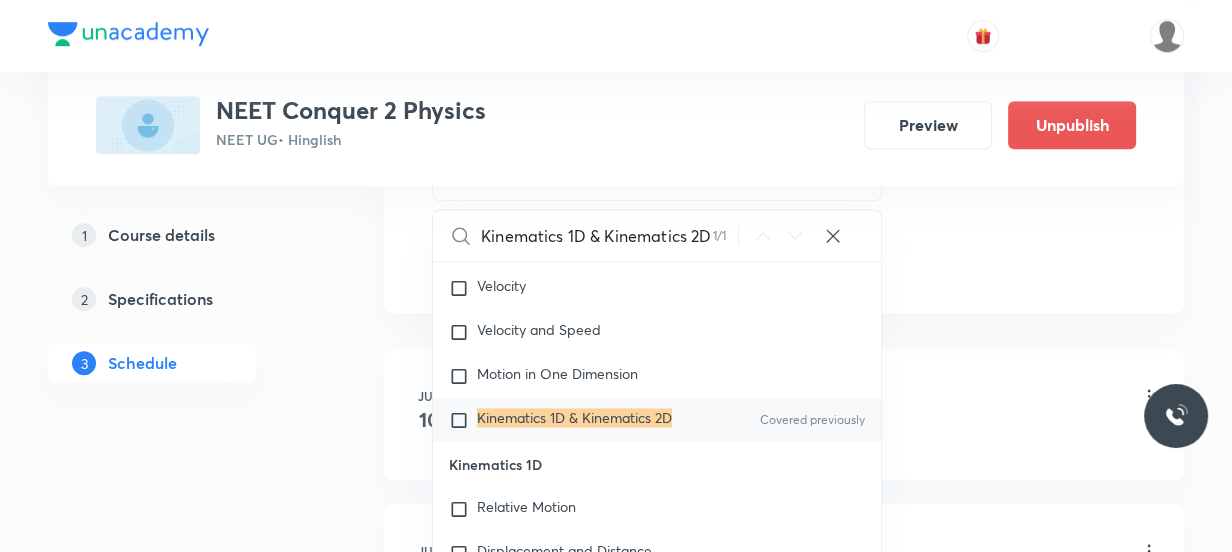 type on "Kinematics 1D & Kinematics 2D" 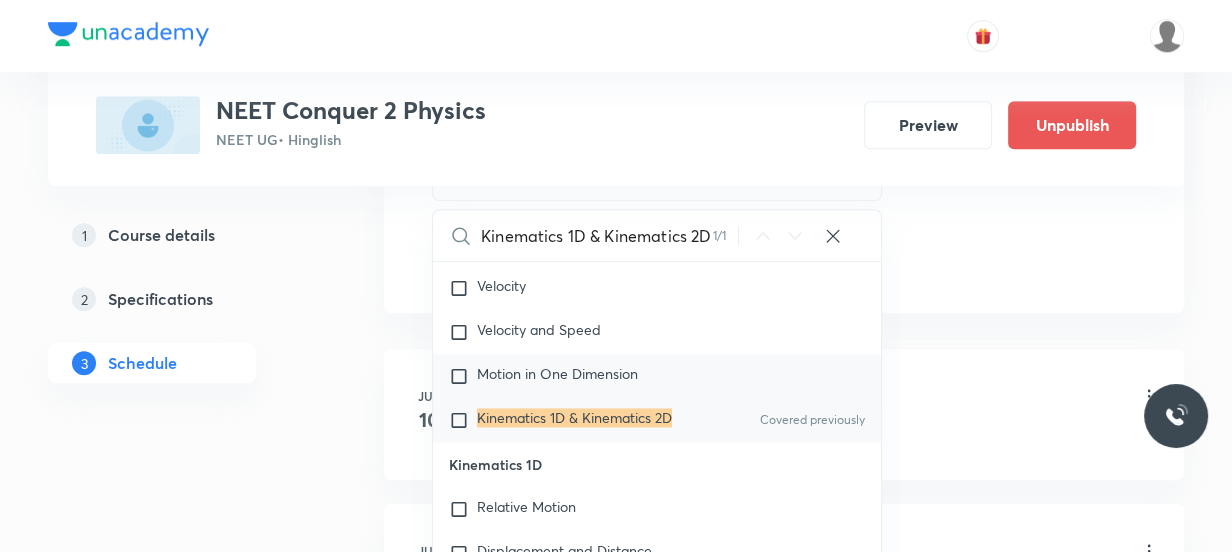 checkbox on "true" 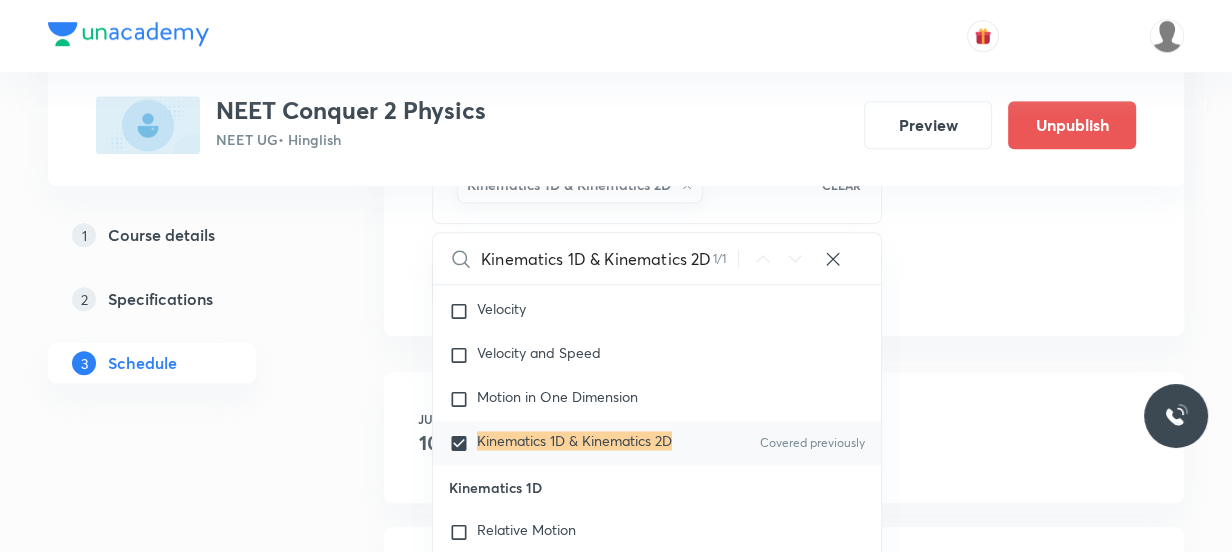 click on "Session  10 Live class Session title 29/99 Kinematics 1D & Kinematics 2D ​ Schedule for Aug 5, [YEAR], [TIME] ​ Duration (in minutes) 80 ​   Session type Online Offline Room Room 102 Sub-concepts Kinematics 1D & Kinematics 2D CLEAR Kinematics 1D & Kinematics 2D 1 / 1 ​ Physics - Full Syllabus Mock Questions Physics - Full Syllabus Mock Questions Physics Previous Year Question Physics Previous Year Question Units & Dimensions Physical quantity Applications of Dimensional Analysis Significant Figures Units of Physical Quantities System of Units Dimensions of Some Mathematical Functions Unit and Dimension Product of Two Vectors Subtraction of Vectors Cross Product Least Count Analysis Errors of Measurement Vernier Callipers Screw Gauge Zero Error Basic Mathematics Elementary Algebra Elementary Trigonometry Basic Coordinate Geometry Functions Differentiation Integral of a Function Use of Differentiation & Integration in One Dimensional Motion Derivatives of Equations of Motion by Calculus Basic Mathematics" at bounding box center [784, -177] 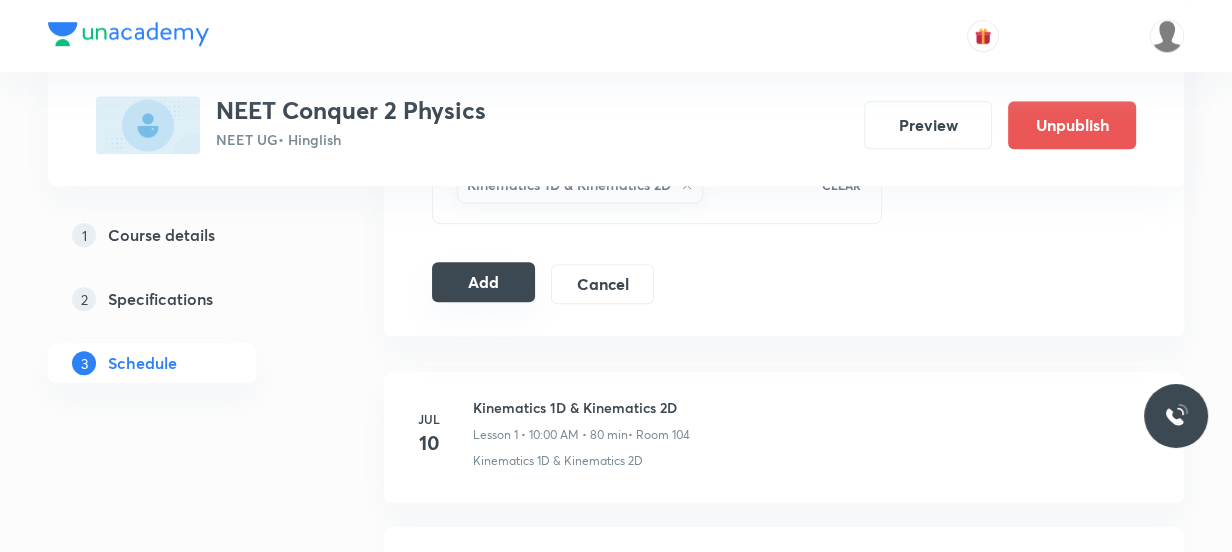click on "Add" at bounding box center (483, 282) 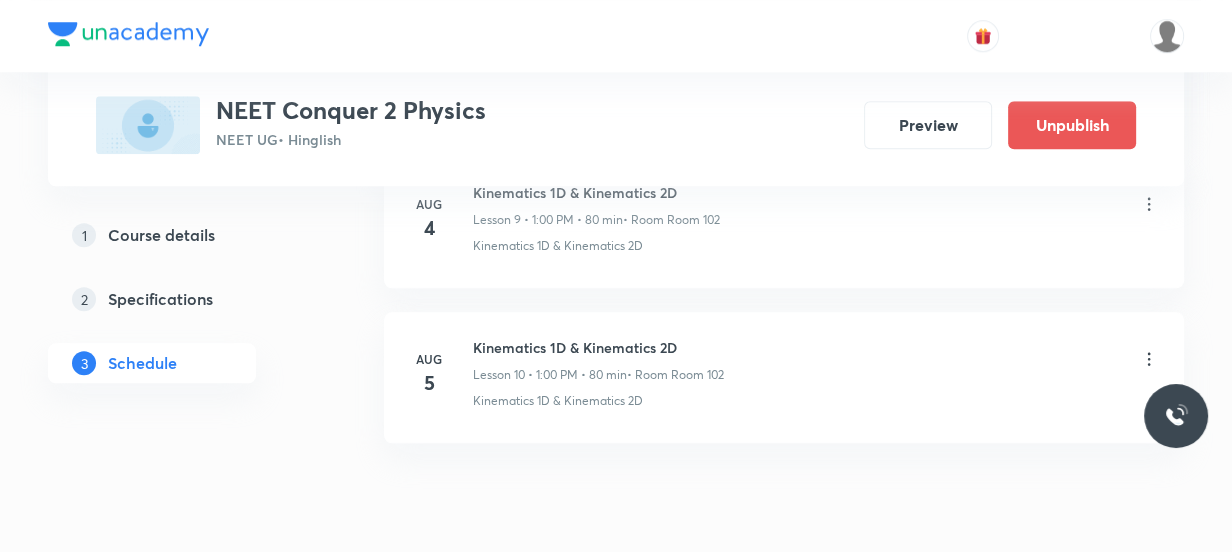 scroll, scrollTop: 1680, scrollLeft: 0, axis: vertical 